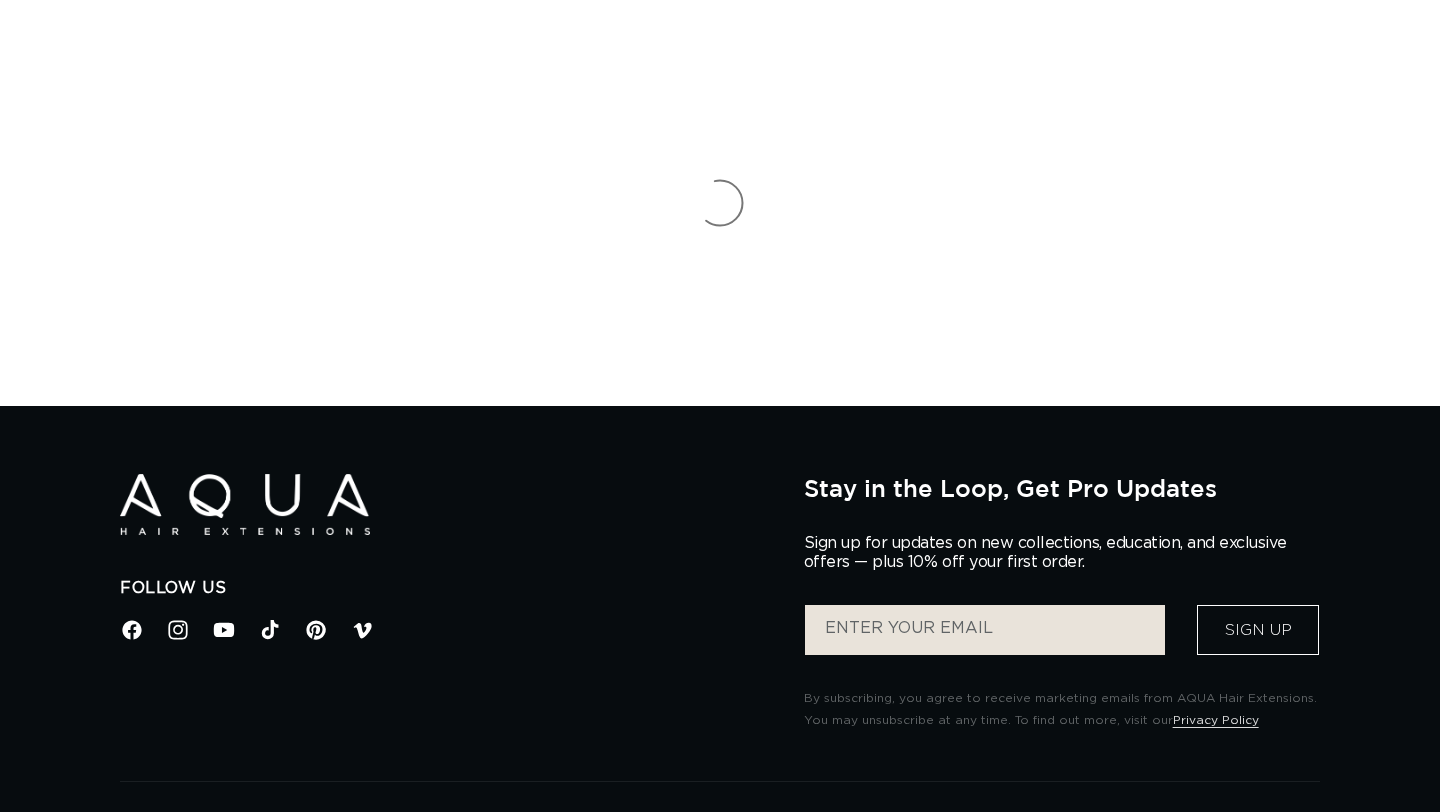 scroll, scrollTop: 0, scrollLeft: 0, axis: both 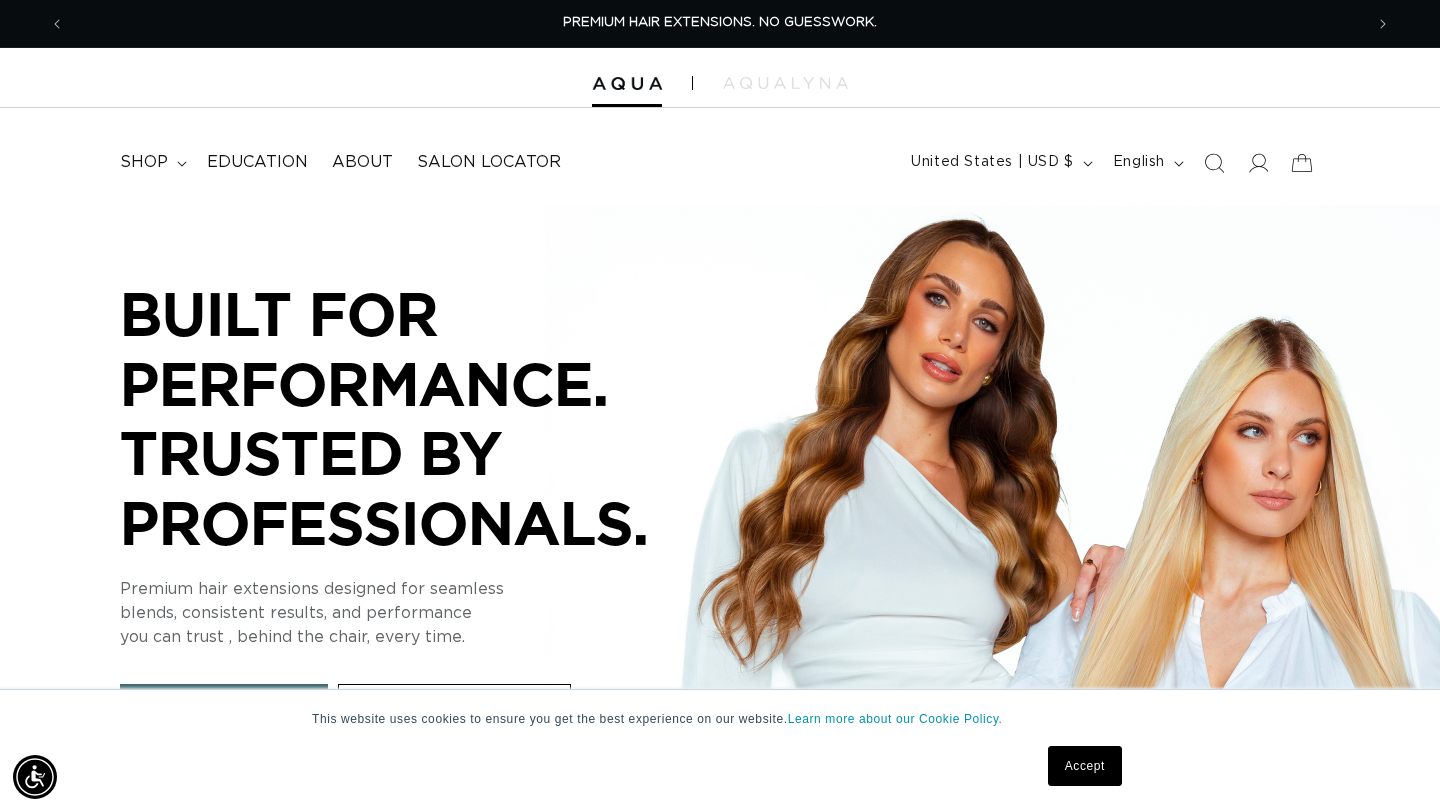 click on "BUILT FOR PERFORMANCE. TRUSTED BY PROFESSIONALS." at bounding box center [420, 418] 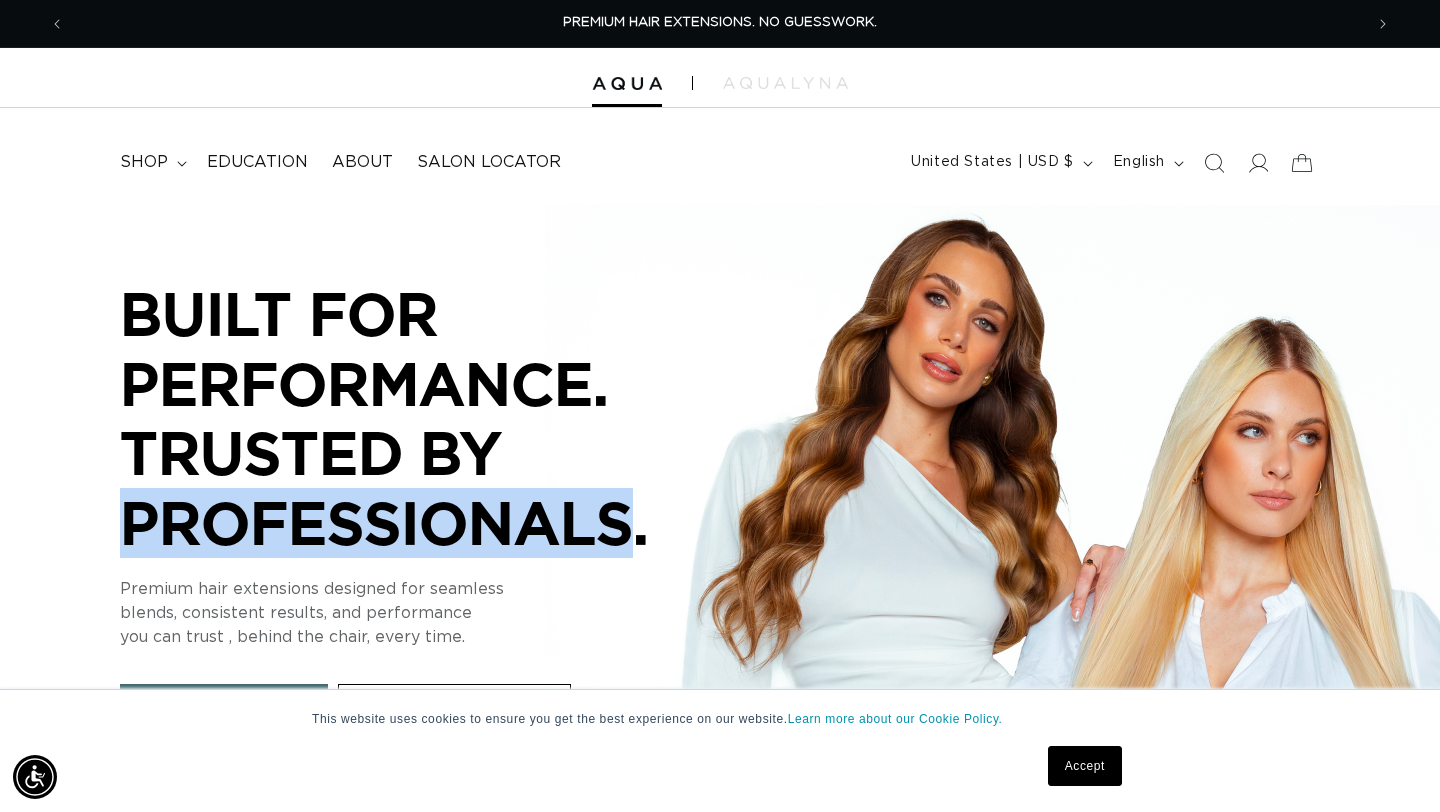 click on "BUILT FOR PERFORMANCE. TRUSTED BY PROFESSIONALS." at bounding box center [420, 418] 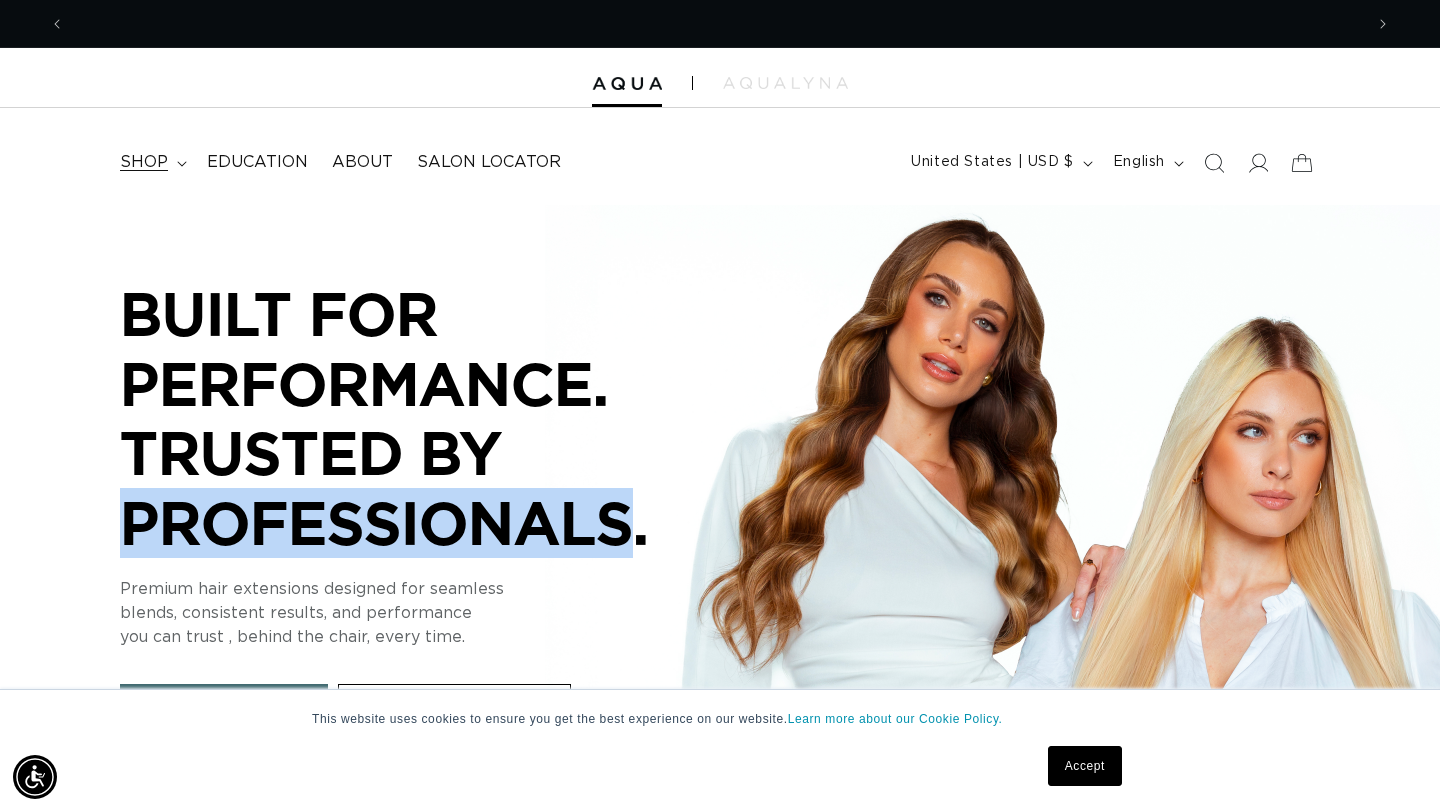 scroll, scrollTop: 0, scrollLeft: 1298, axis: horizontal 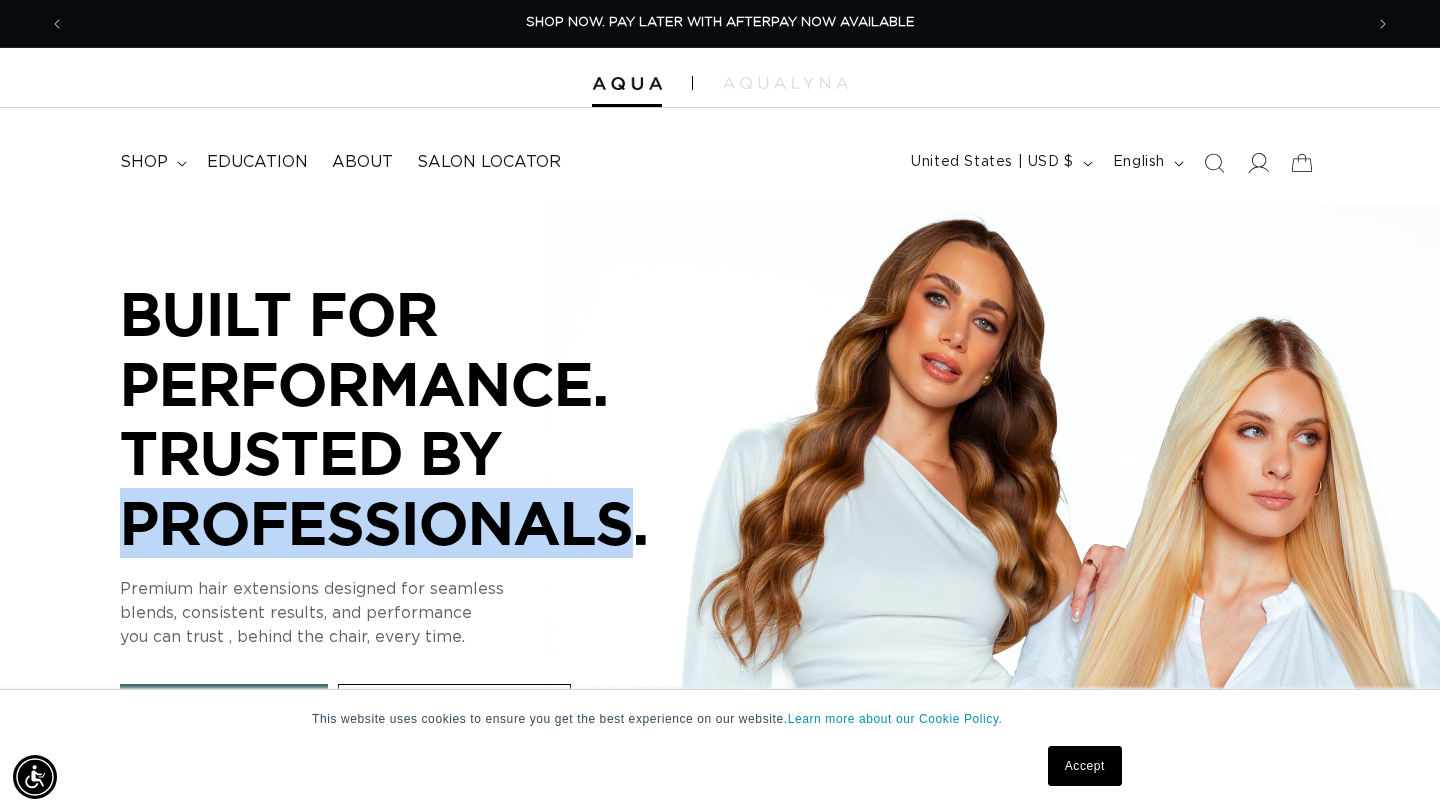 click 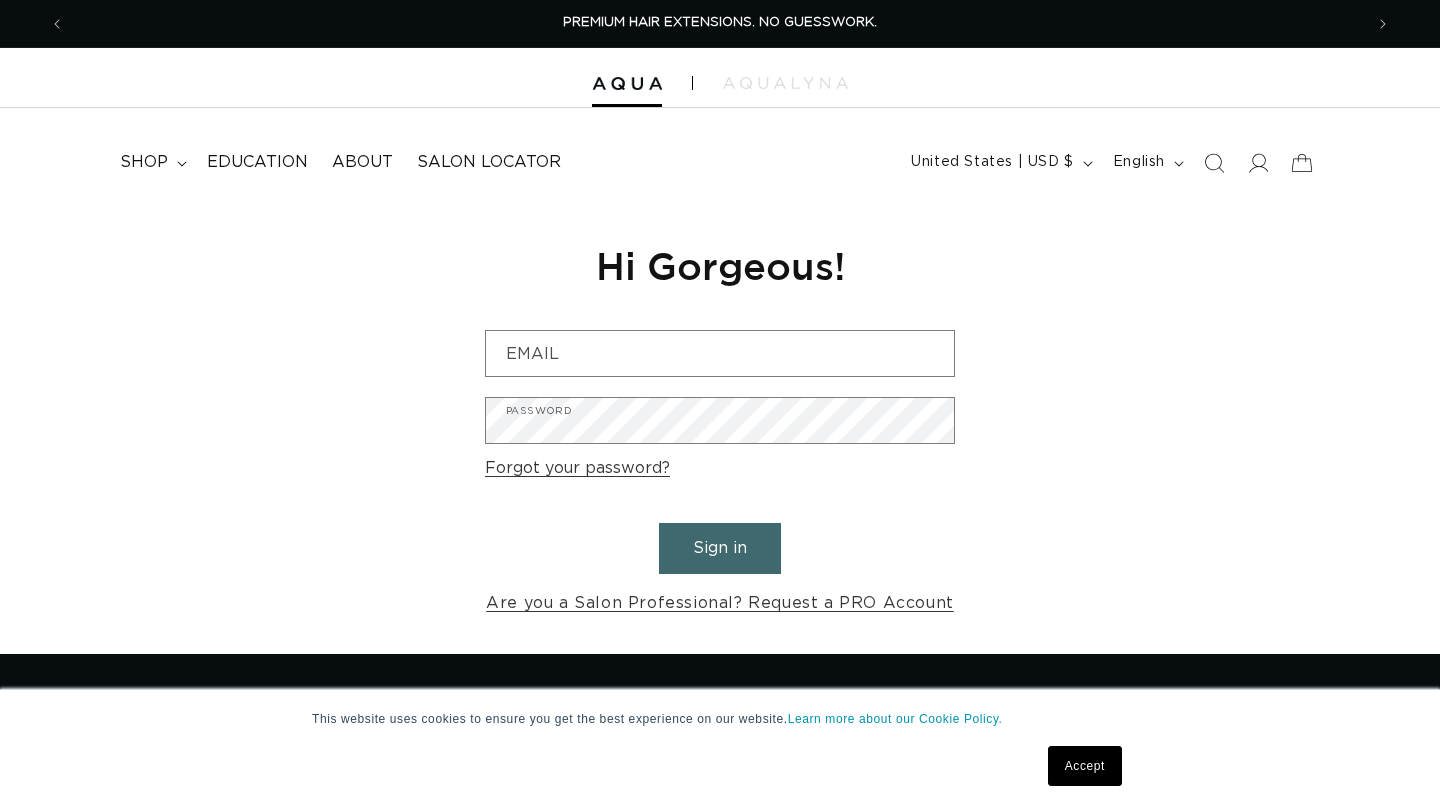 scroll, scrollTop: 0, scrollLeft: 0, axis: both 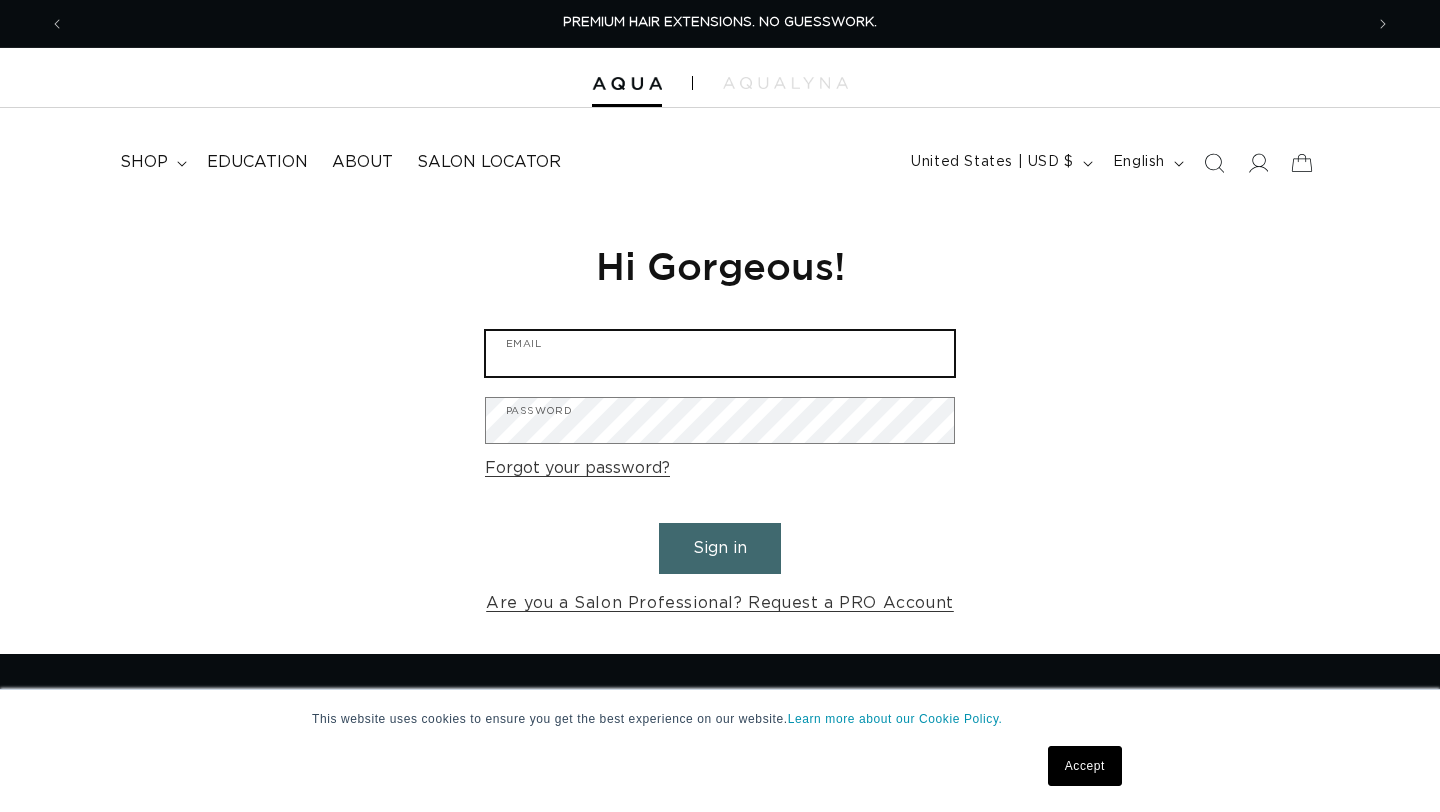 click on "Email" at bounding box center [720, 353] 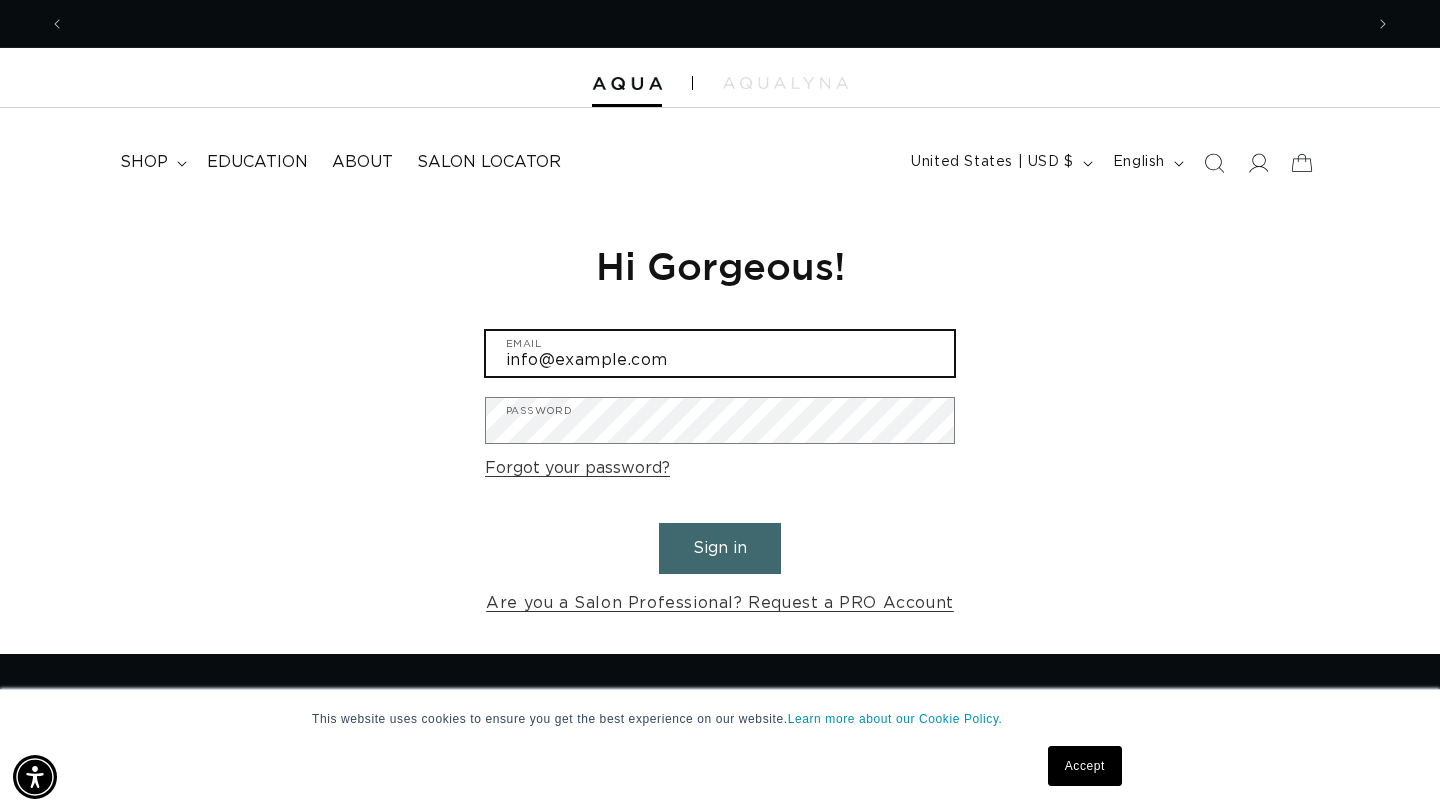 scroll, scrollTop: 0, scrollLeft: 0, axis: both 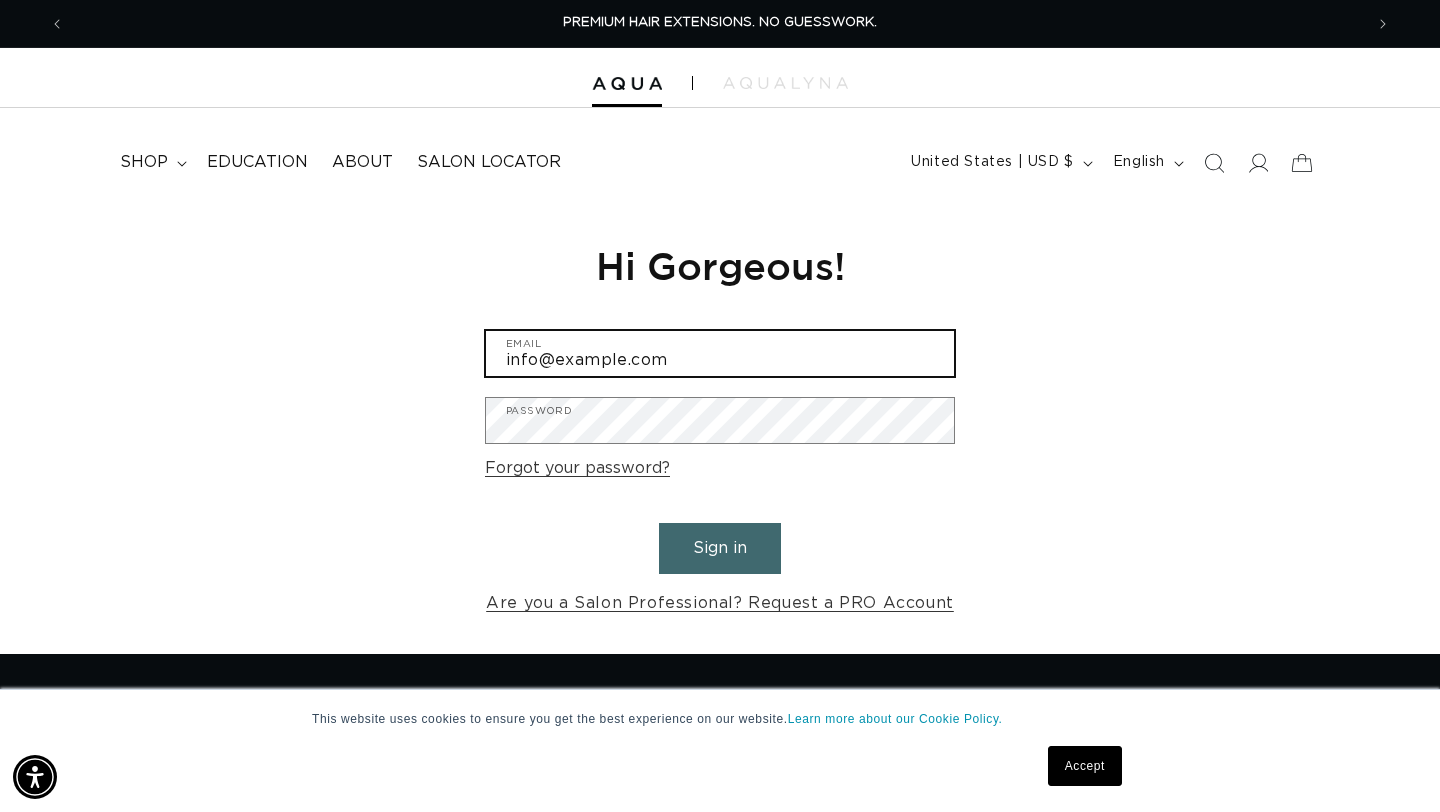 type on "info@oakandlorelsalon" 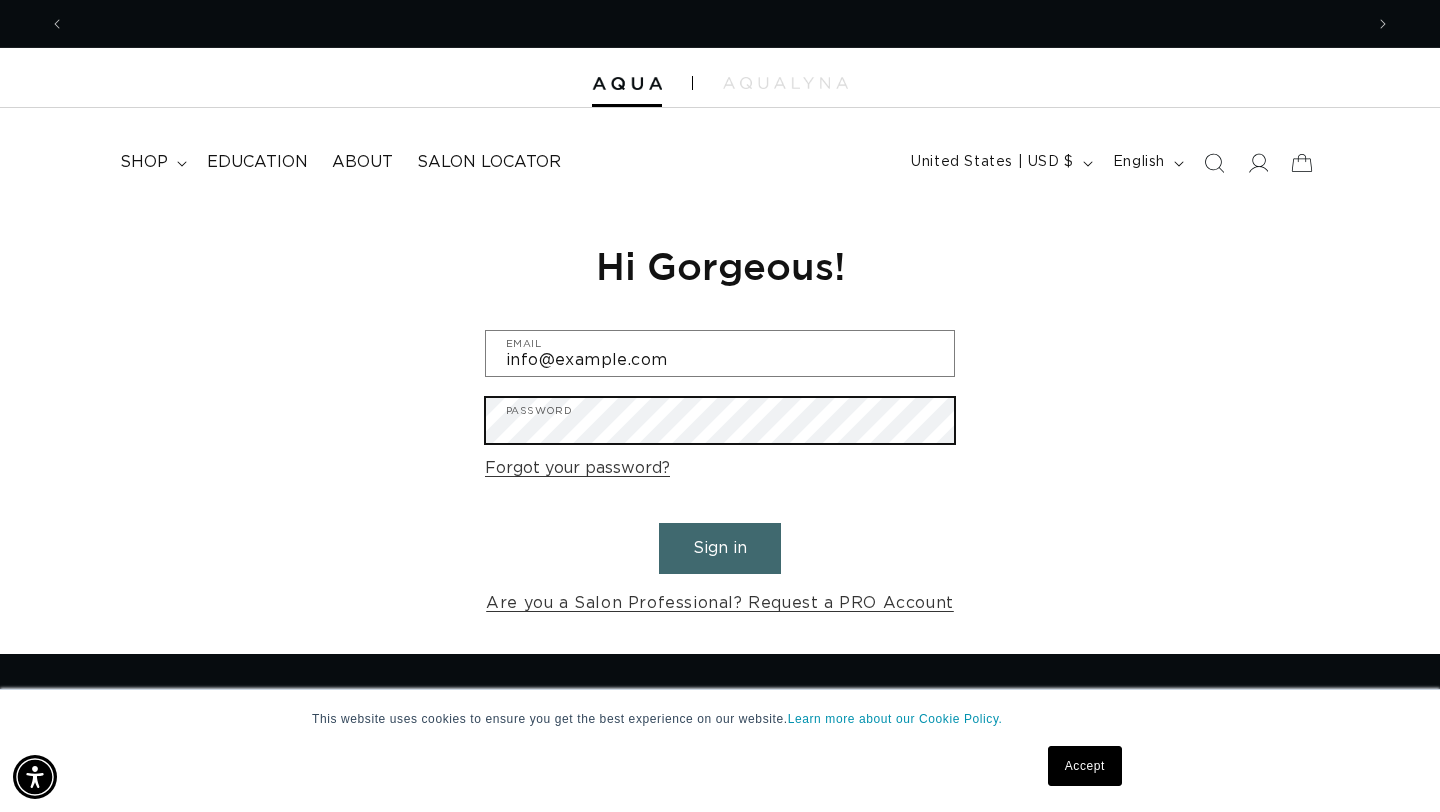scroll, scrollTop: 0, scrollLeft: 0, axis: both 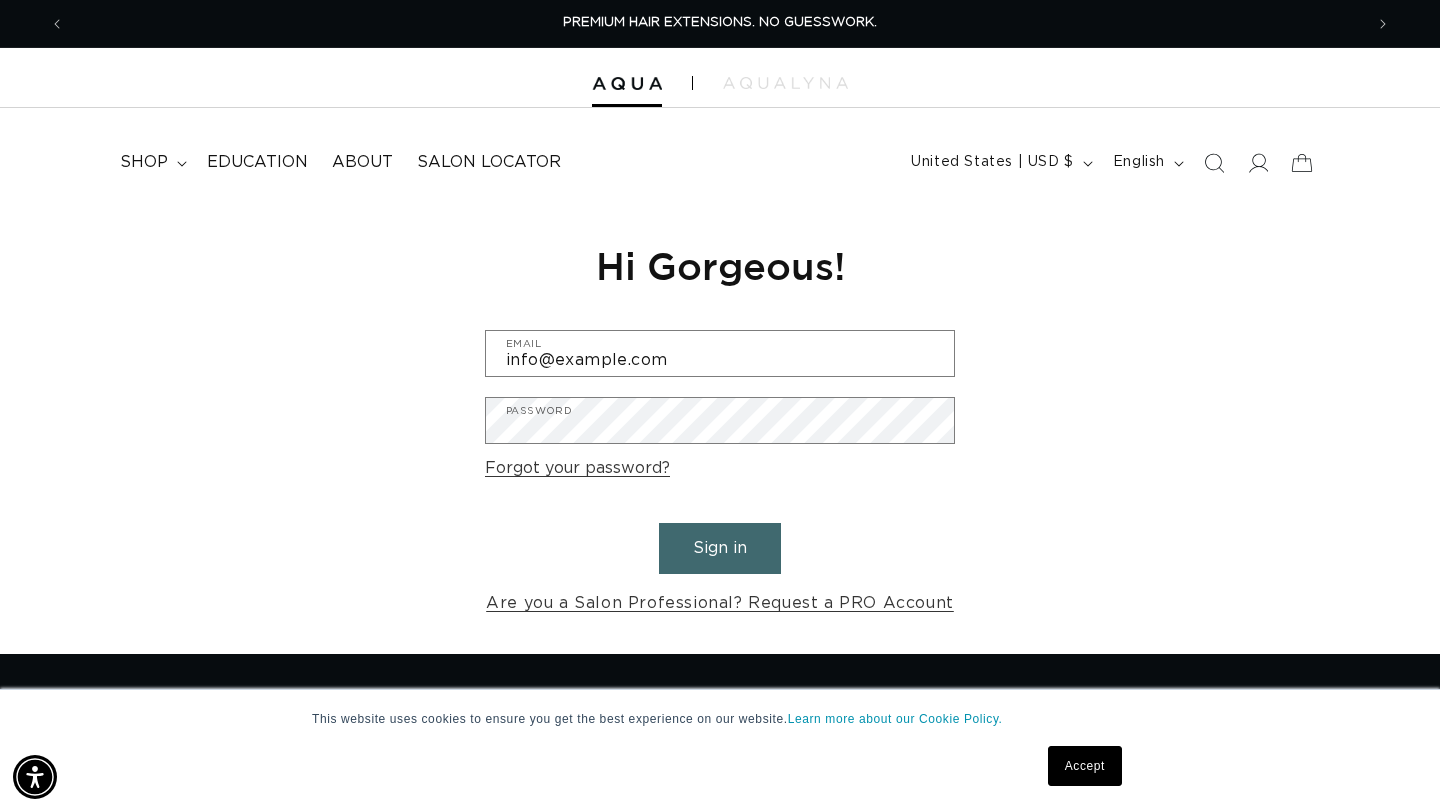 click on "Sign in" at bounding box center [720, 548] 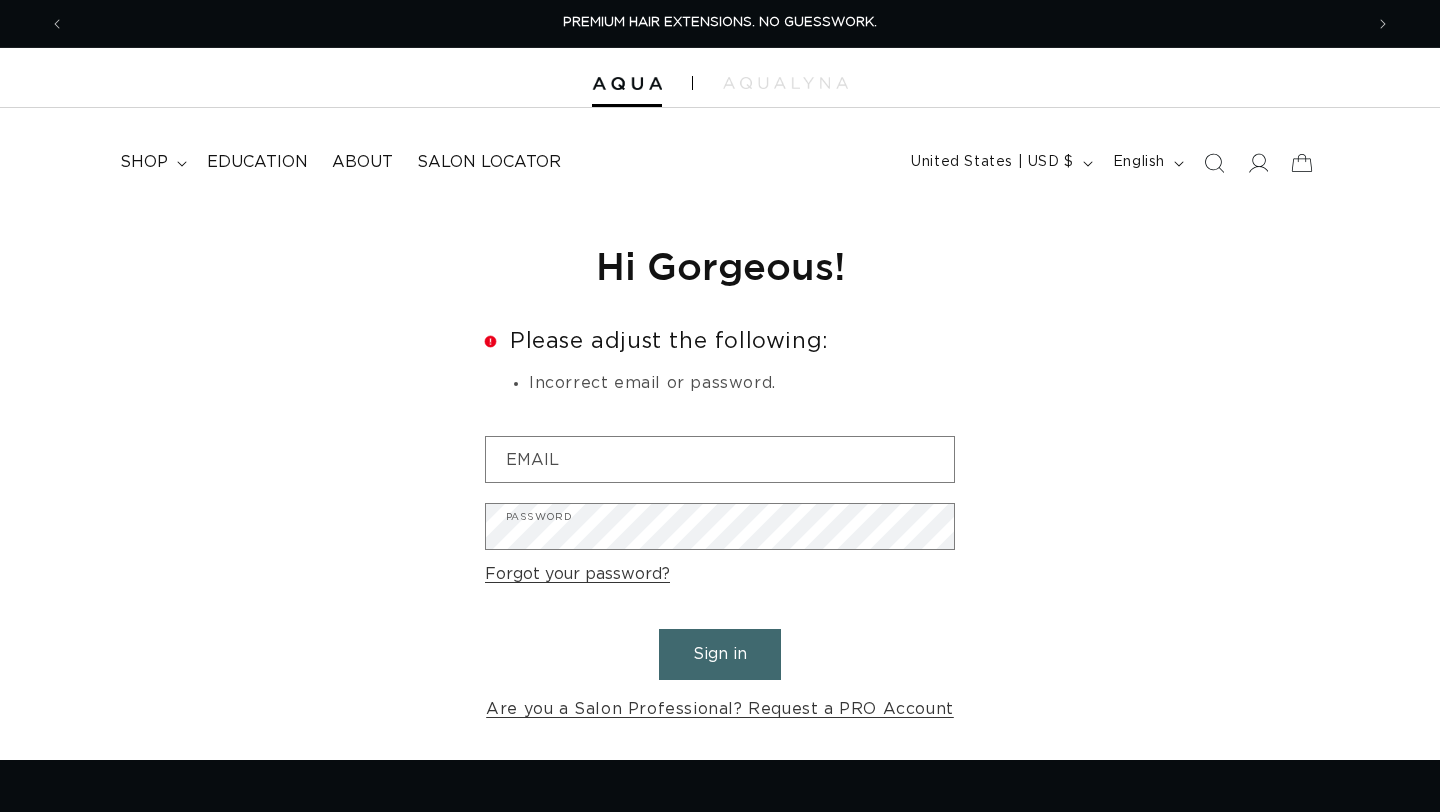 scroll, scrollTop: 0, scrollLeft: 0, axis: both 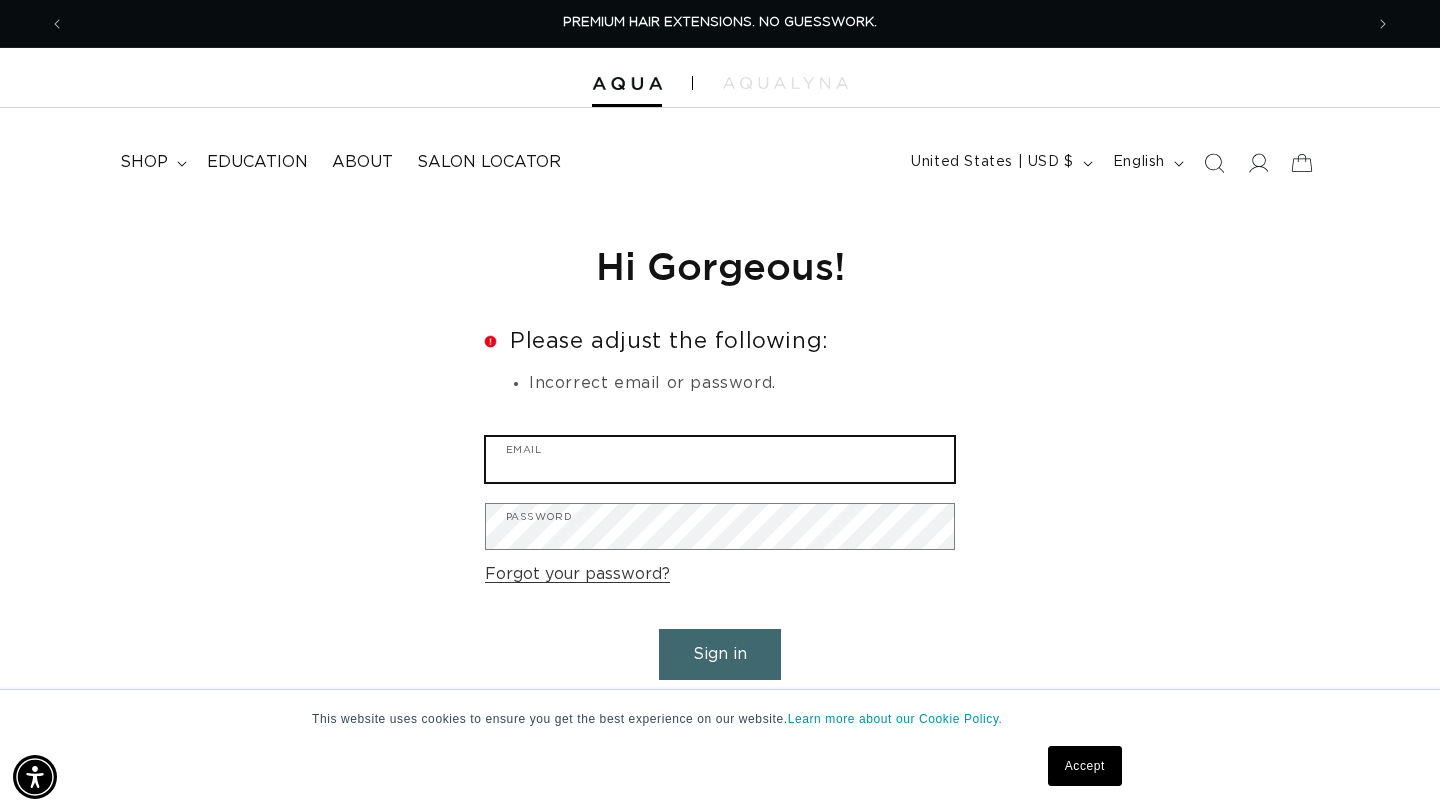click on "Email" at bounding box center (720, 459) 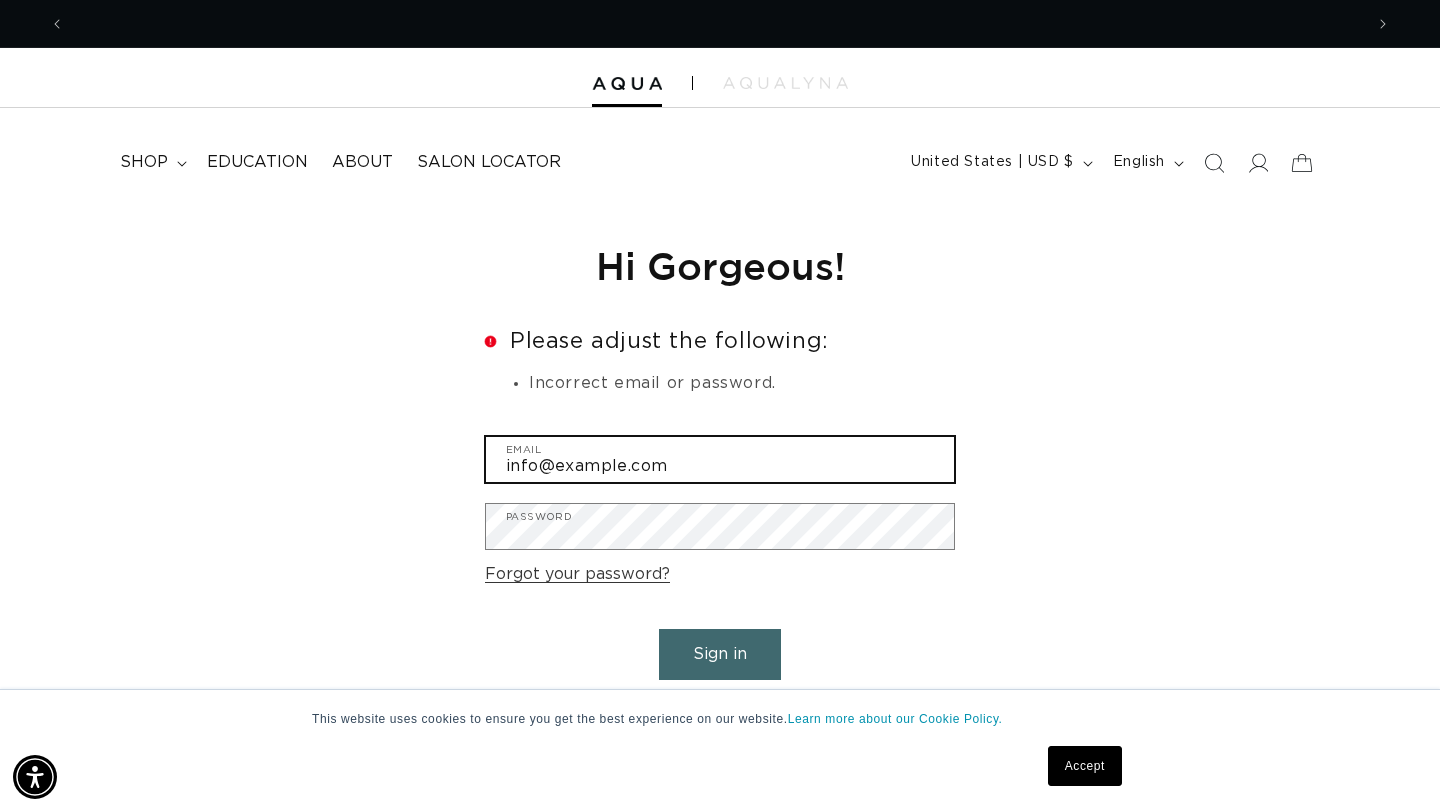 scroll, scrollTop: 0, scrollLeft: 2596, axis: horizontal 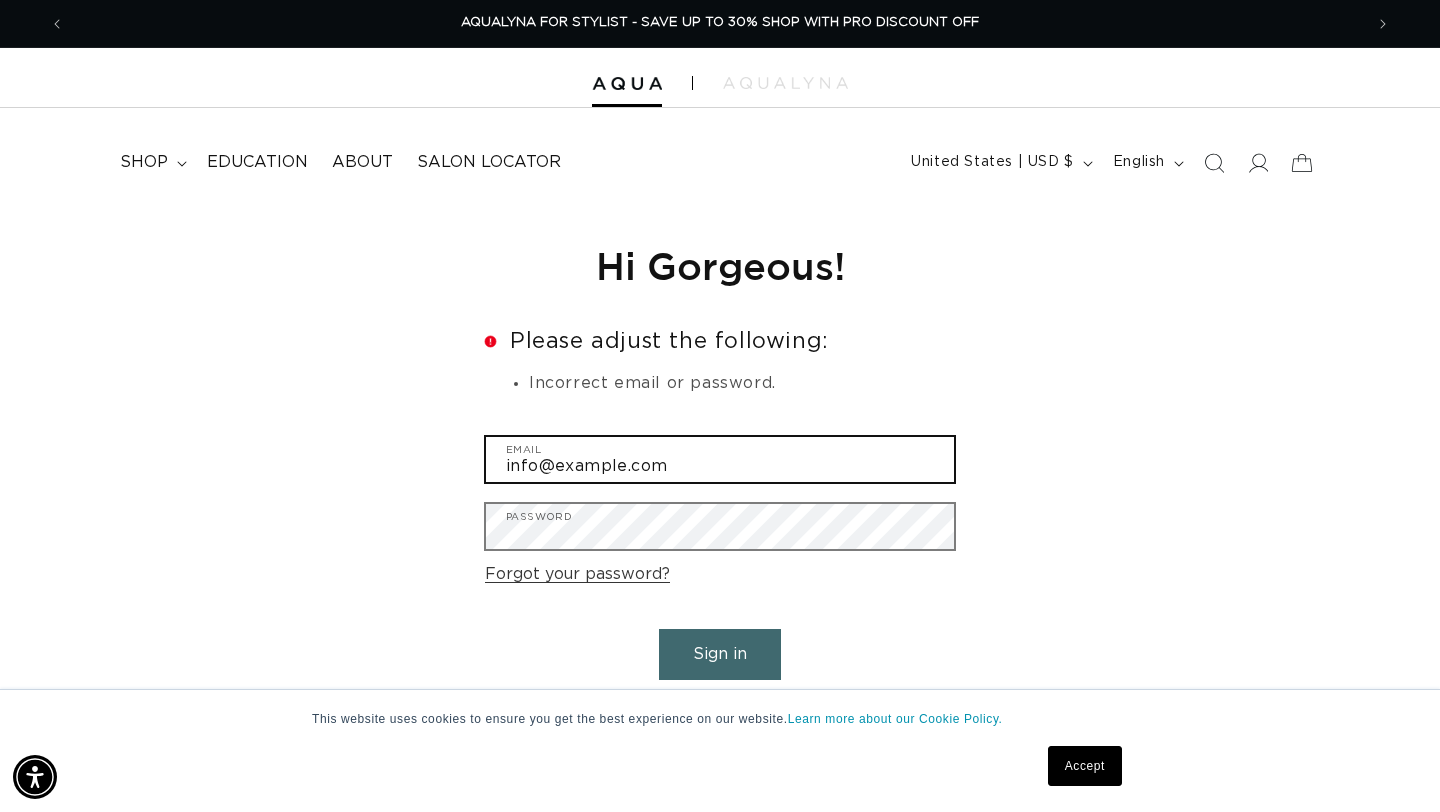 type on "info@oakandlorelsalon.com" 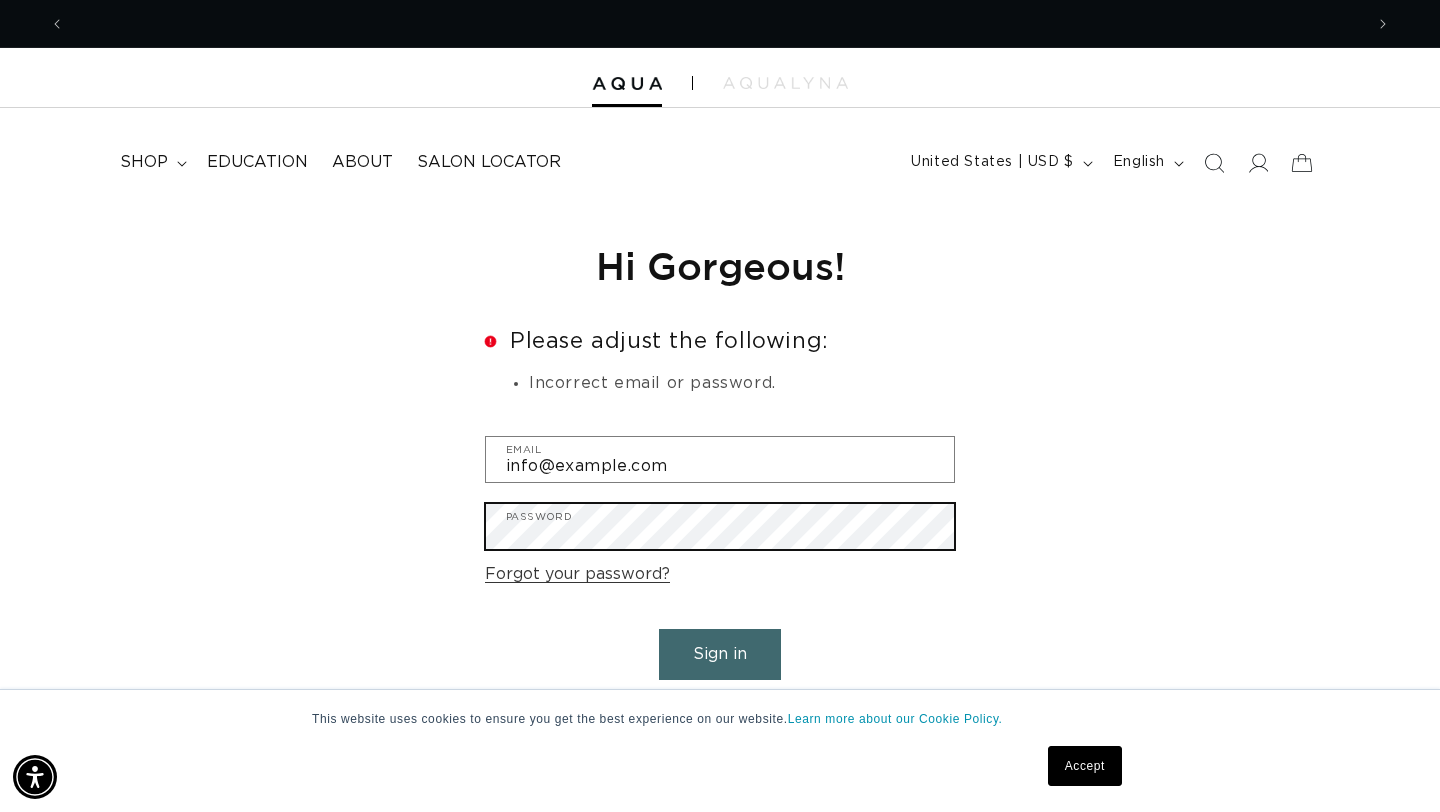 scroll, scrollTop: 0, scrollLeft: 1298, axis: horizontal 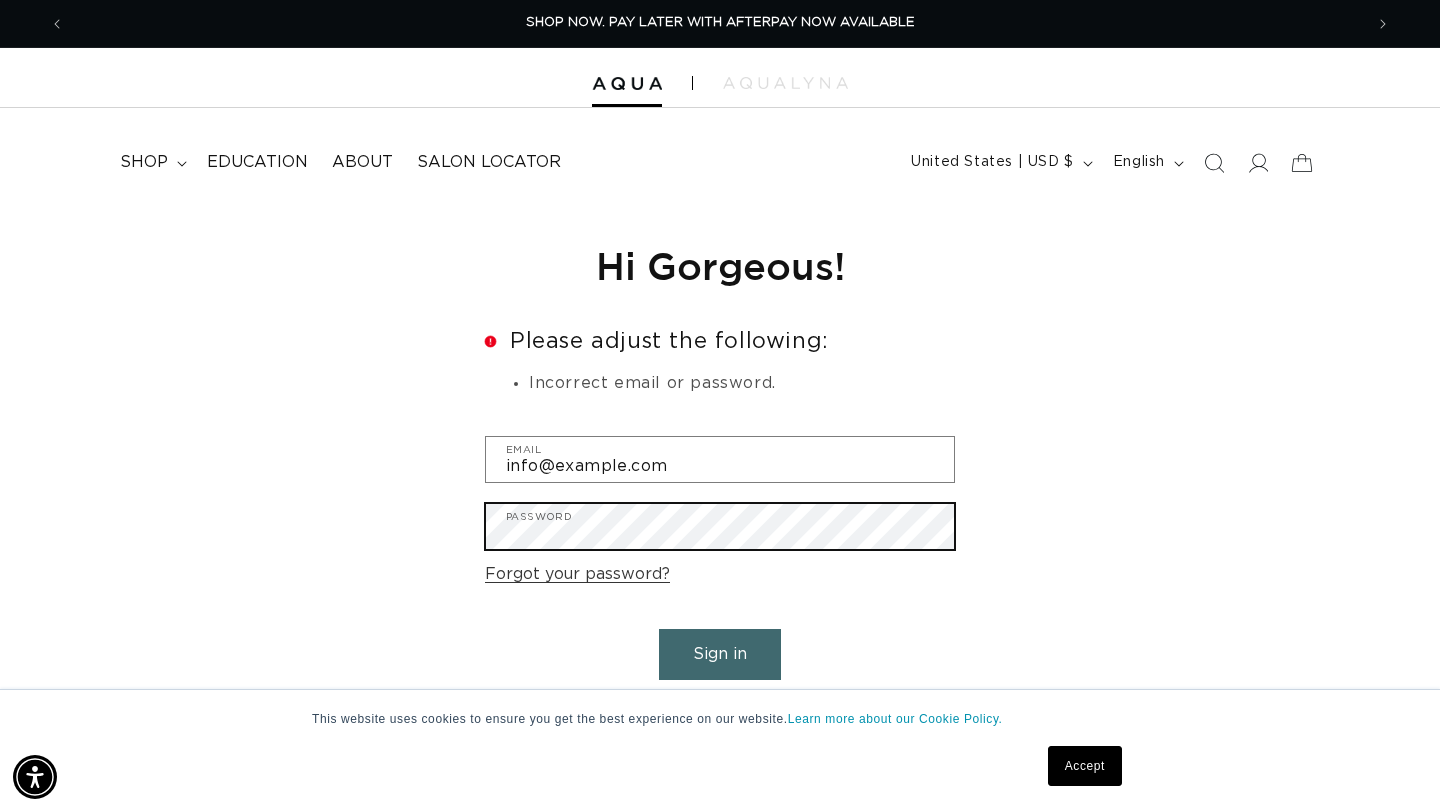 click on "Sign in" at bounding box center [720, 654] 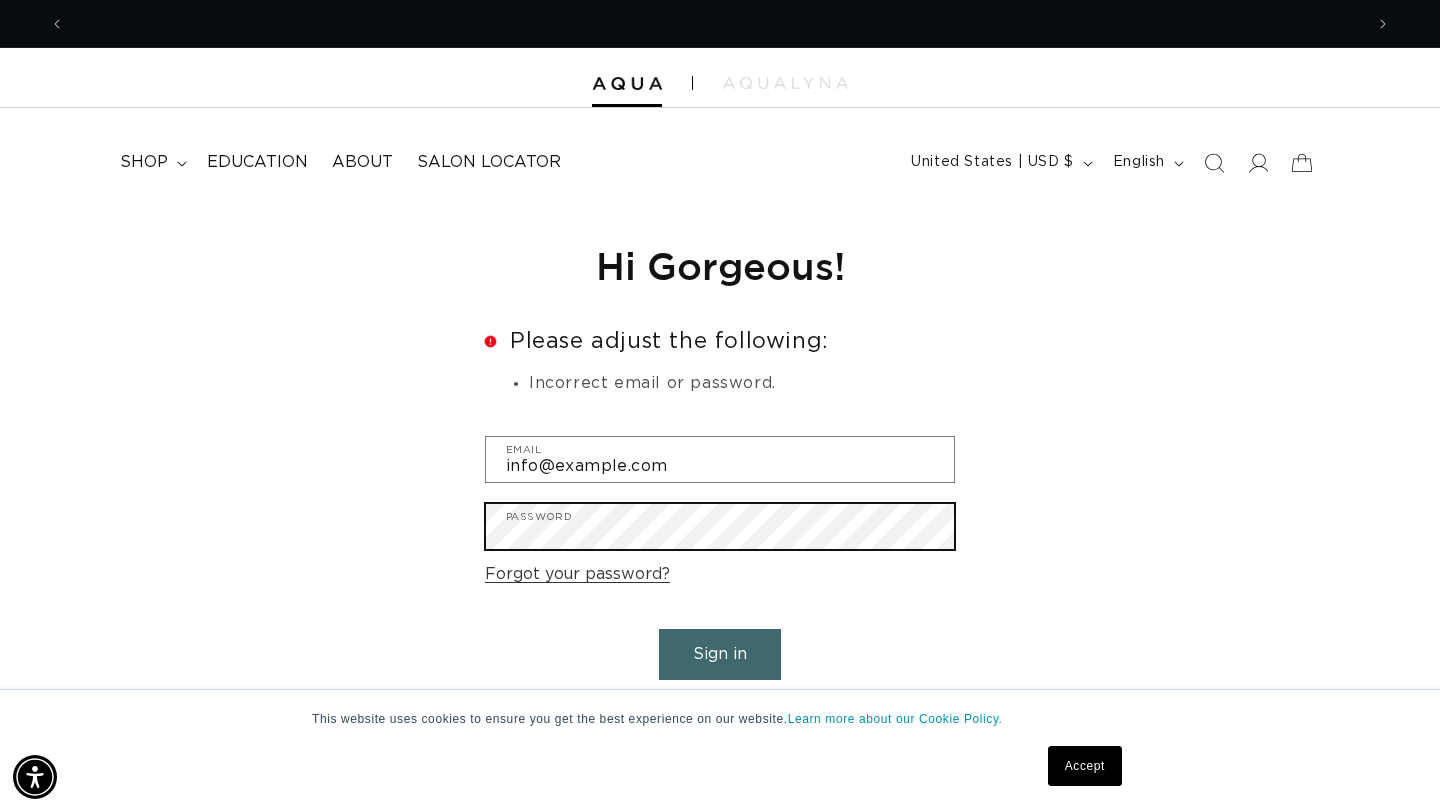 scroll, scrollTop: 0, scrollLeft: 2596, axis: horizontal 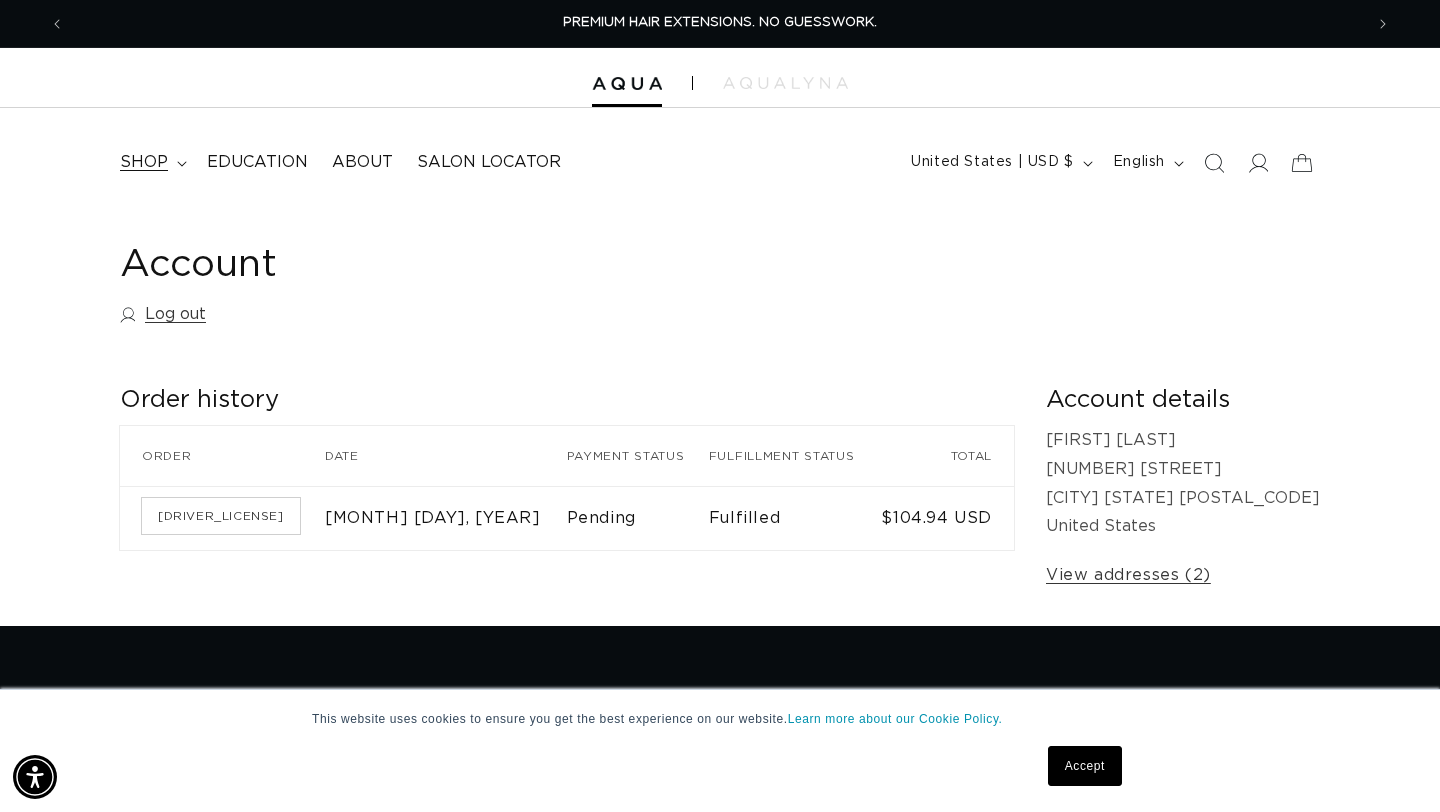 click on "shop" at bounding box center [151, 162] 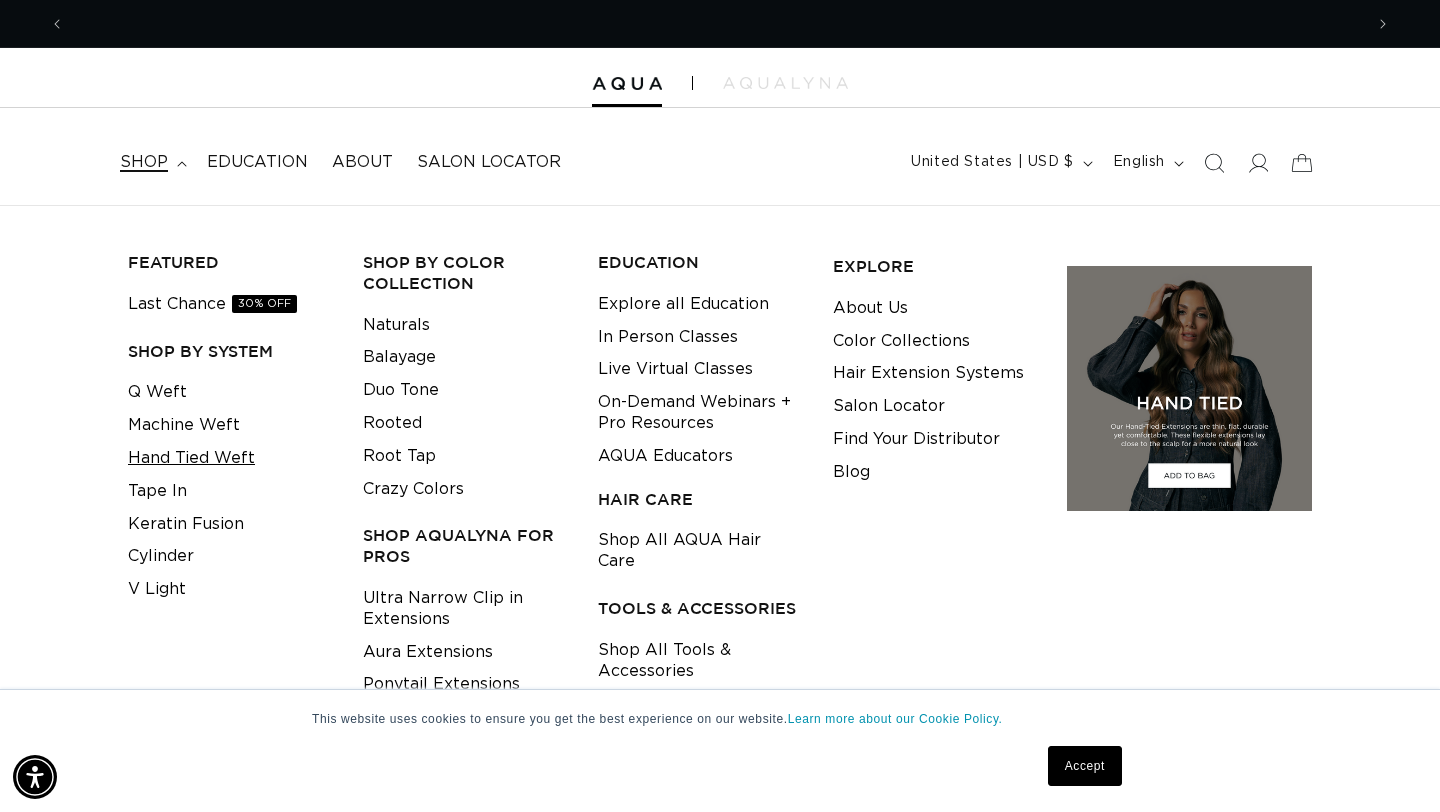 scroll, scrollTop: 0, scrollLeft: 1298, axis: horizontal 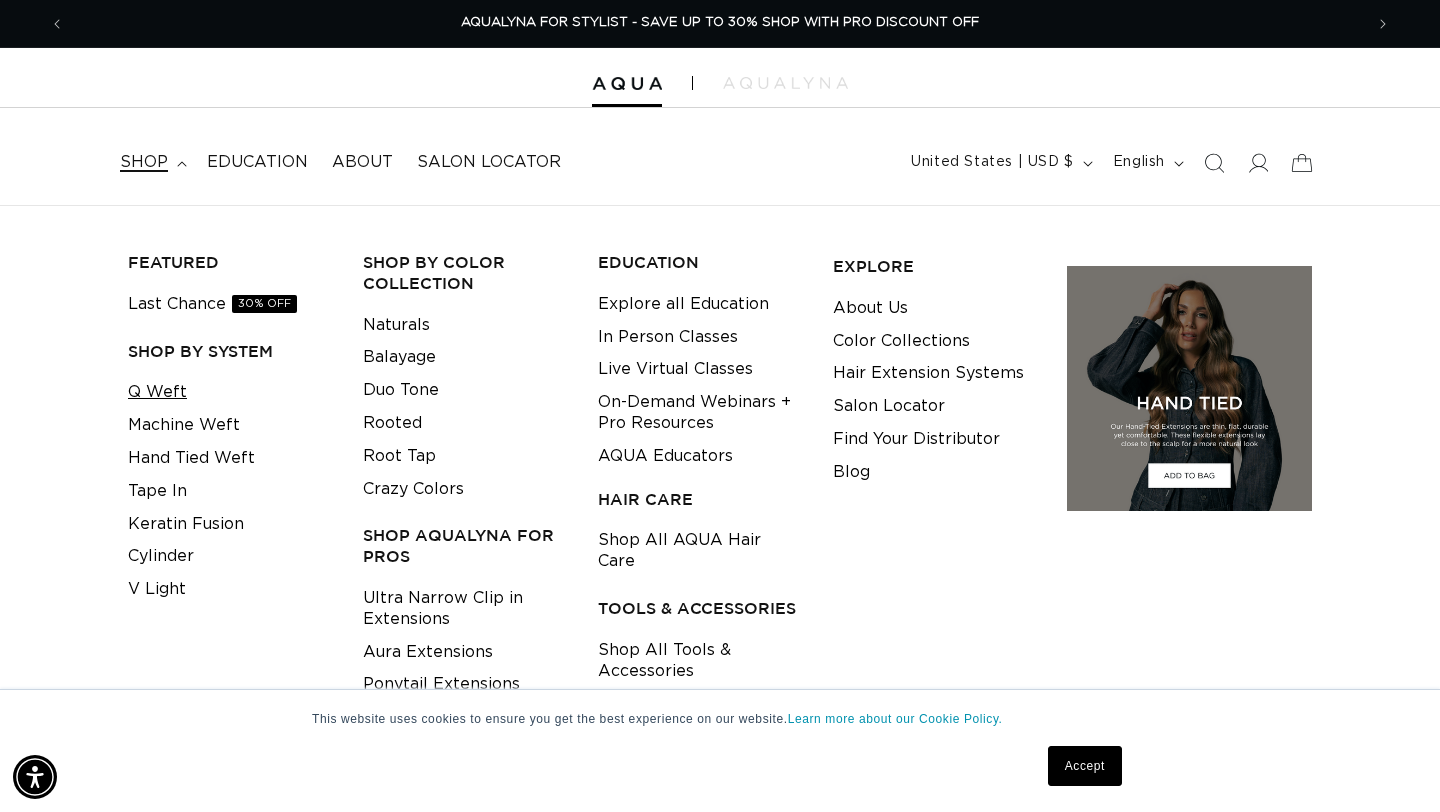 click on "Q Weft" at bounding box center [157, 392] 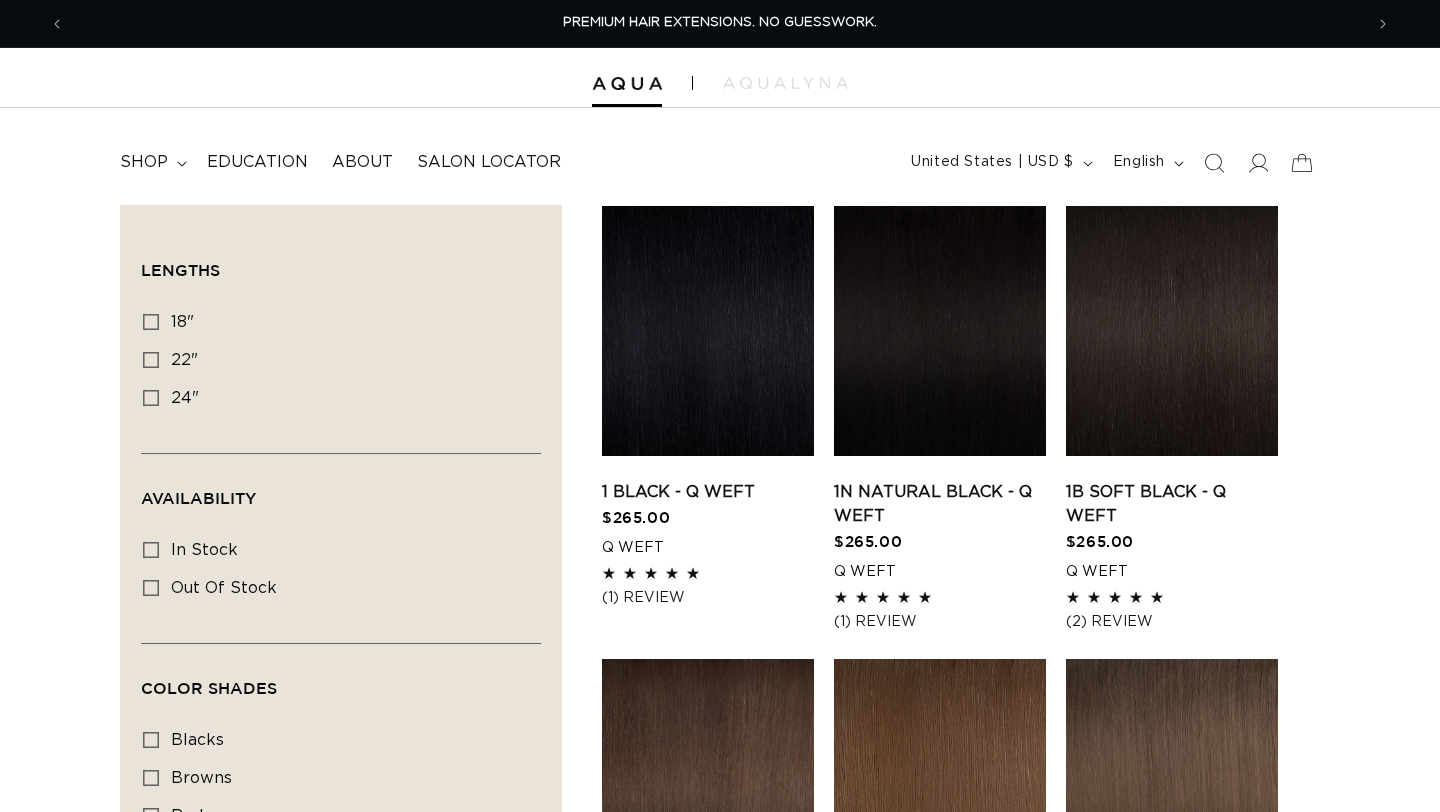 scroll, scrollTop: 0, scrollLeft: 0, axis: both 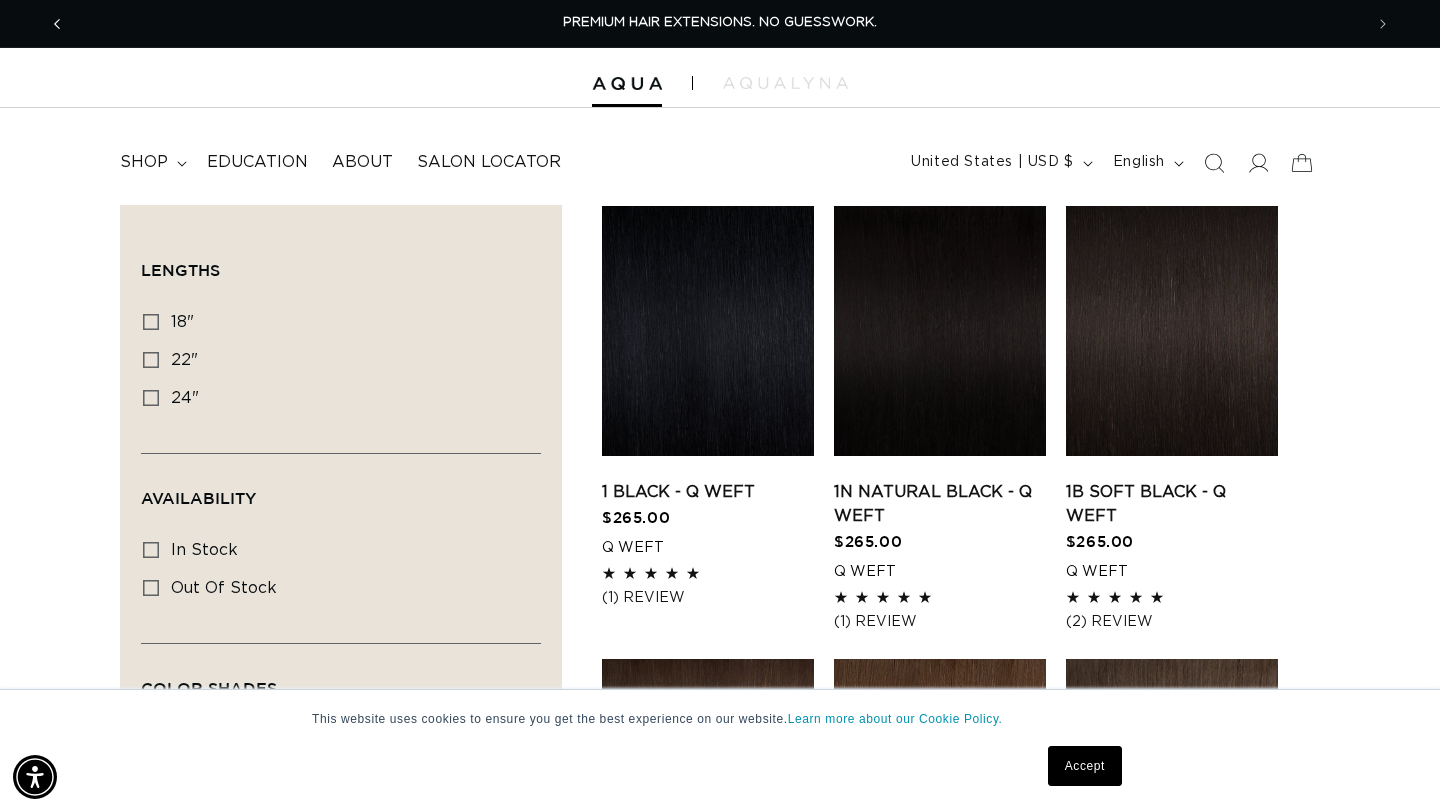 click at bounding box center (57, 24) 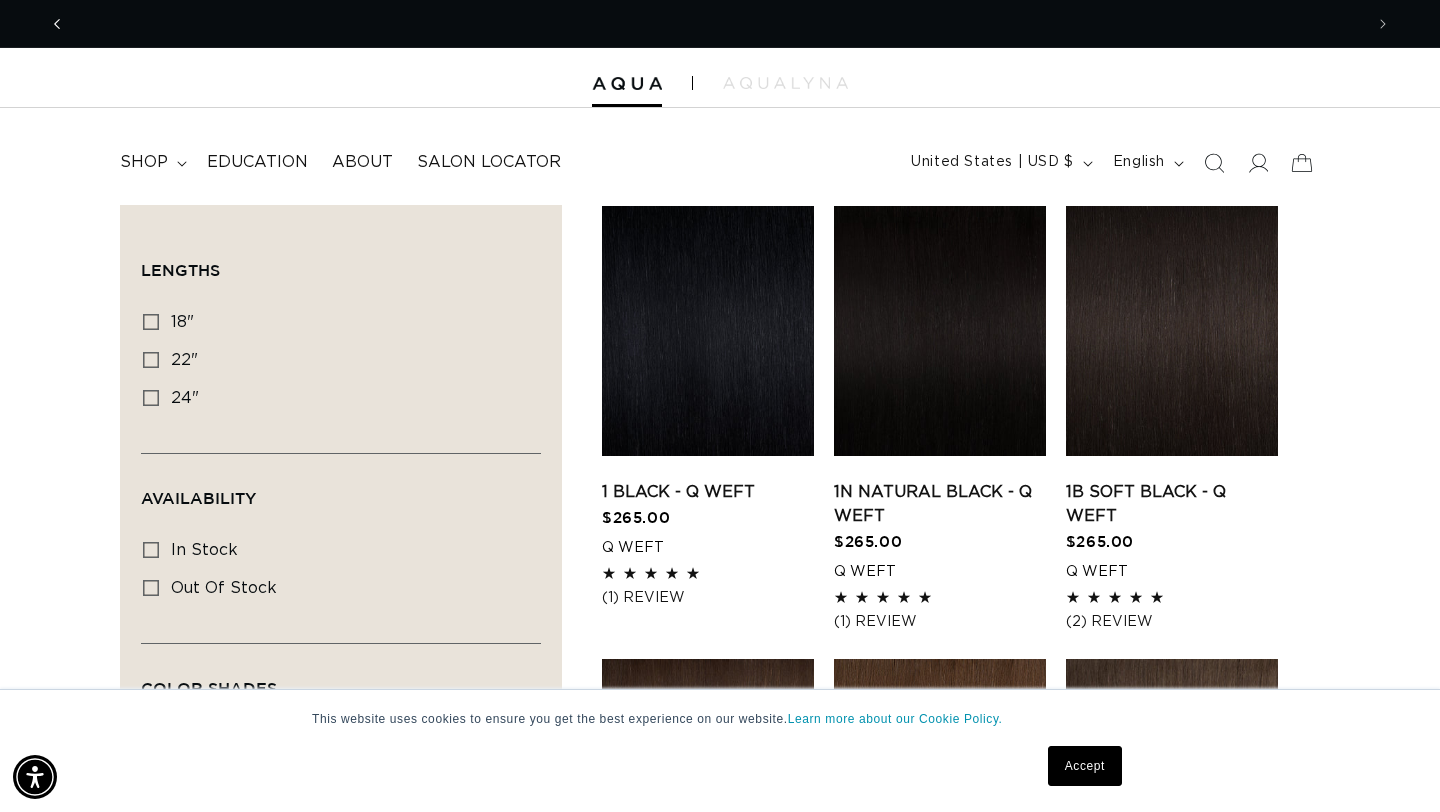 scroll, scrollTop: 0, scrollLeft: 2596, axis: horizontal 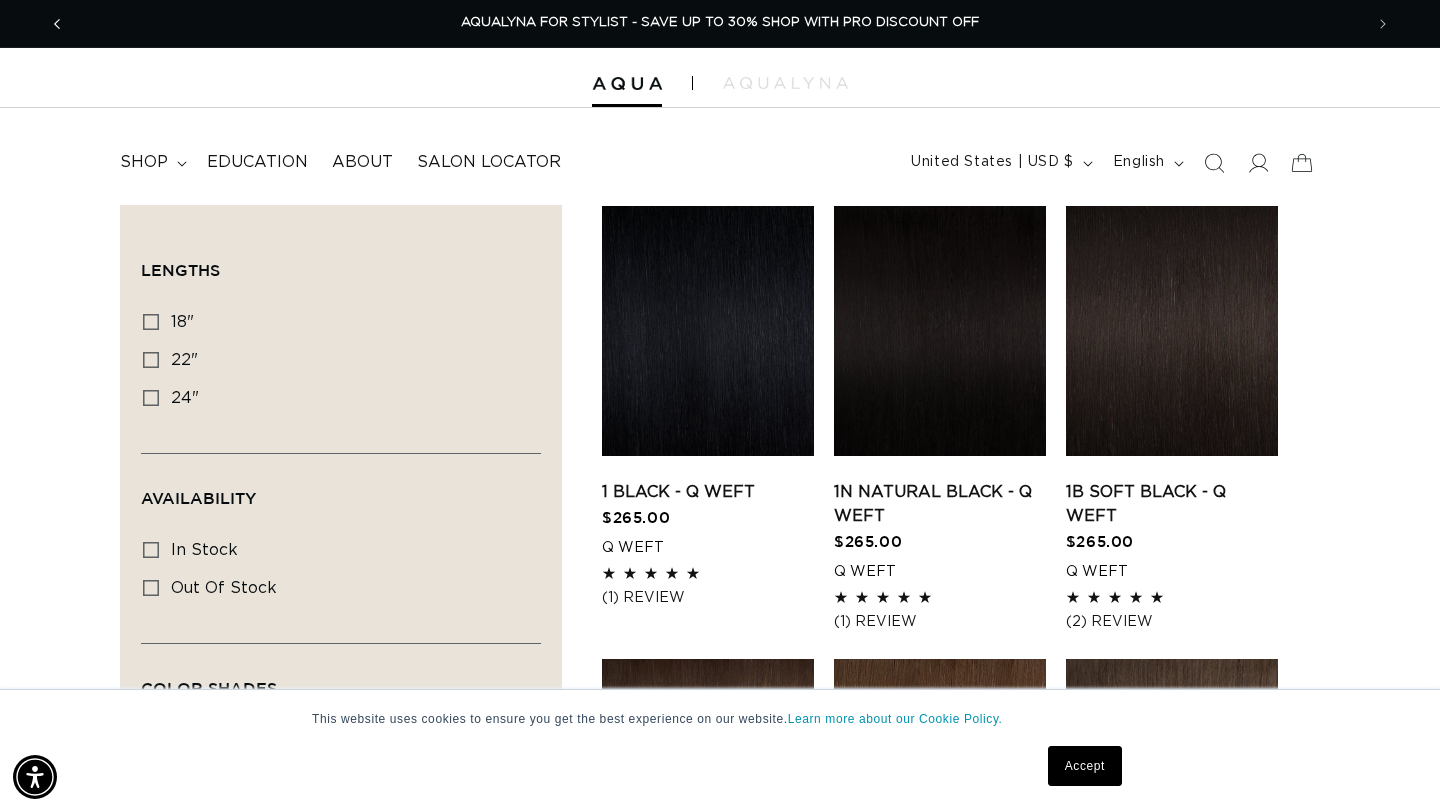 click 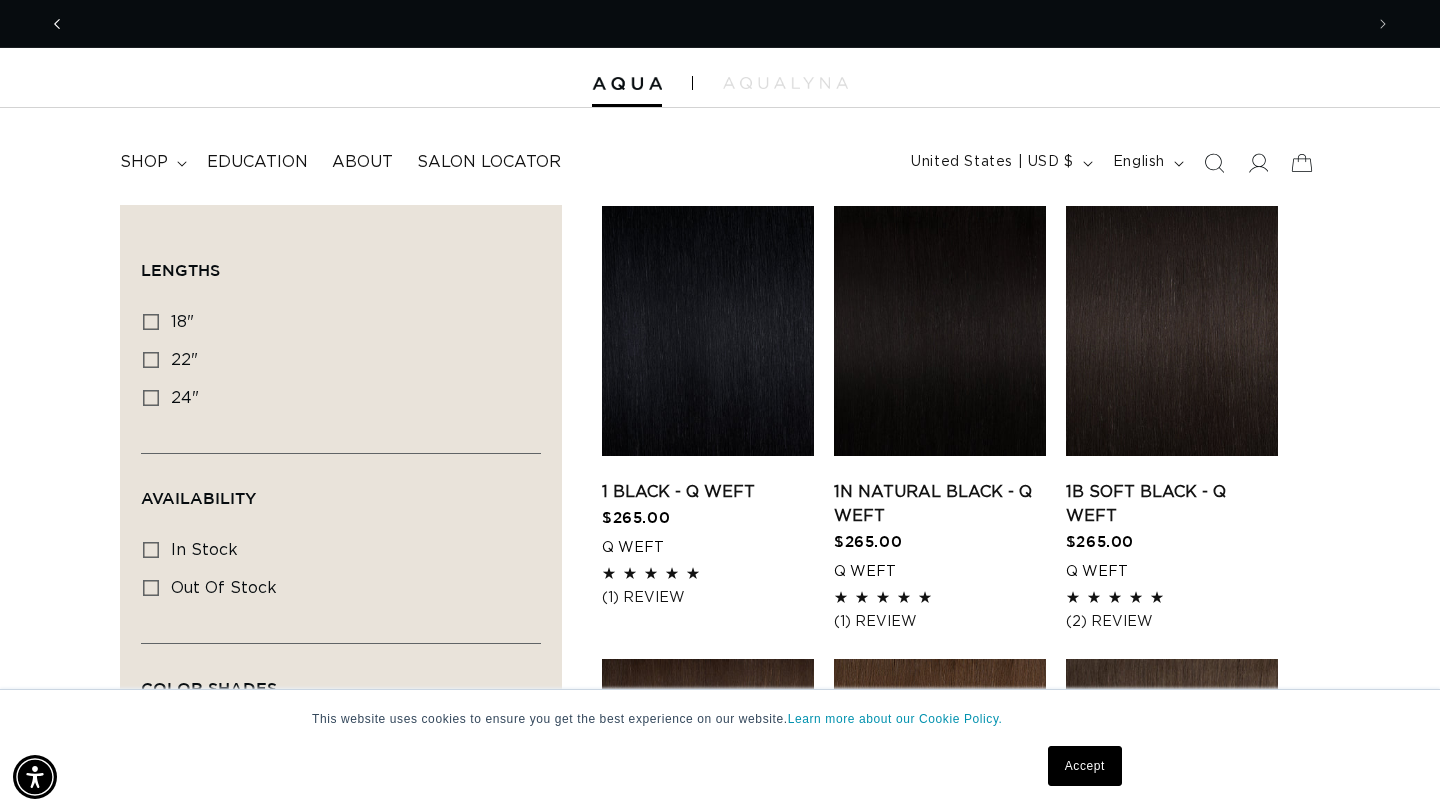 scroll, scrollTop: 0, scrollLeft: 1298, axis: horizontal 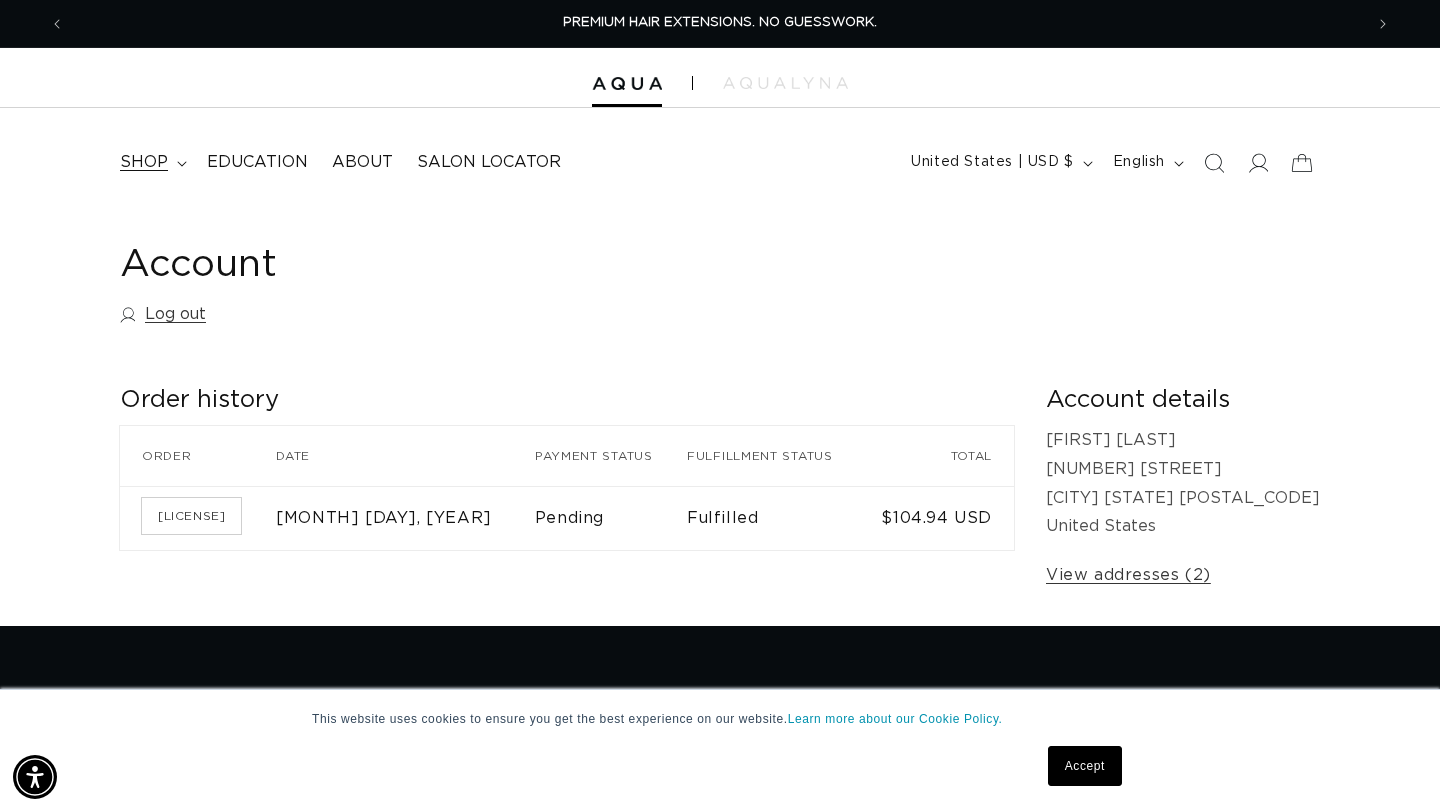 click on "shop" at bounding box center [144, 162] 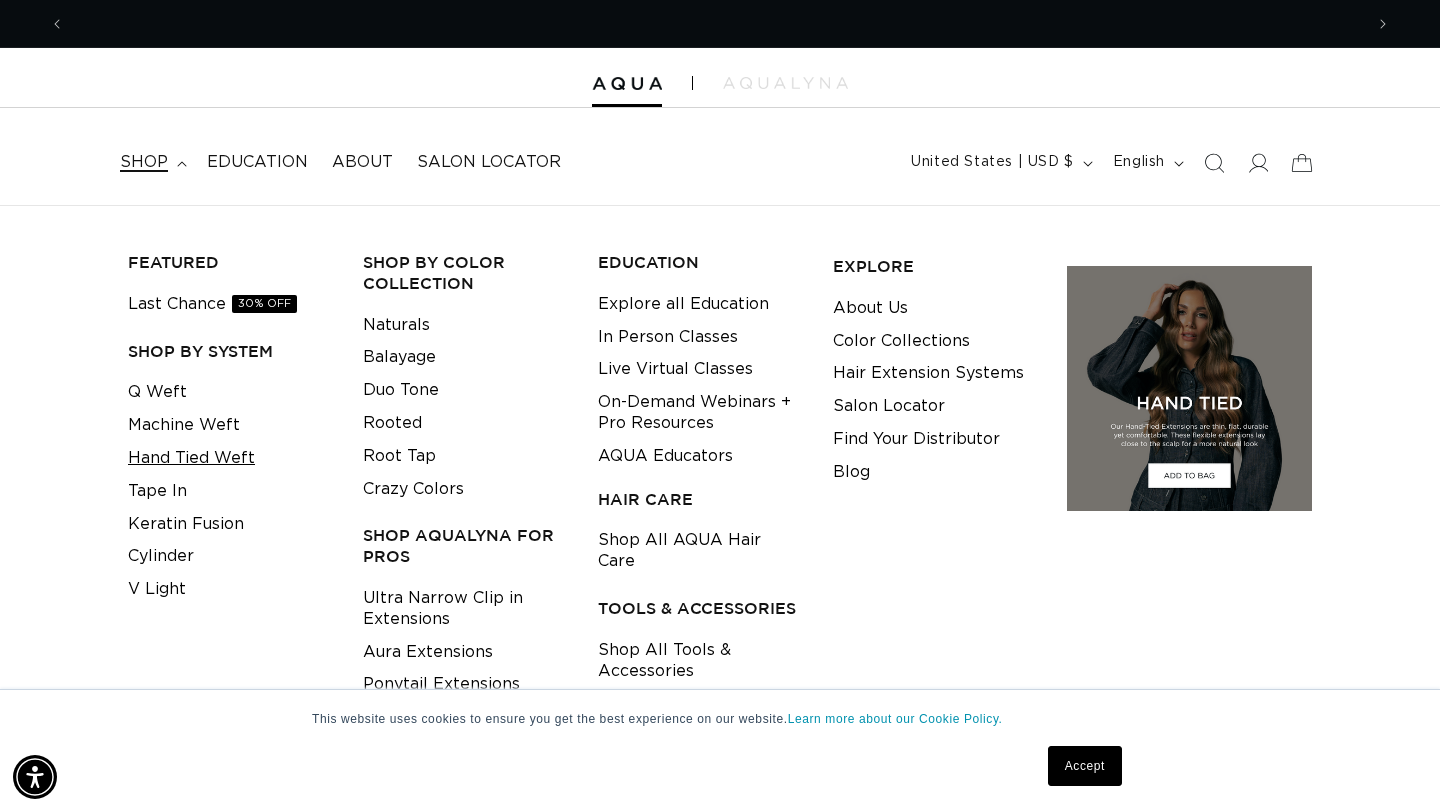 scroll, scrollTop: 0, scrollLeft: 2596, axis: horizontal 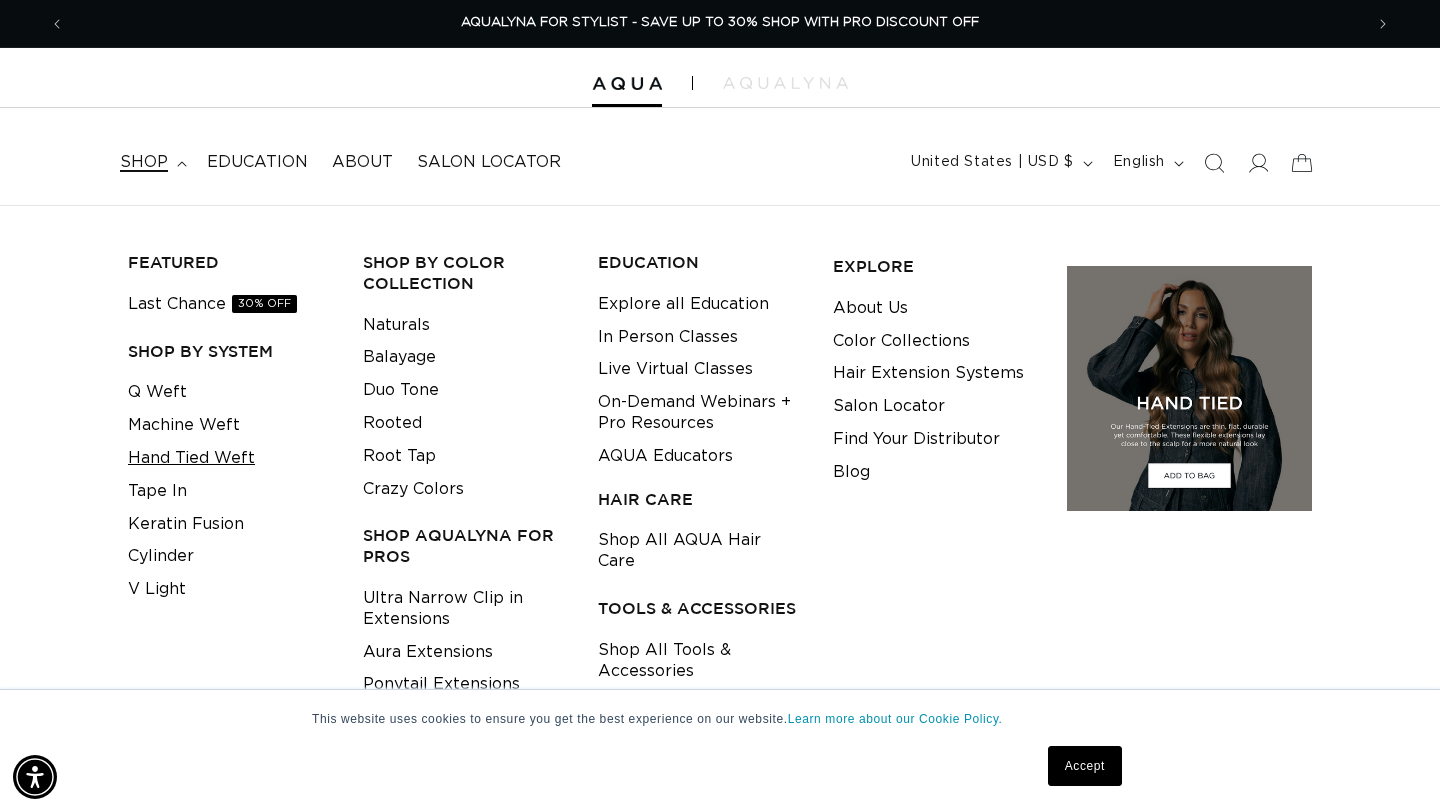 click on "Hand Tied Weft" at bounding box center (191, 458) 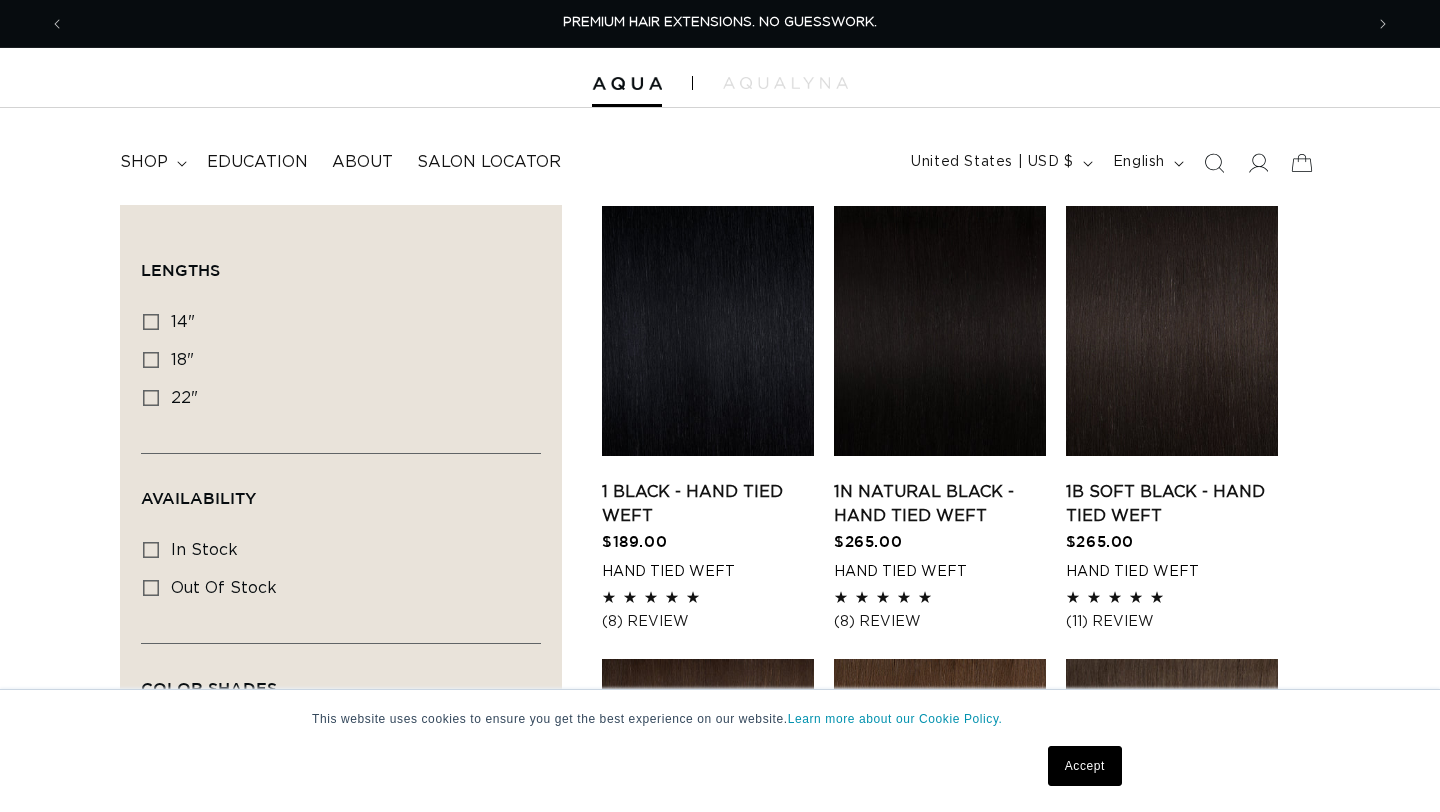 scroll, scrollTop: 0, scrollLeft: 0, axis: both 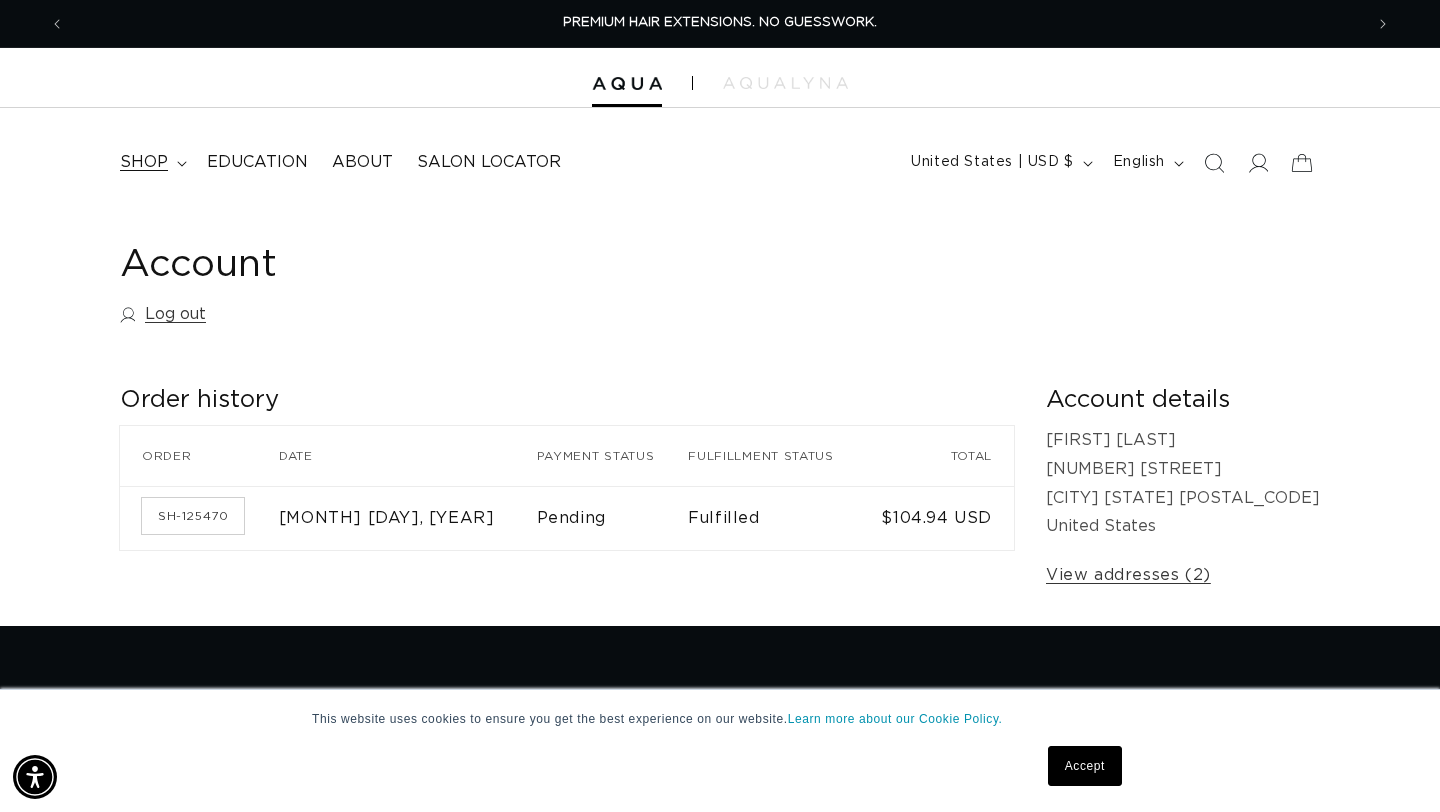 click on "shop" at bounding box center (144, 162) 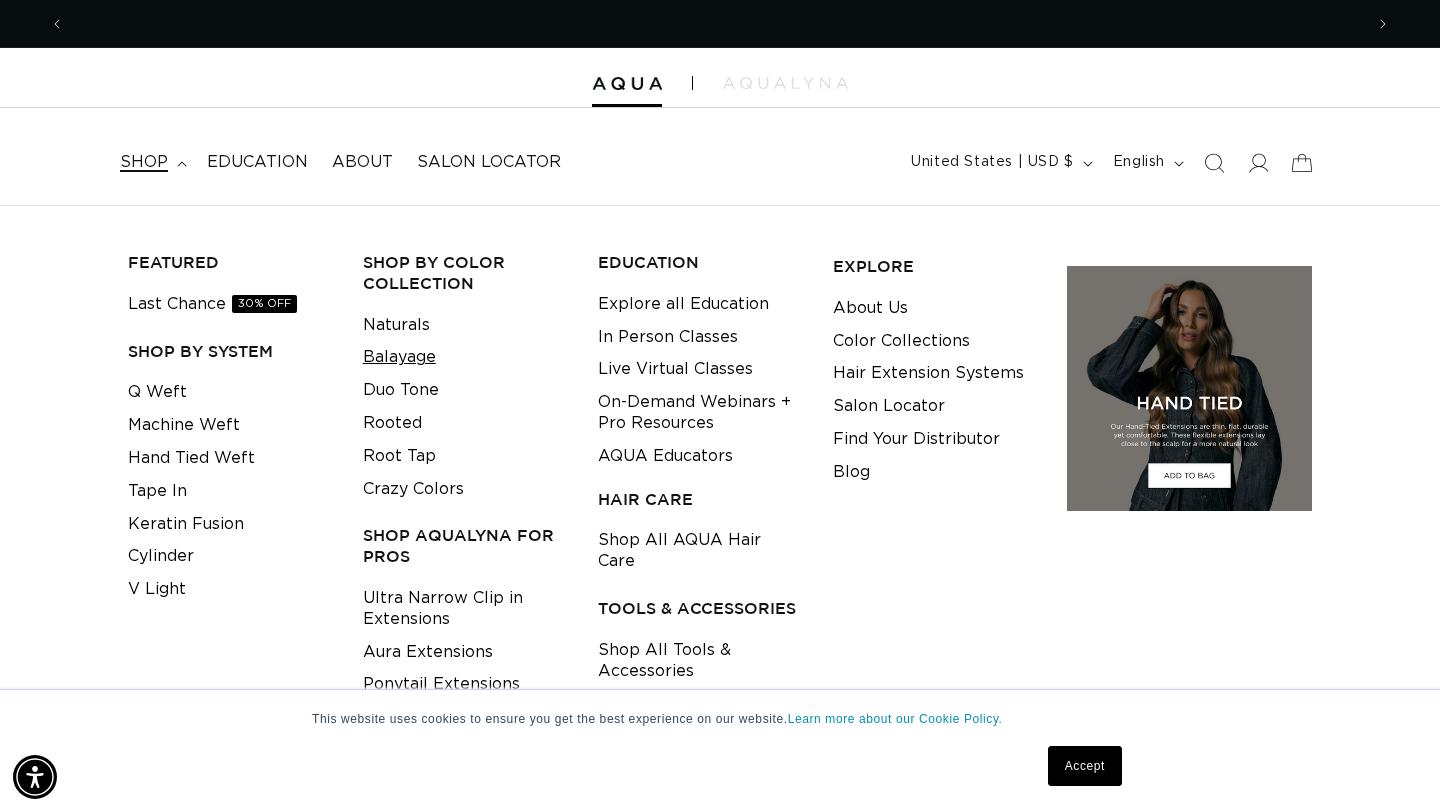 scroll, scrollTop: 0, scrollLeft: 0, axis: both 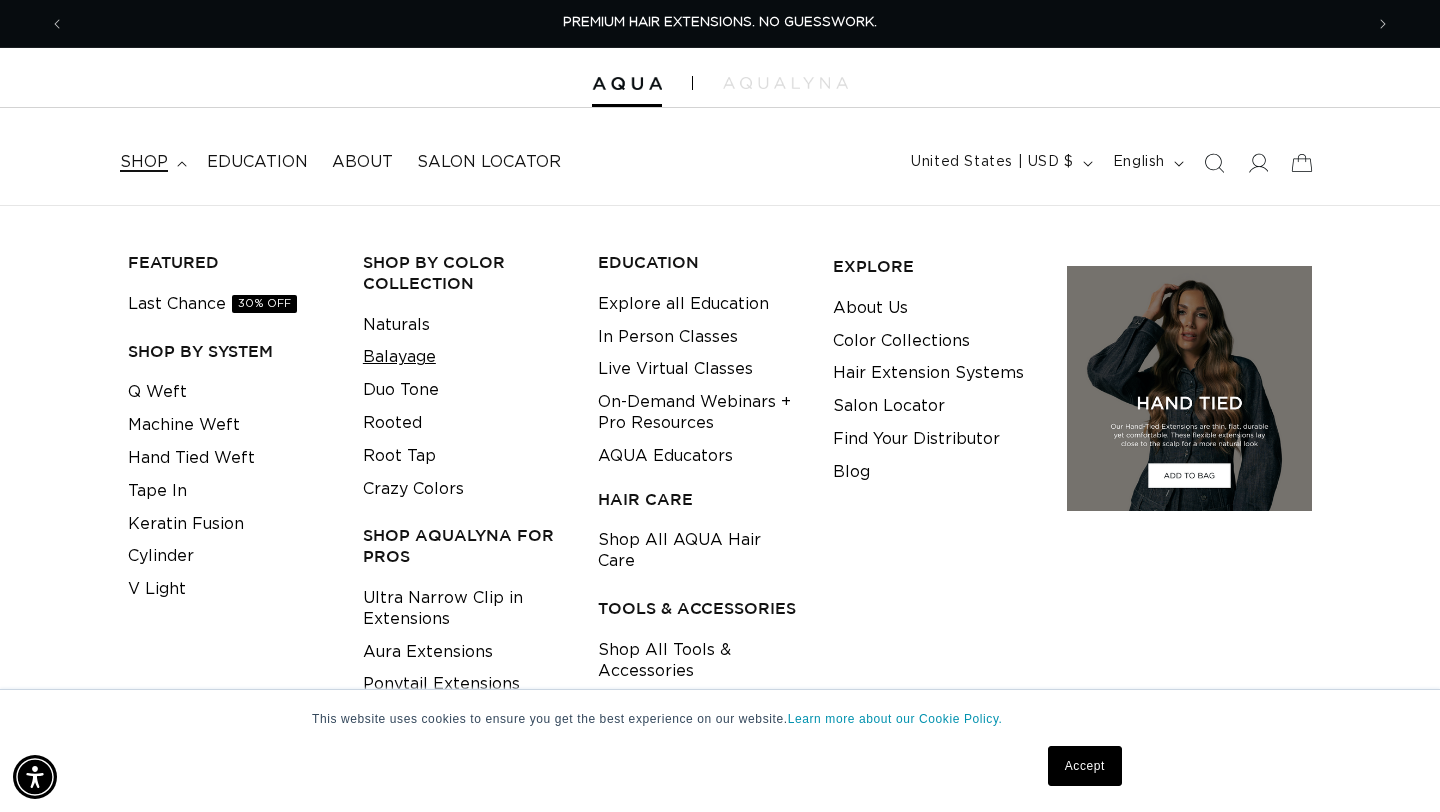 click on "Balayage" at bounding box center [399, 357] 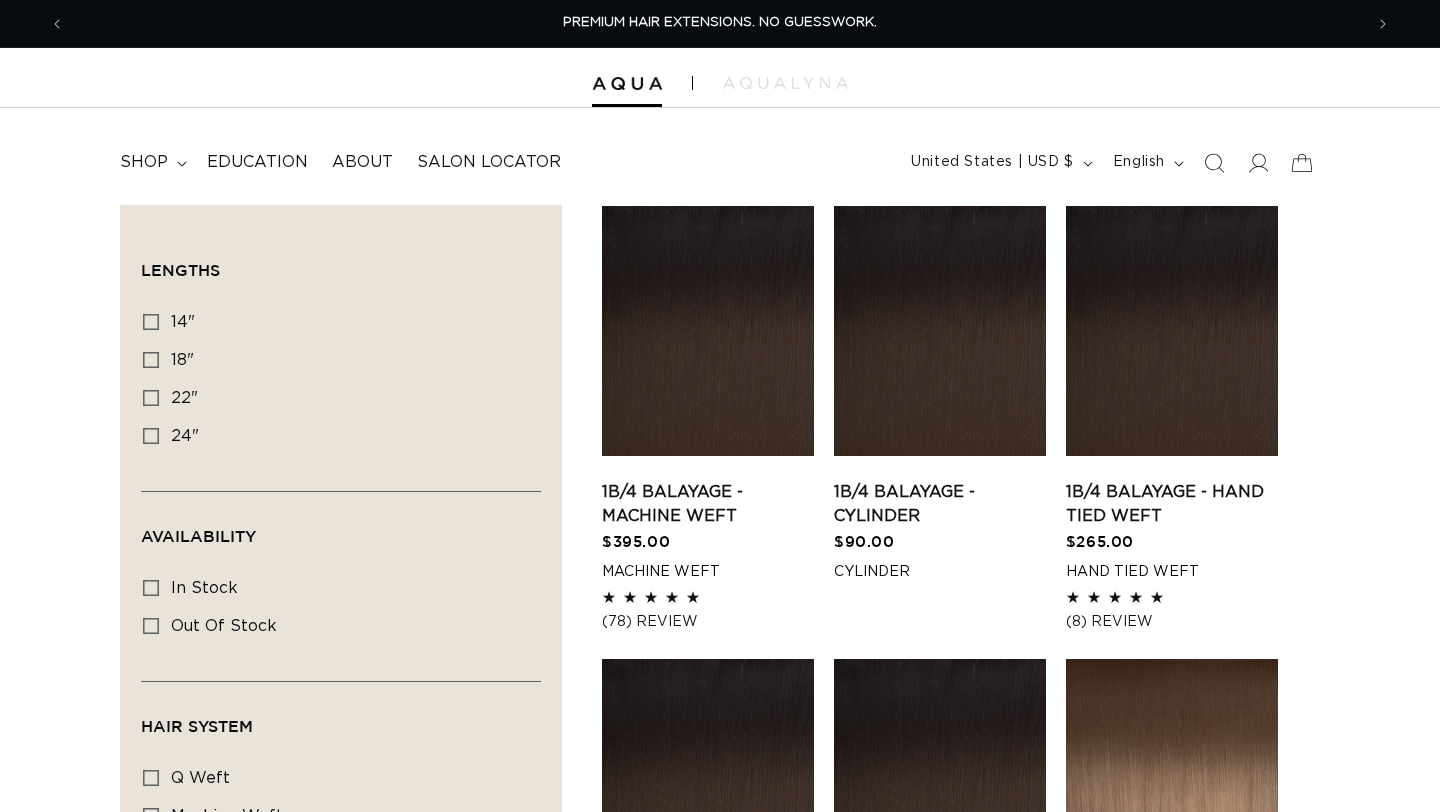 scroll, scrollTop: 0, scrollLeft: 0, axis: both 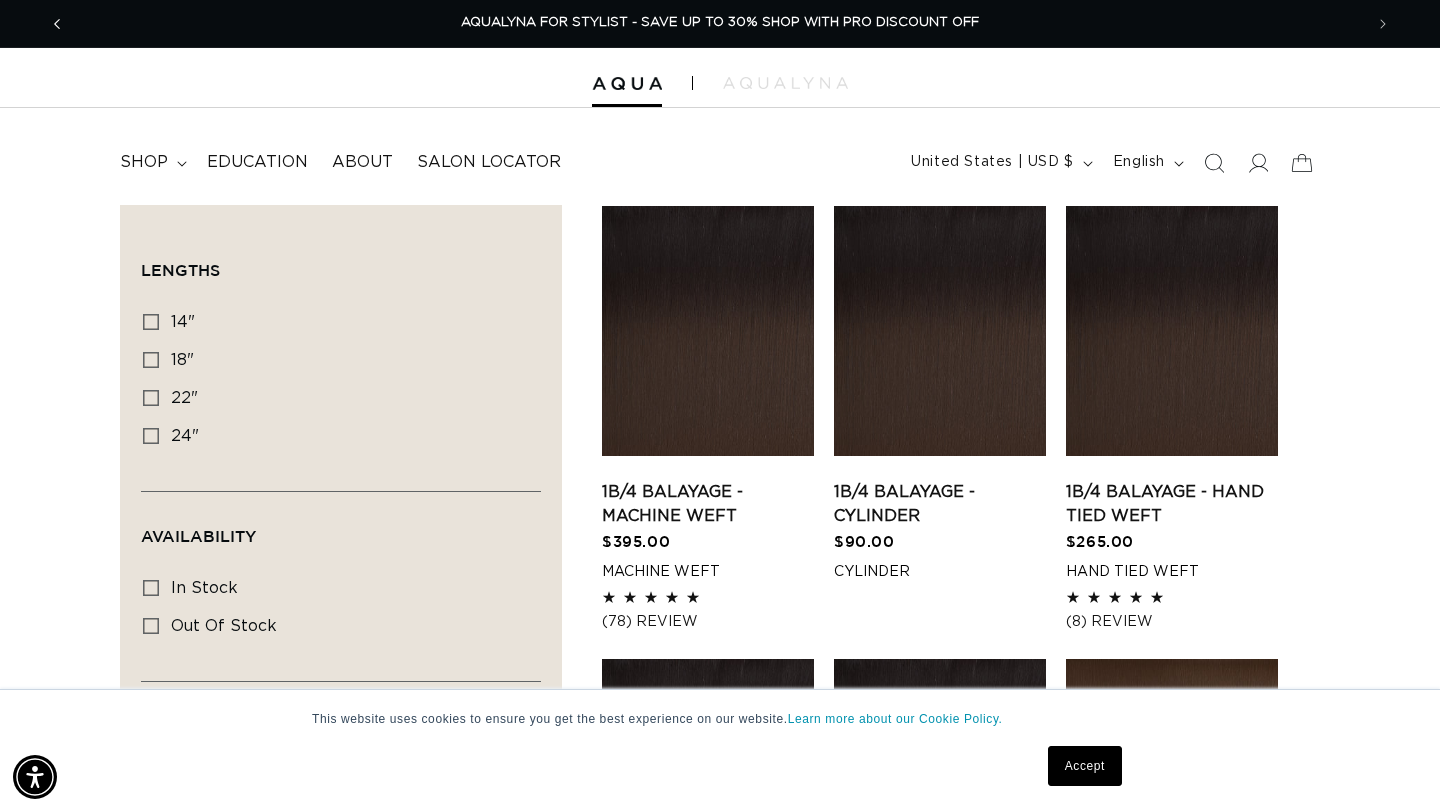 click 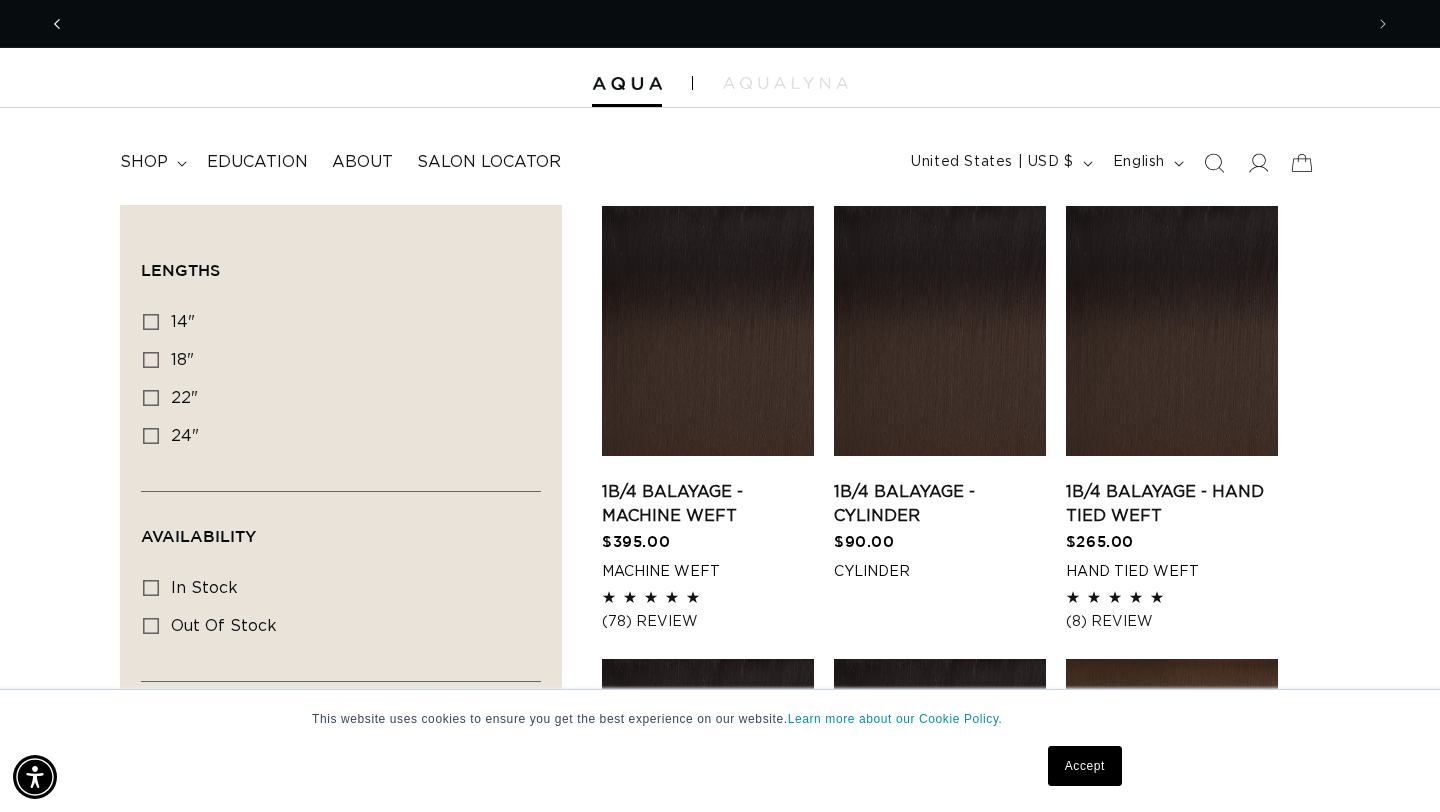 scroll, scrollTop: 0, scrollLeft: 1298, axis: horizontal 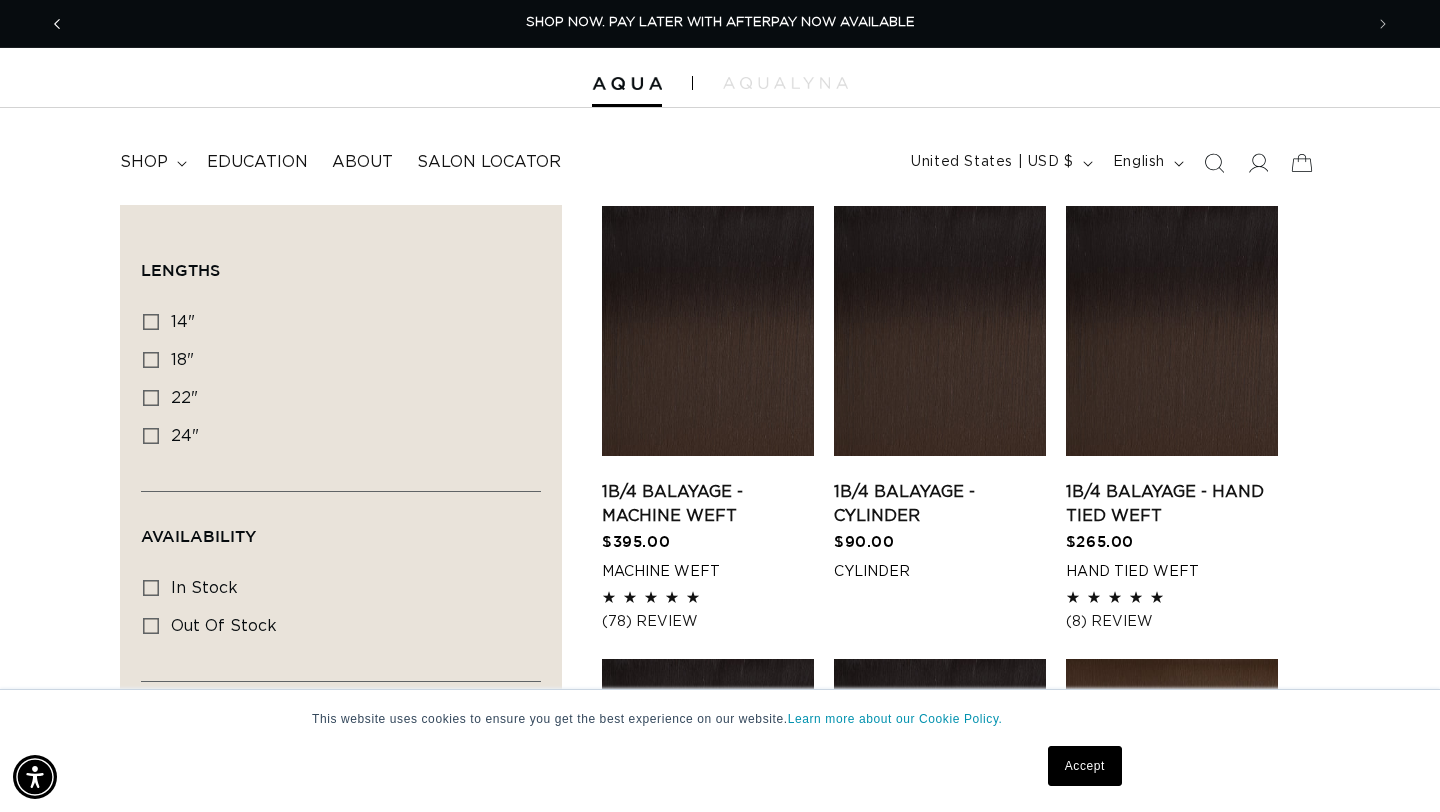 click 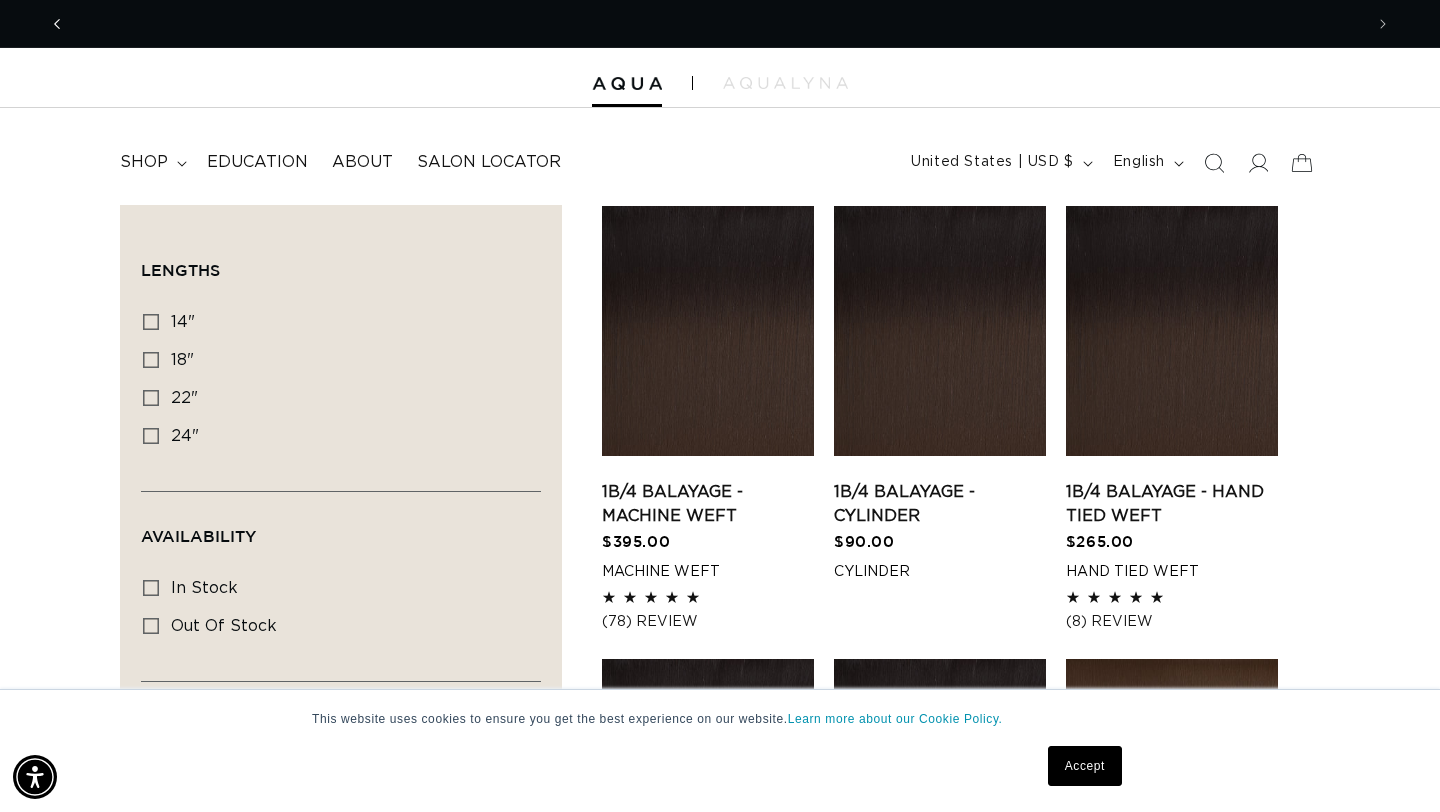 scroll, scrollTop: 0, scrollLeft: 0, axis: both 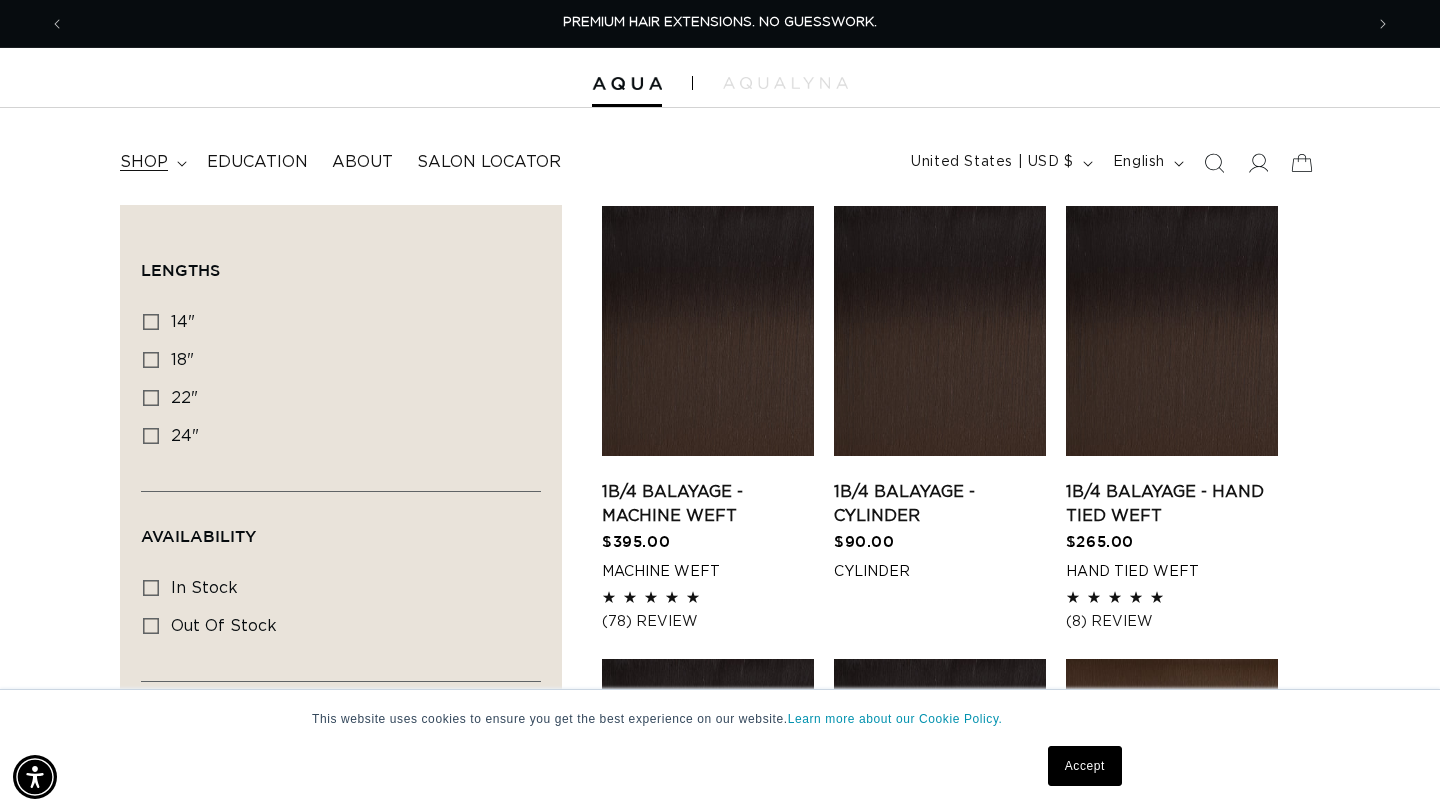 click on "shop" at bounding box center [144, 162] 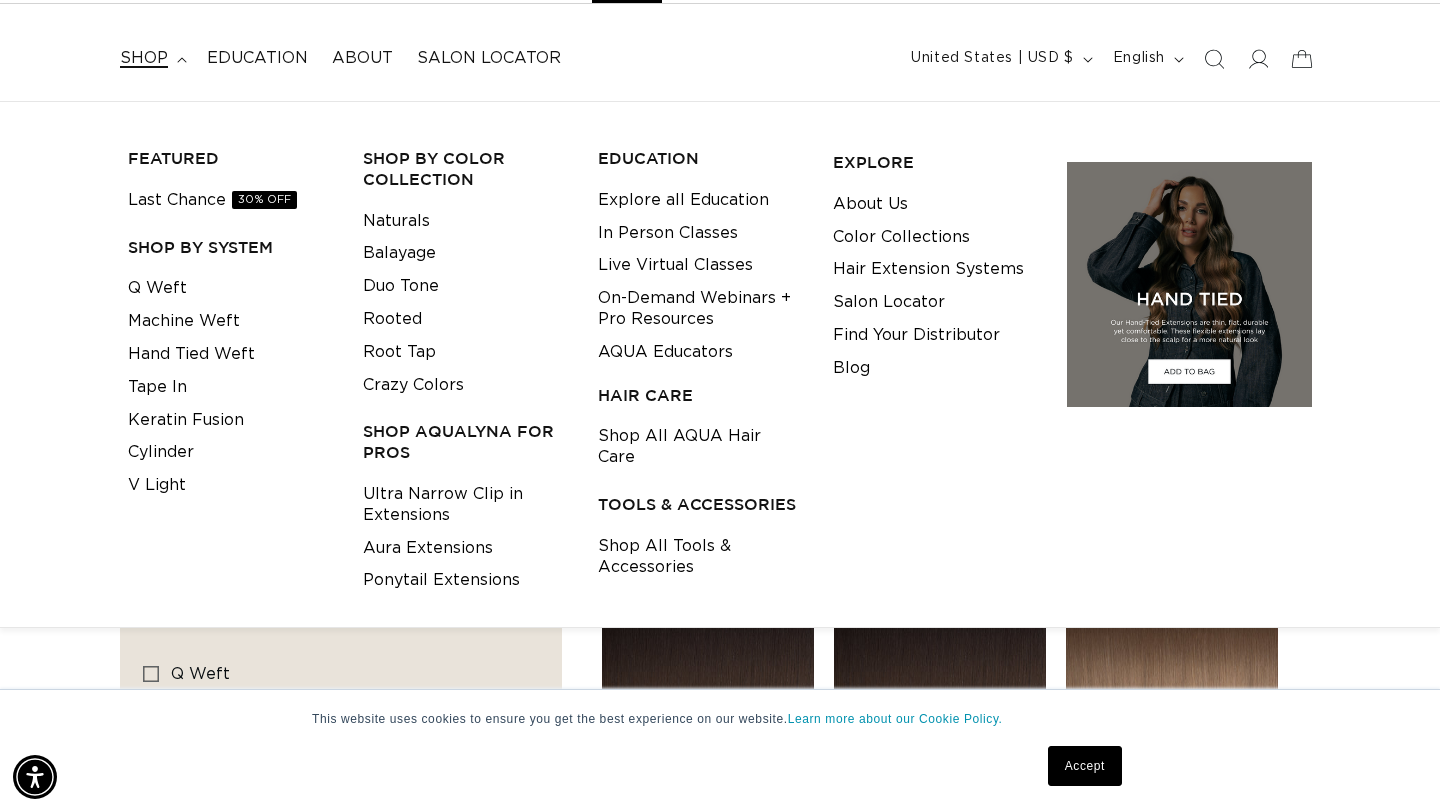 scroll, scrollTop: 107, scrollLeft: 0, axis: vertical 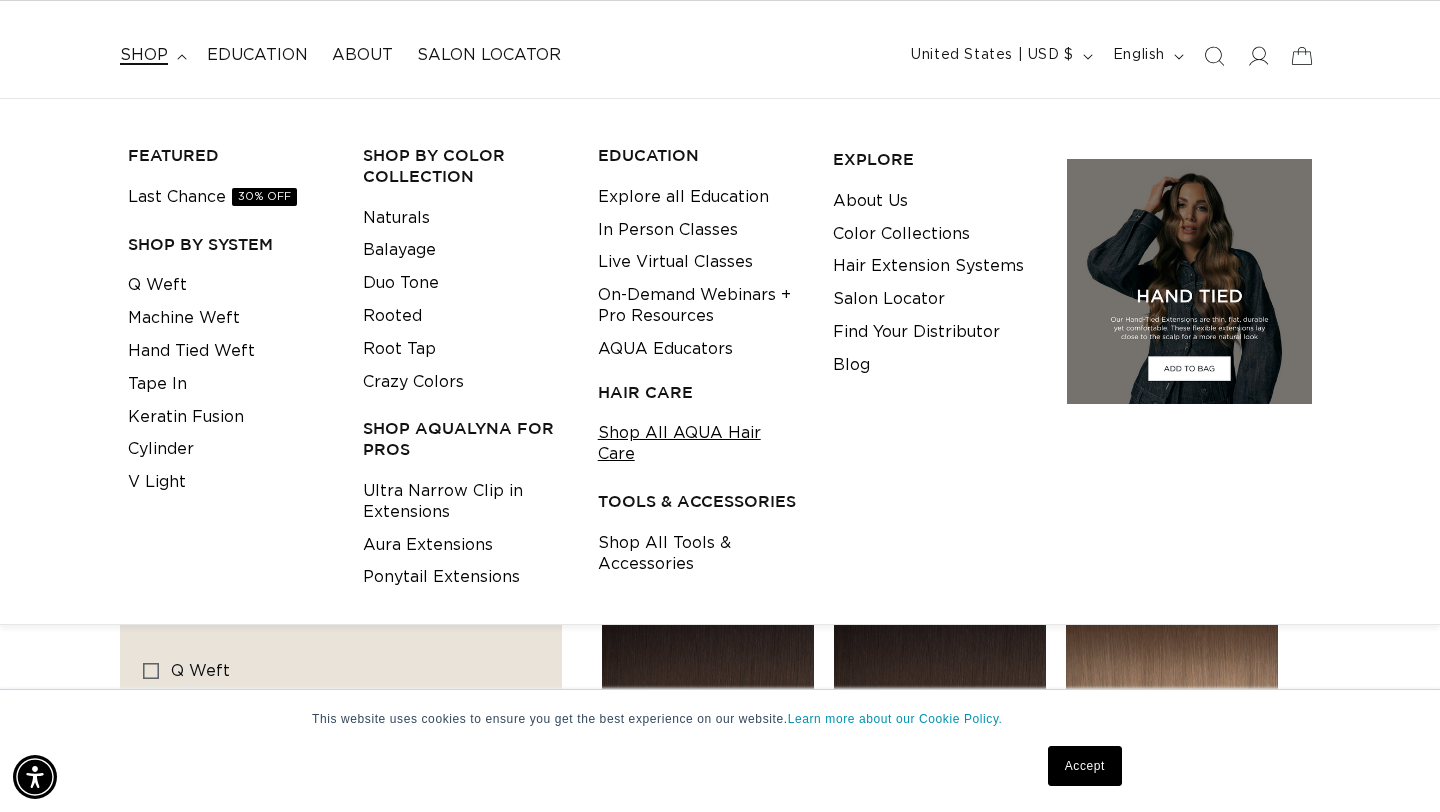 click on "Shop All AQUA Hair Care" at bounding box center [700, 444] 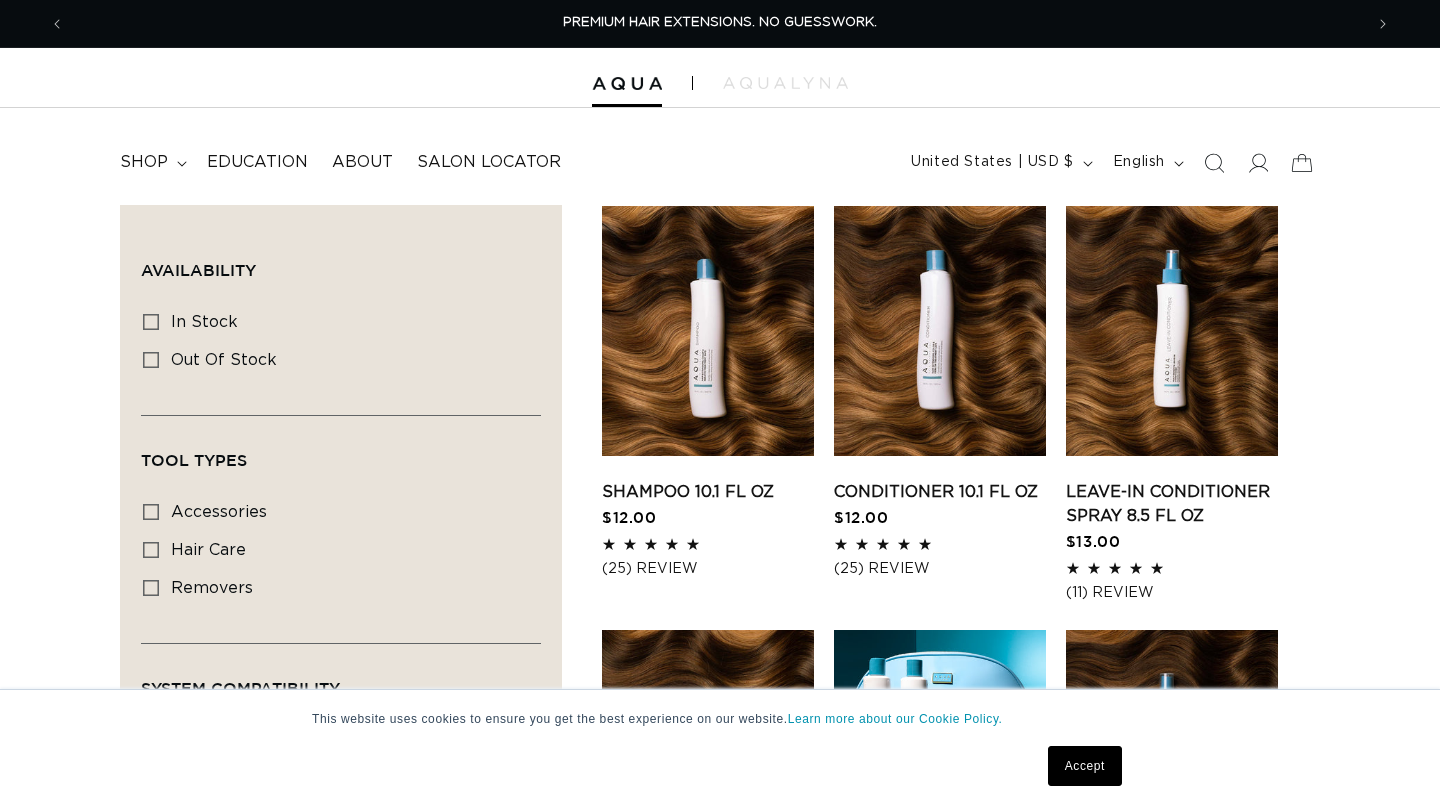scroll, scrollTop: 0, scrollLeft: 0, axis: both 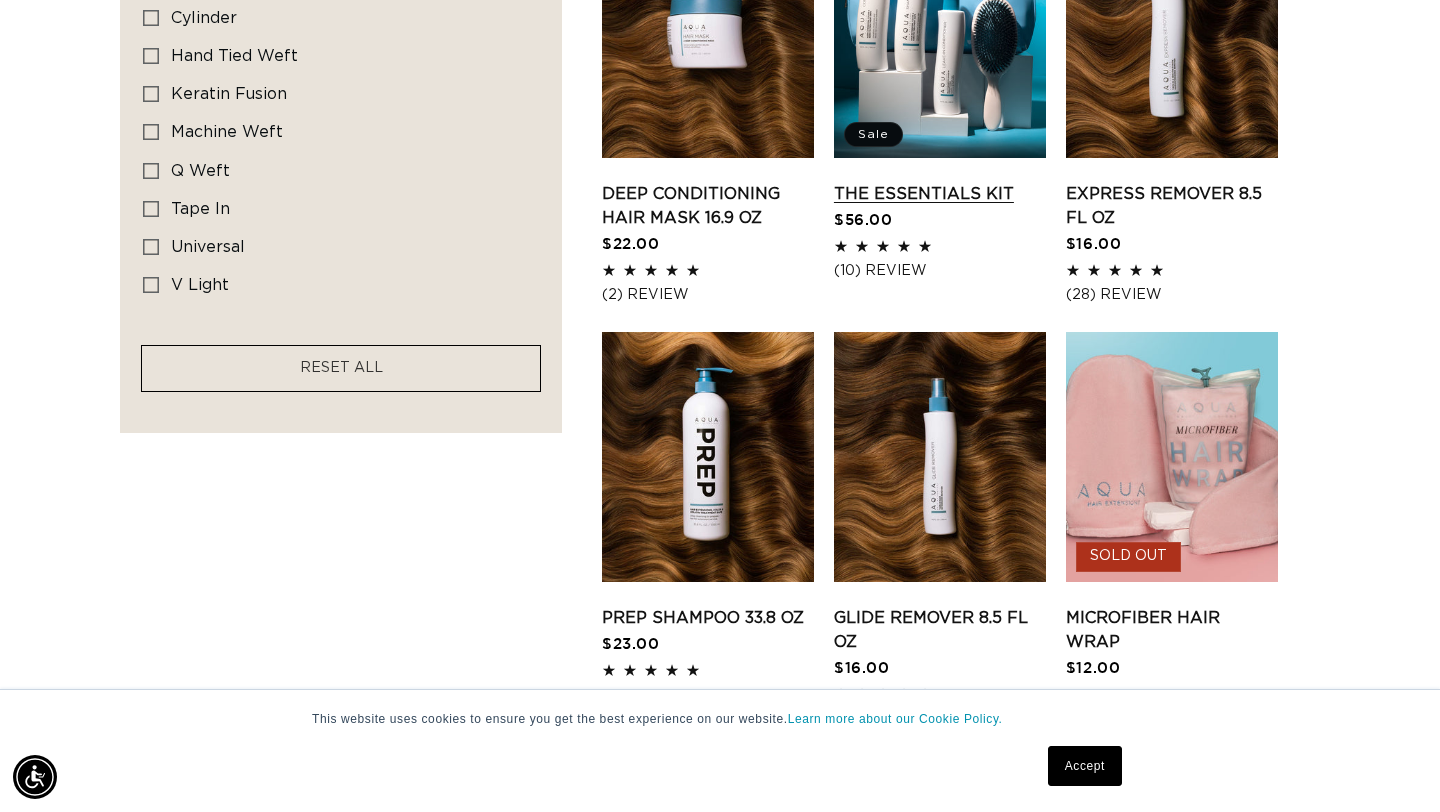 click on "The Essentials Kit" at bounding box center [940, 194] 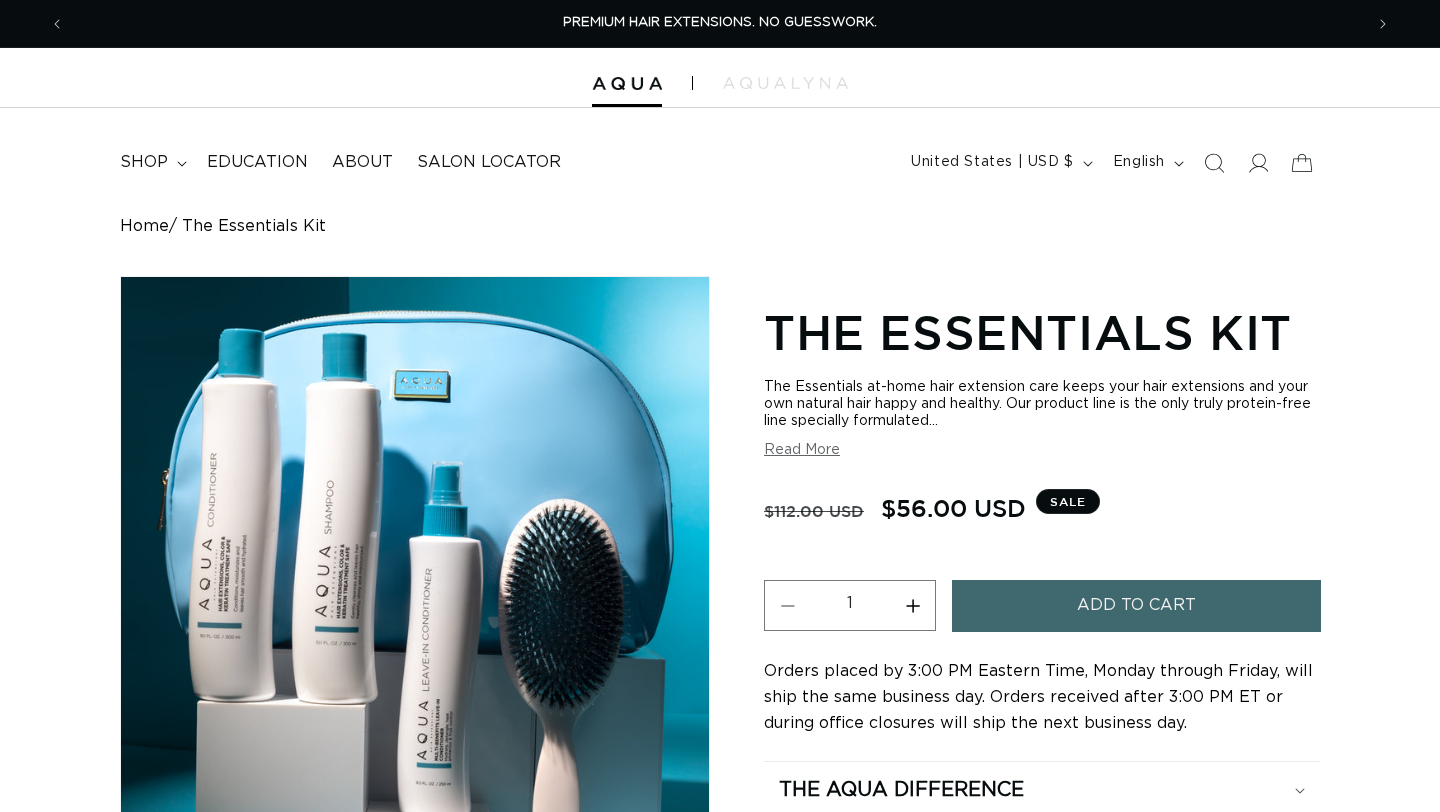 scroll, scrollTop: 0, scrollLeft: 0, axis: both 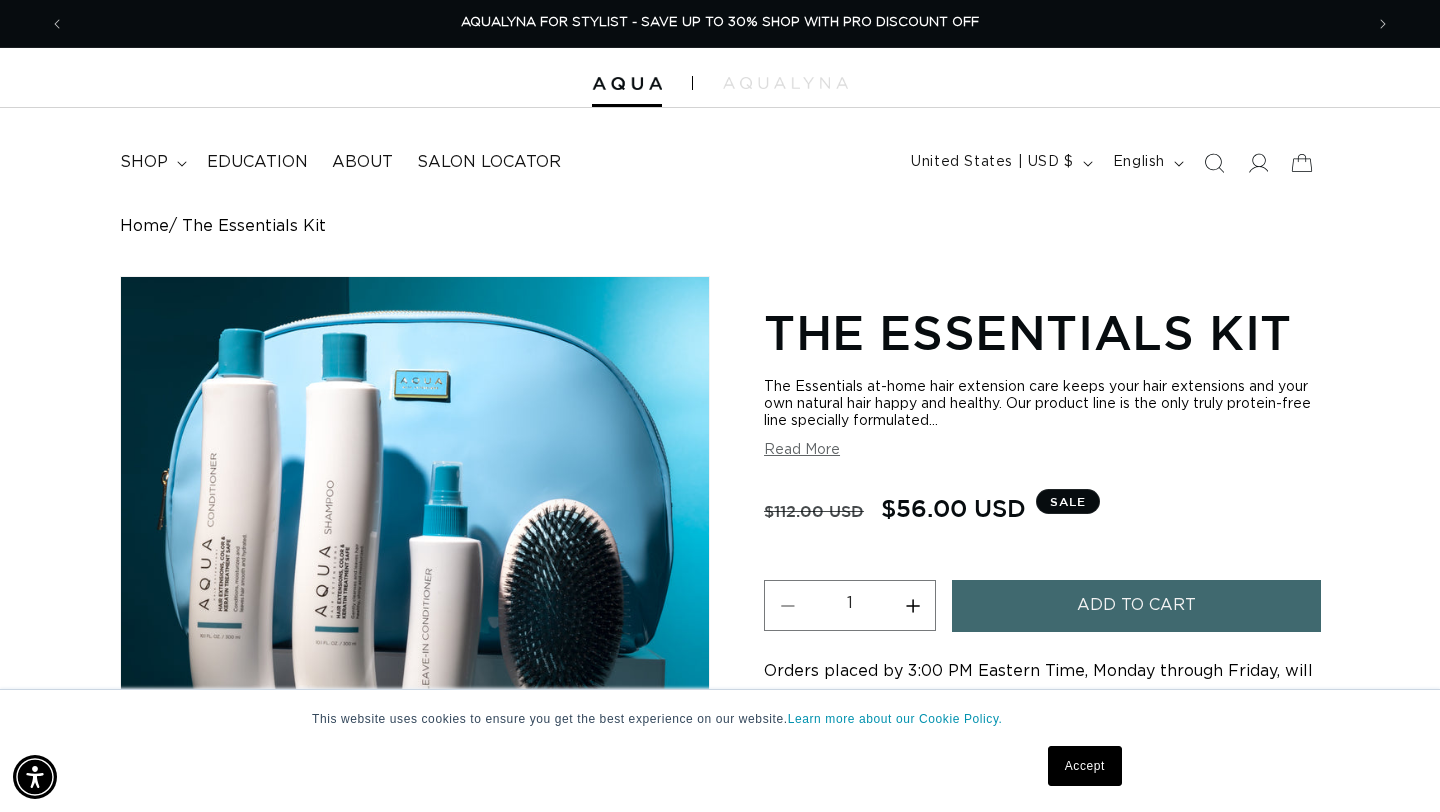 click on "Add to cart" at bounding box center (1136, 605) 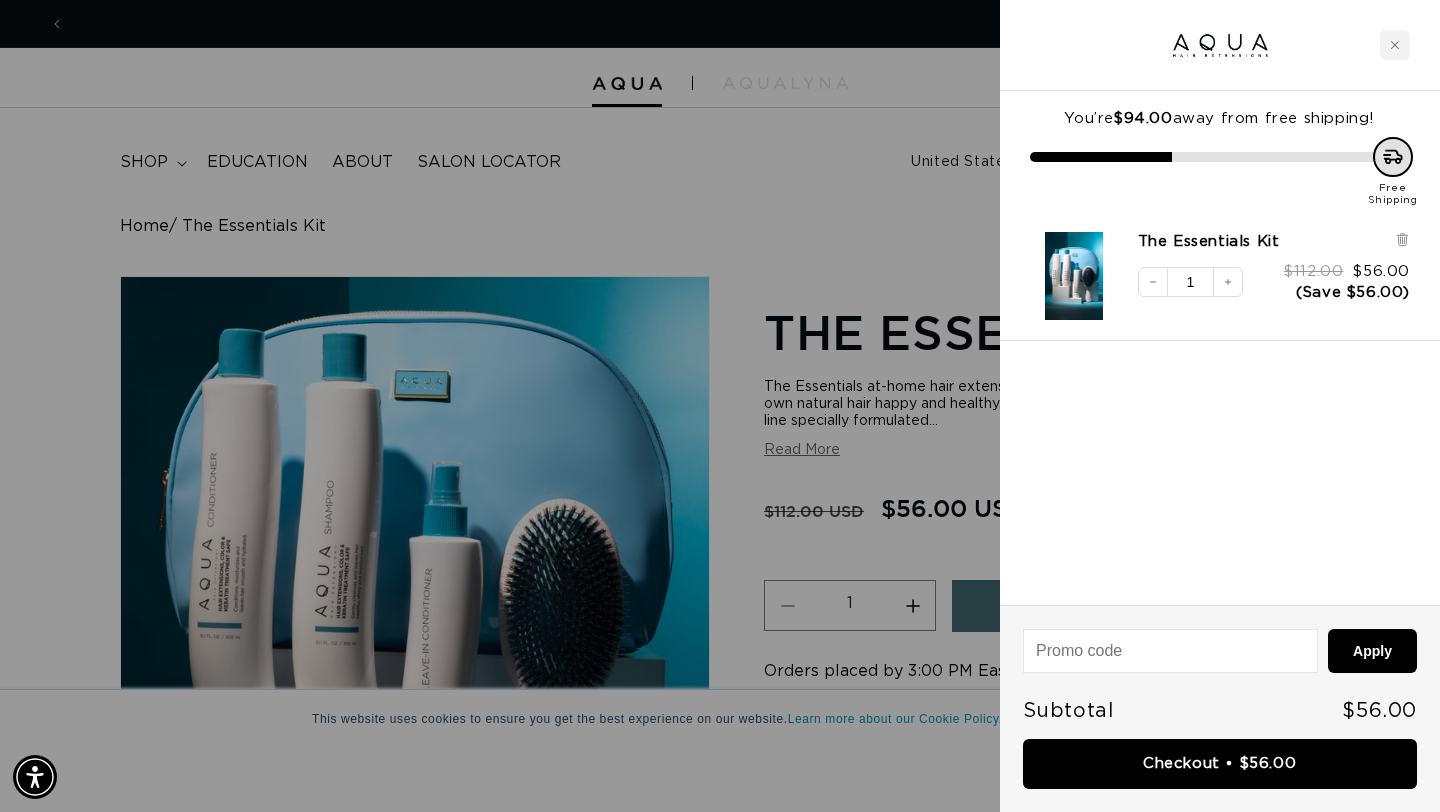 scroll, scrollTop: 0, scrollLeft: 0, axis: both 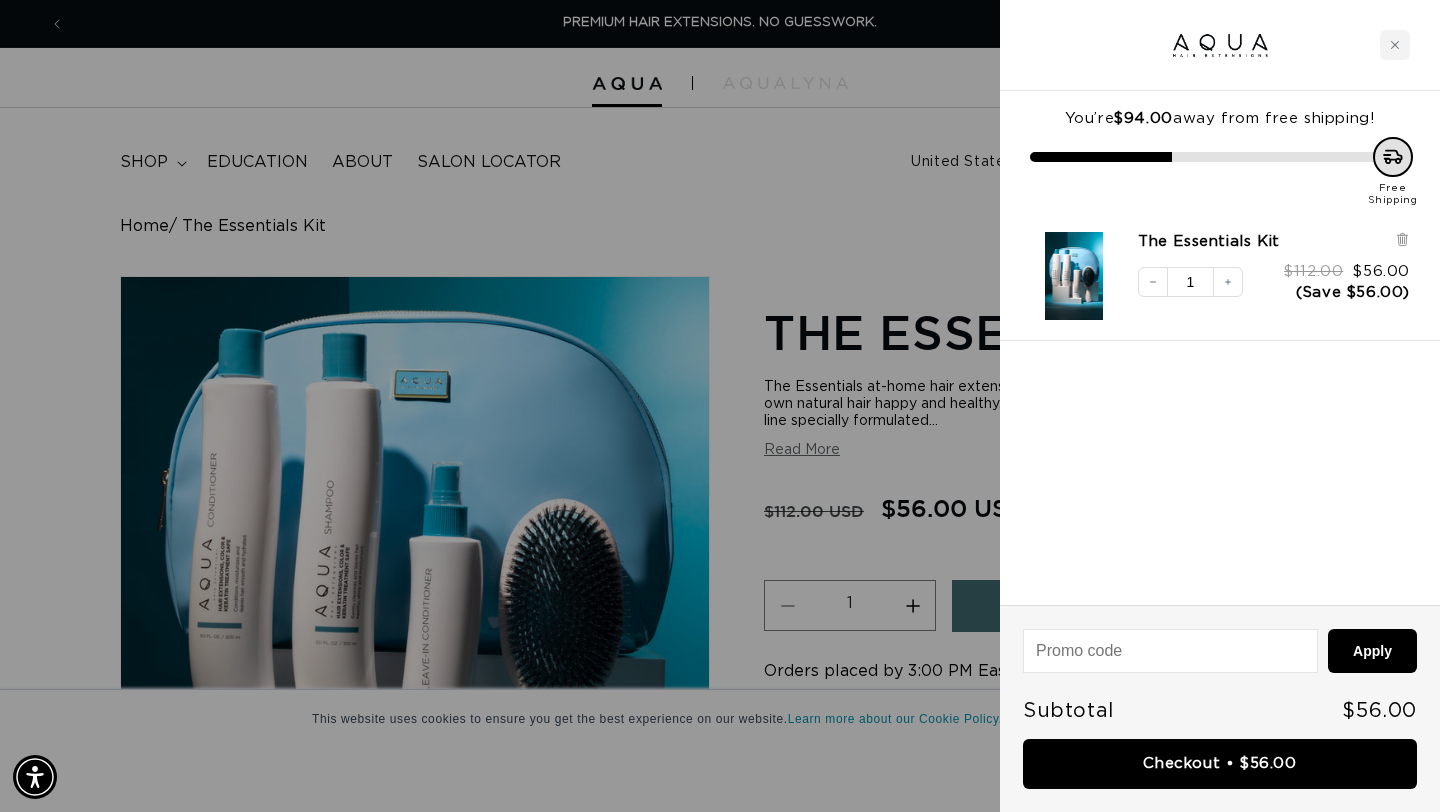 click at bounding box center (720, 406) 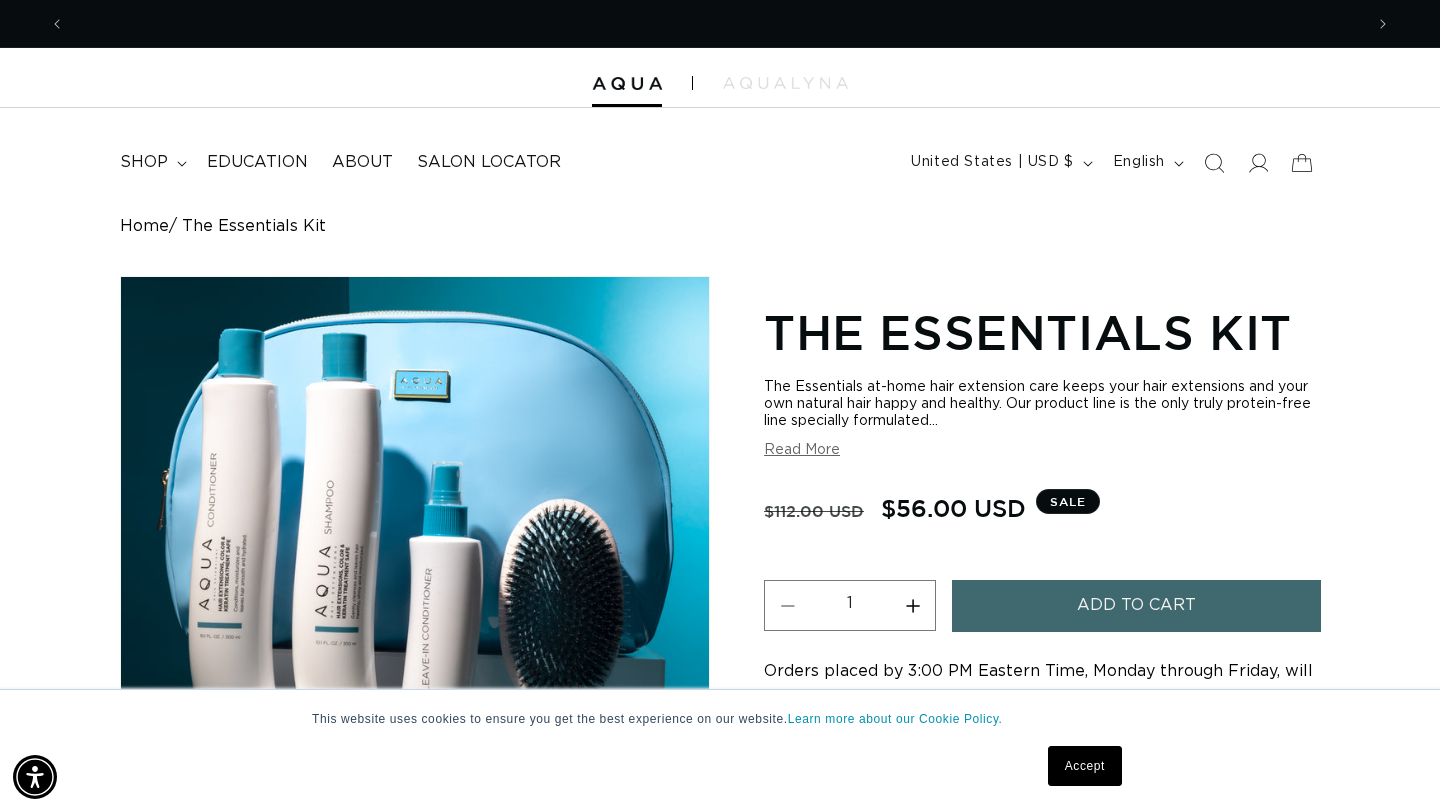 scroll, scrollTop: 0, scrollLeft: 1298, axis: horizontal 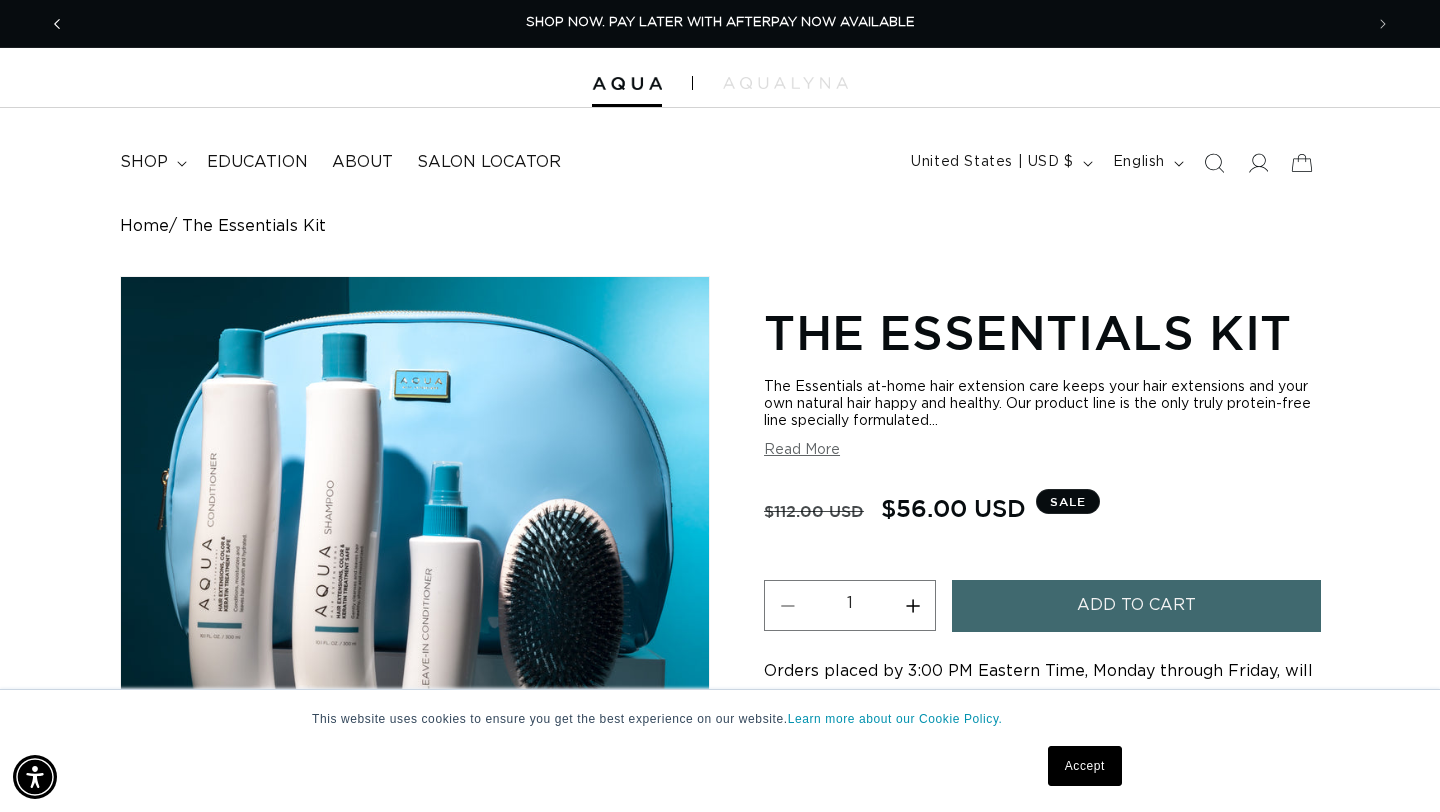 click 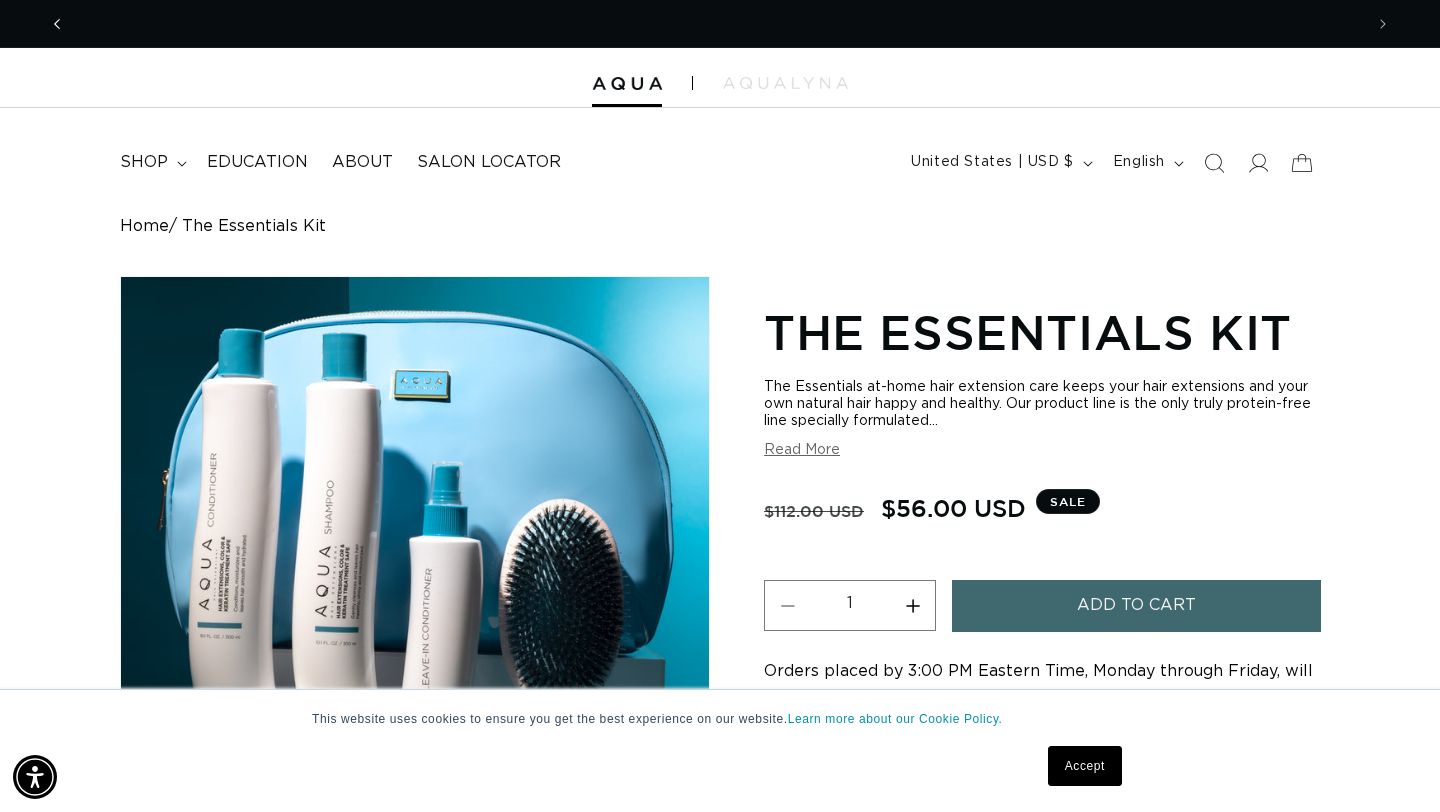 scroll, scrollTop: 0, scrollLeft: 0, axis: both 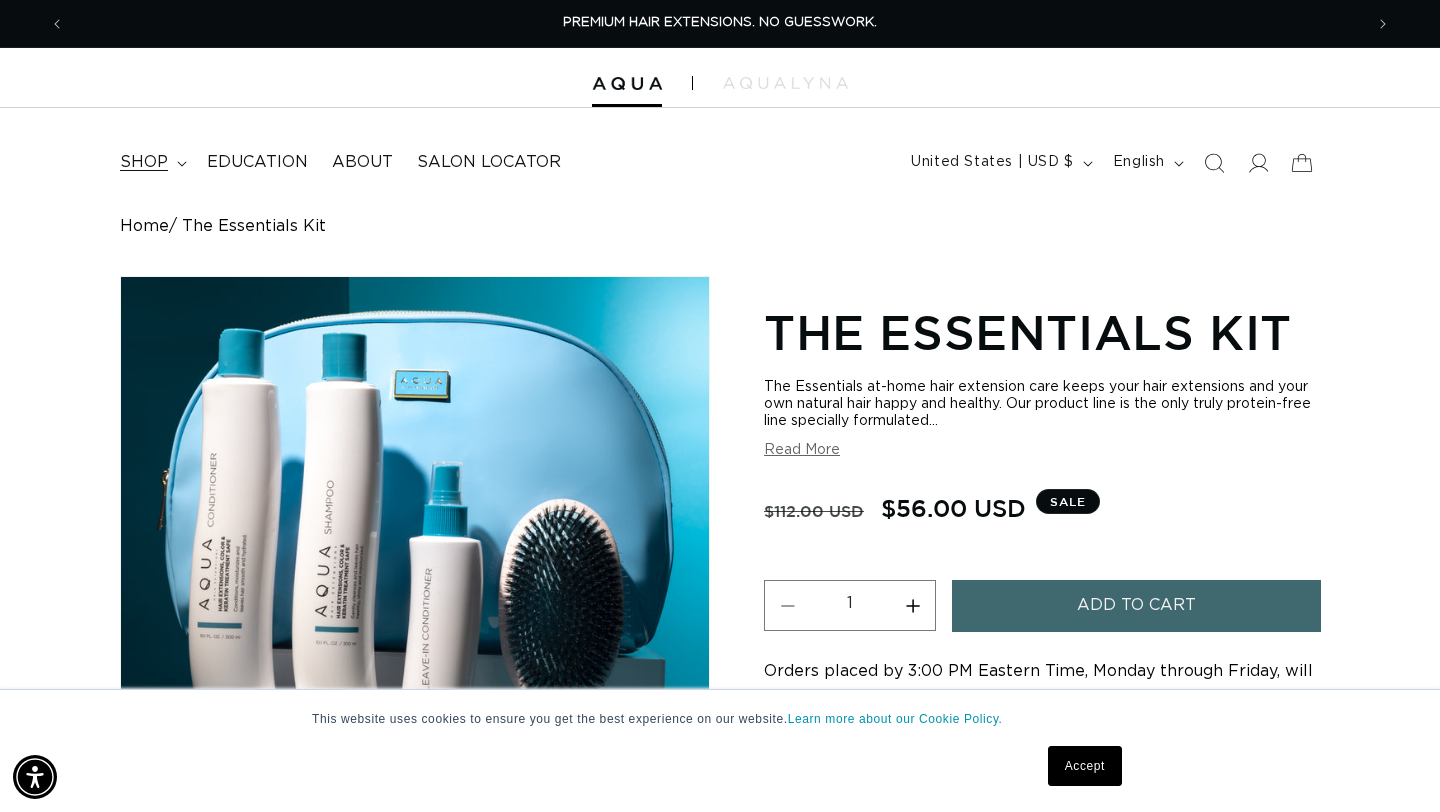 click on "shop" at bounding box center [144, 162] 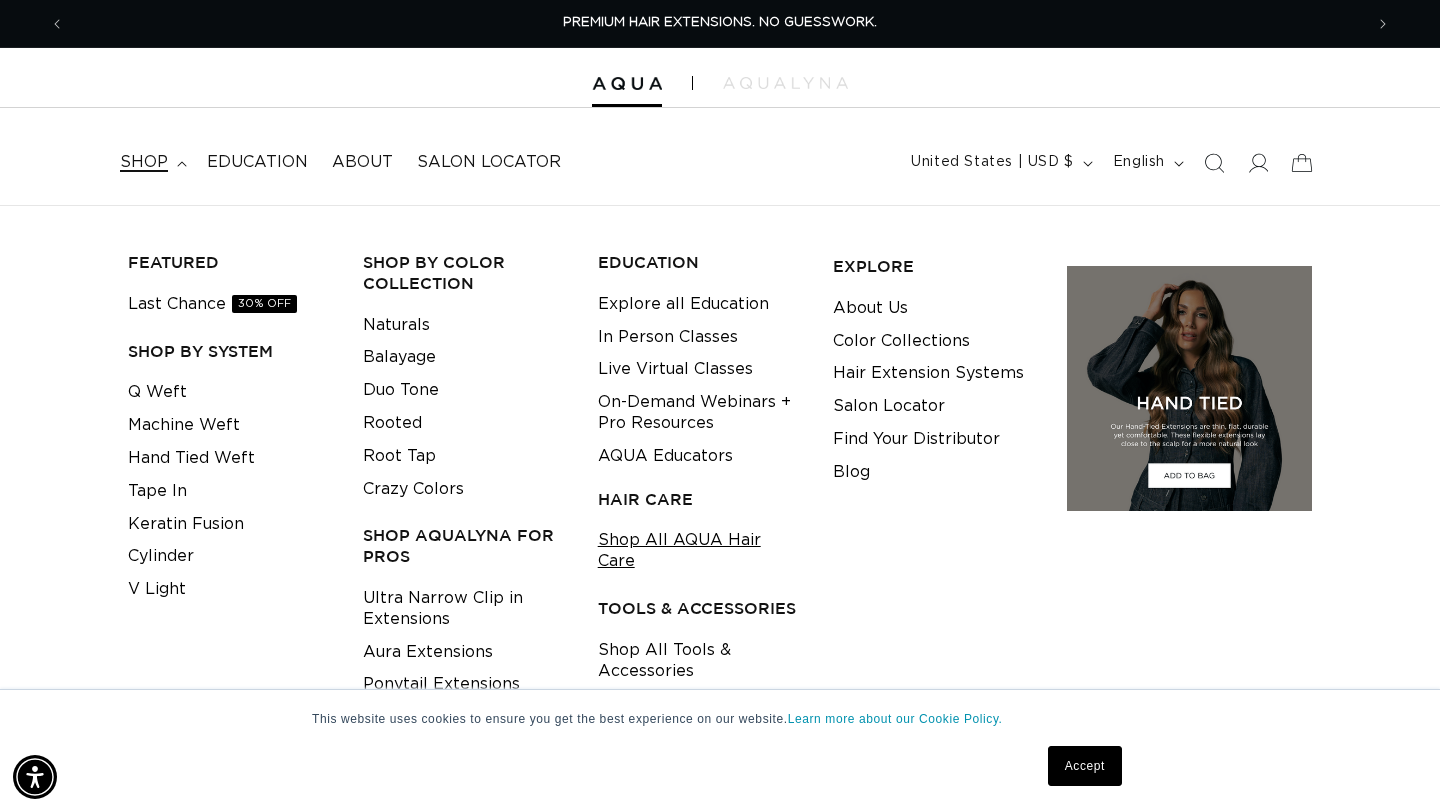 click on "Shop All AQUA Hair Care" at bounding box center [700, 551] 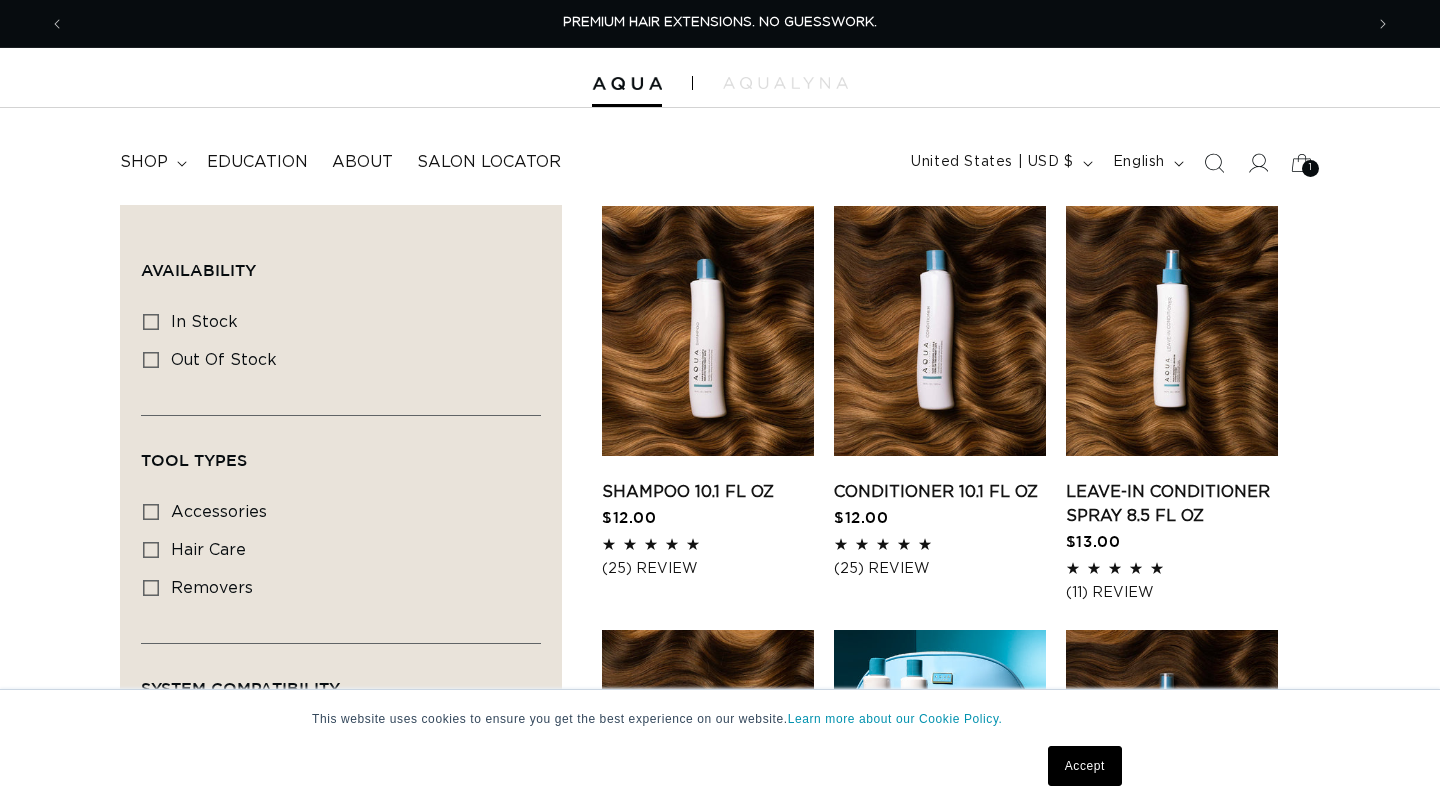 scroll, scrollTop: 0, scrollLeft: 0, axis: both 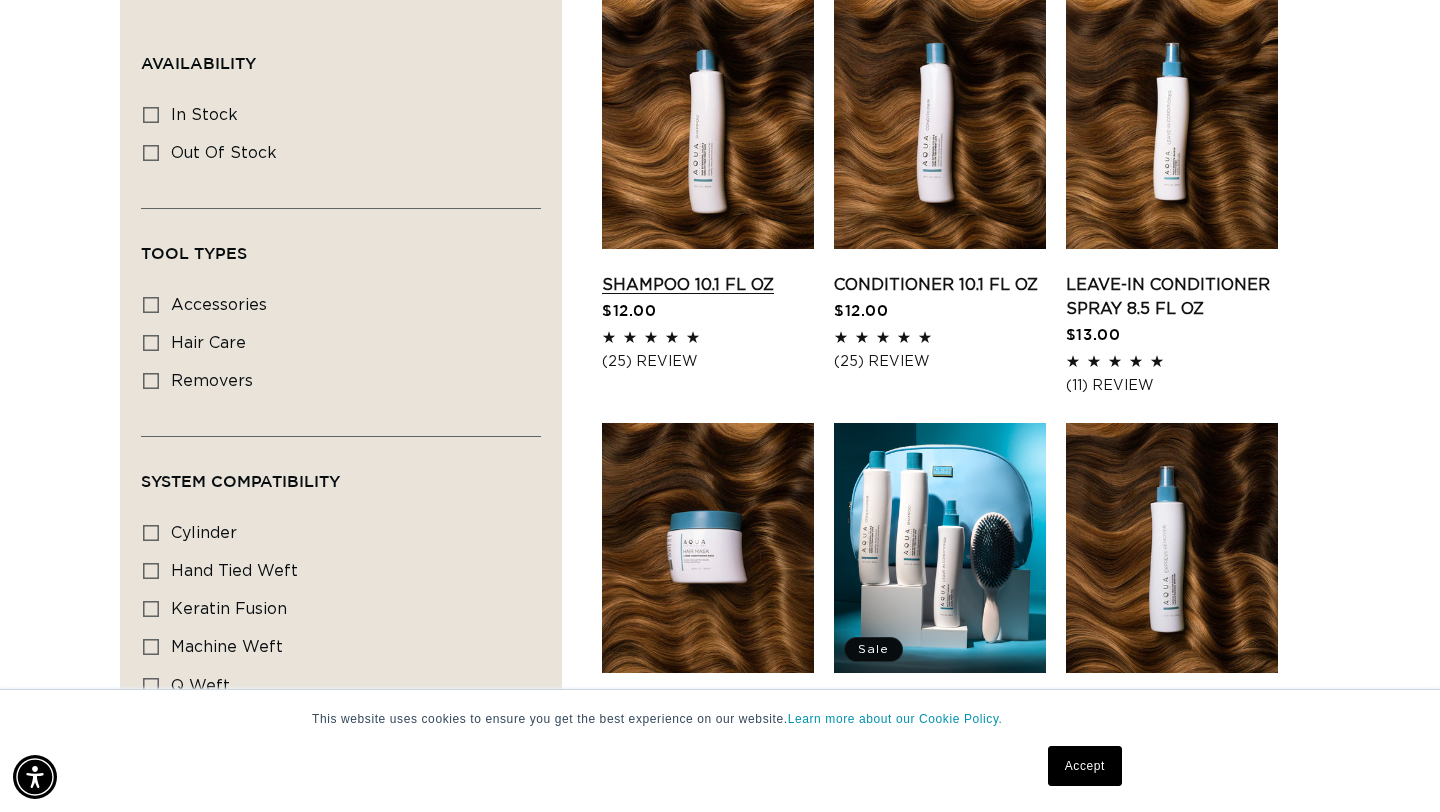 click on "Shampoo 10.1 fl oz" at bounding box center [708, 285] 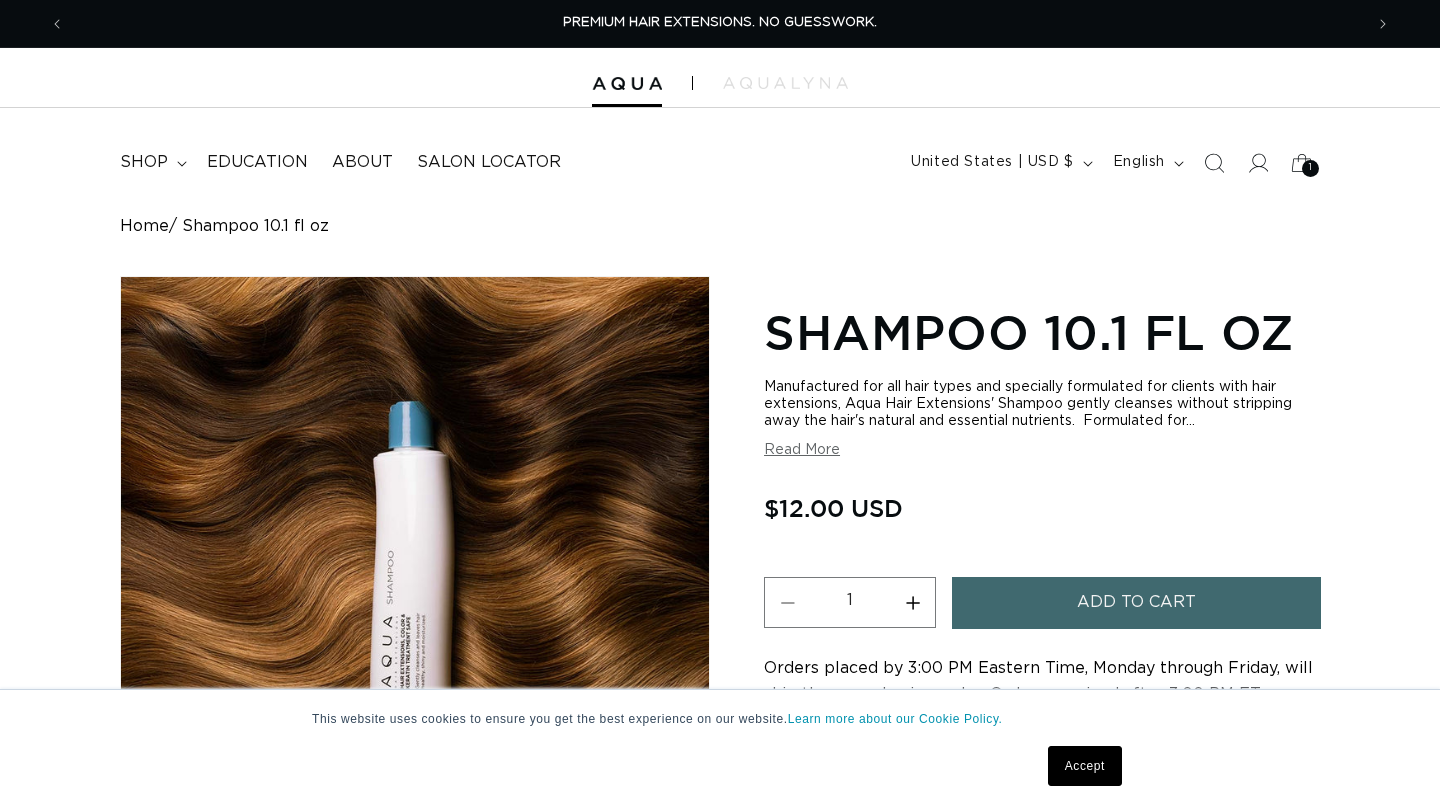 scroll, scrollTop: 0, scrollLeft: 0, axis: both 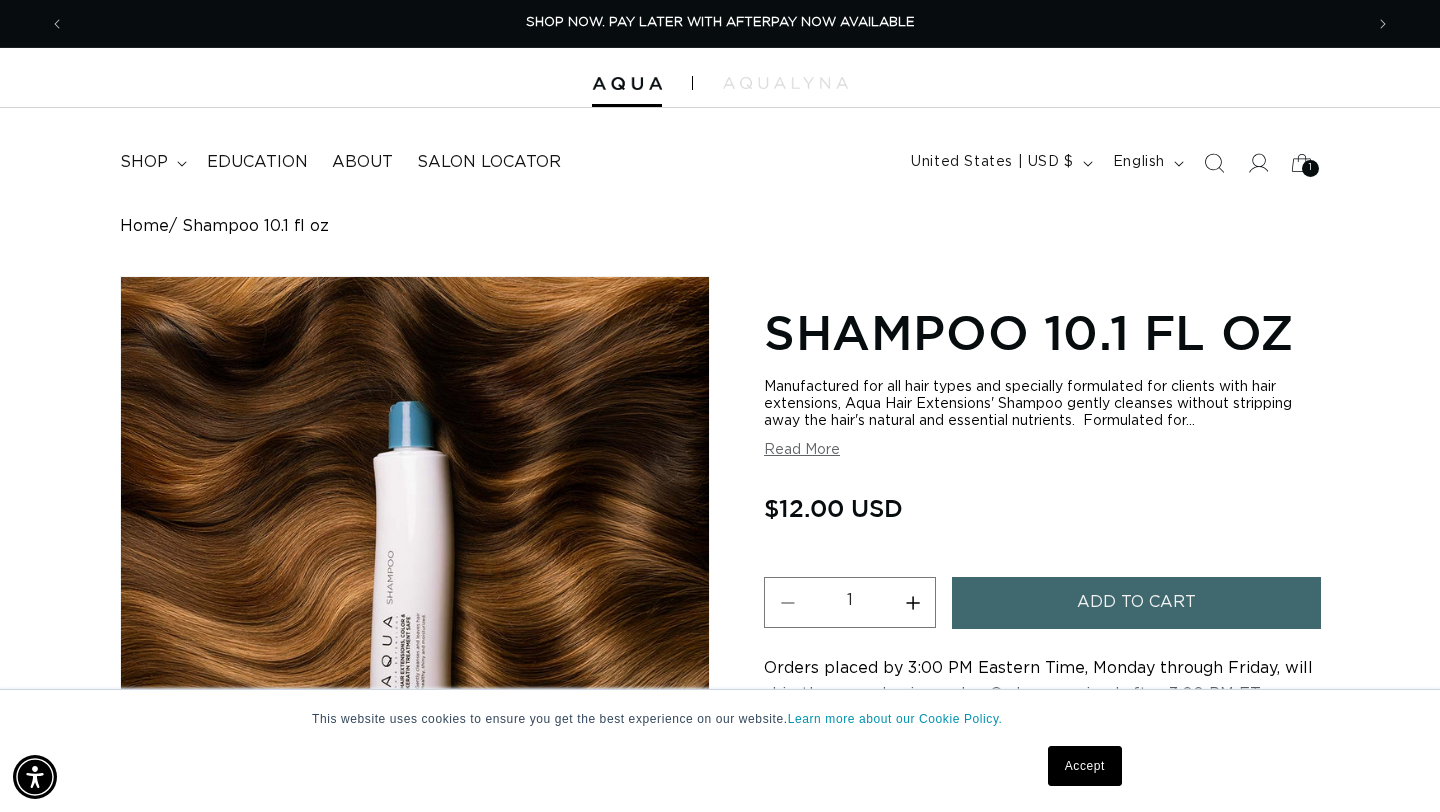 click on "Add to cart" at bounding box center [1136, 602] 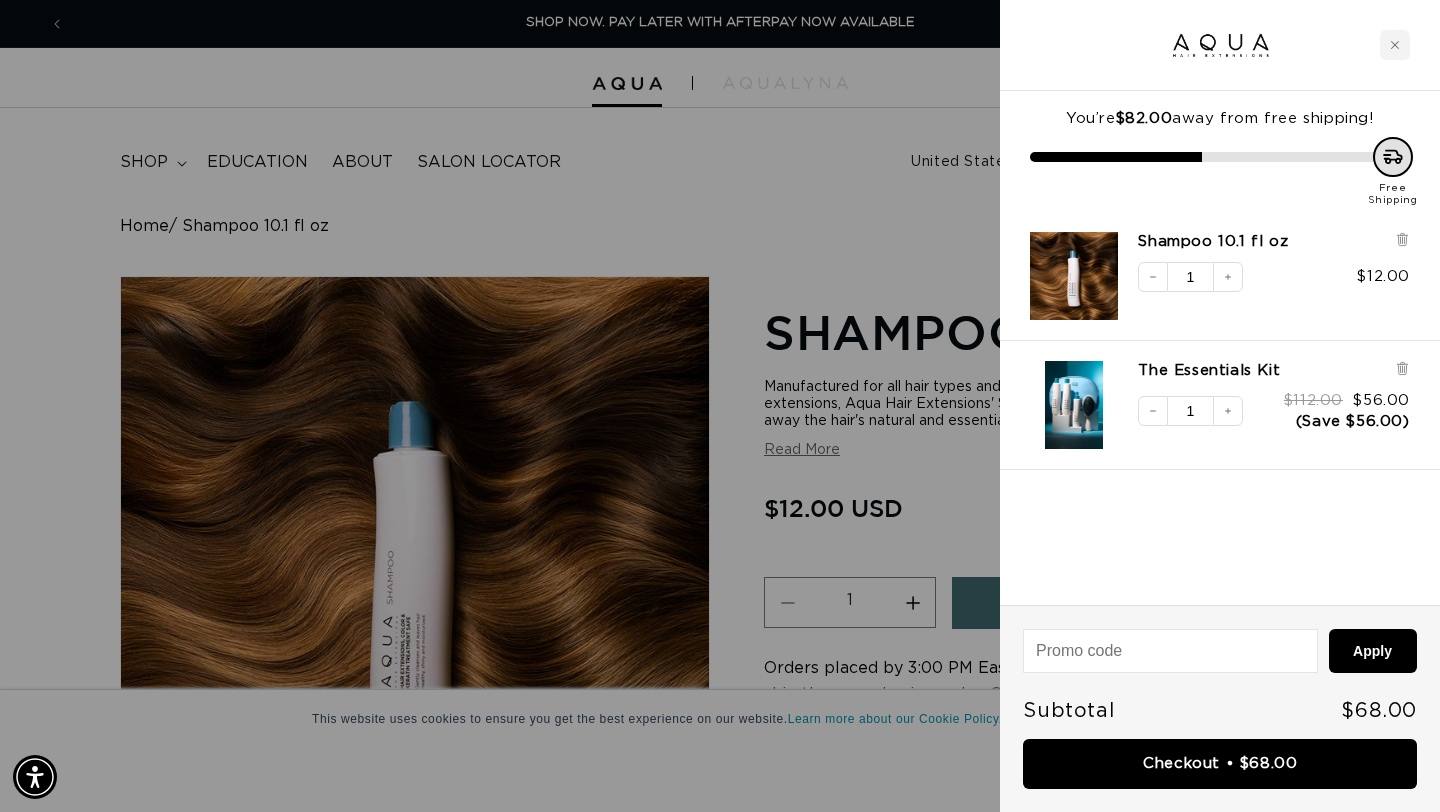 click at bounding box center (720, 406) 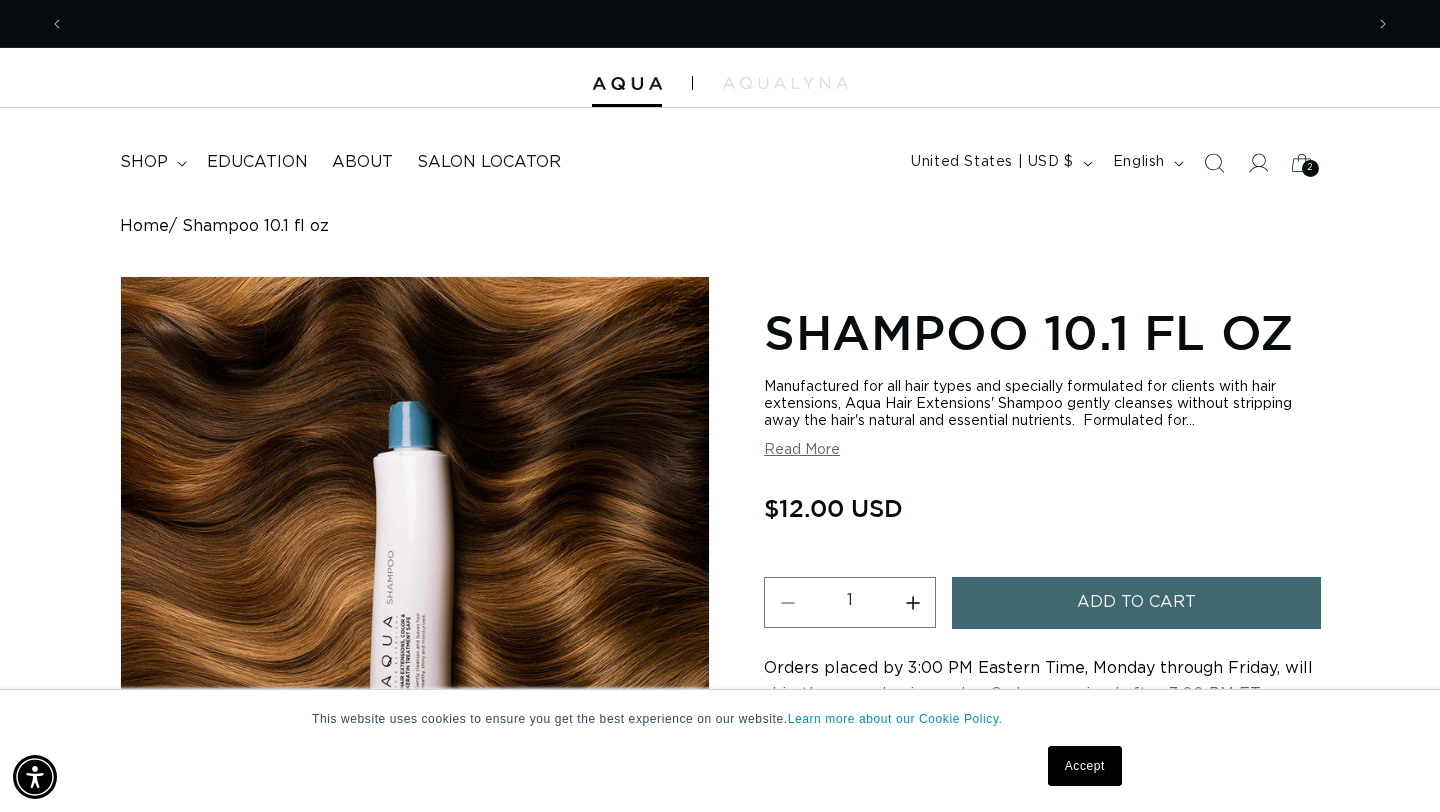 scroll, scrollTop: 0, scrollLeft: 2596, axis: horizontal 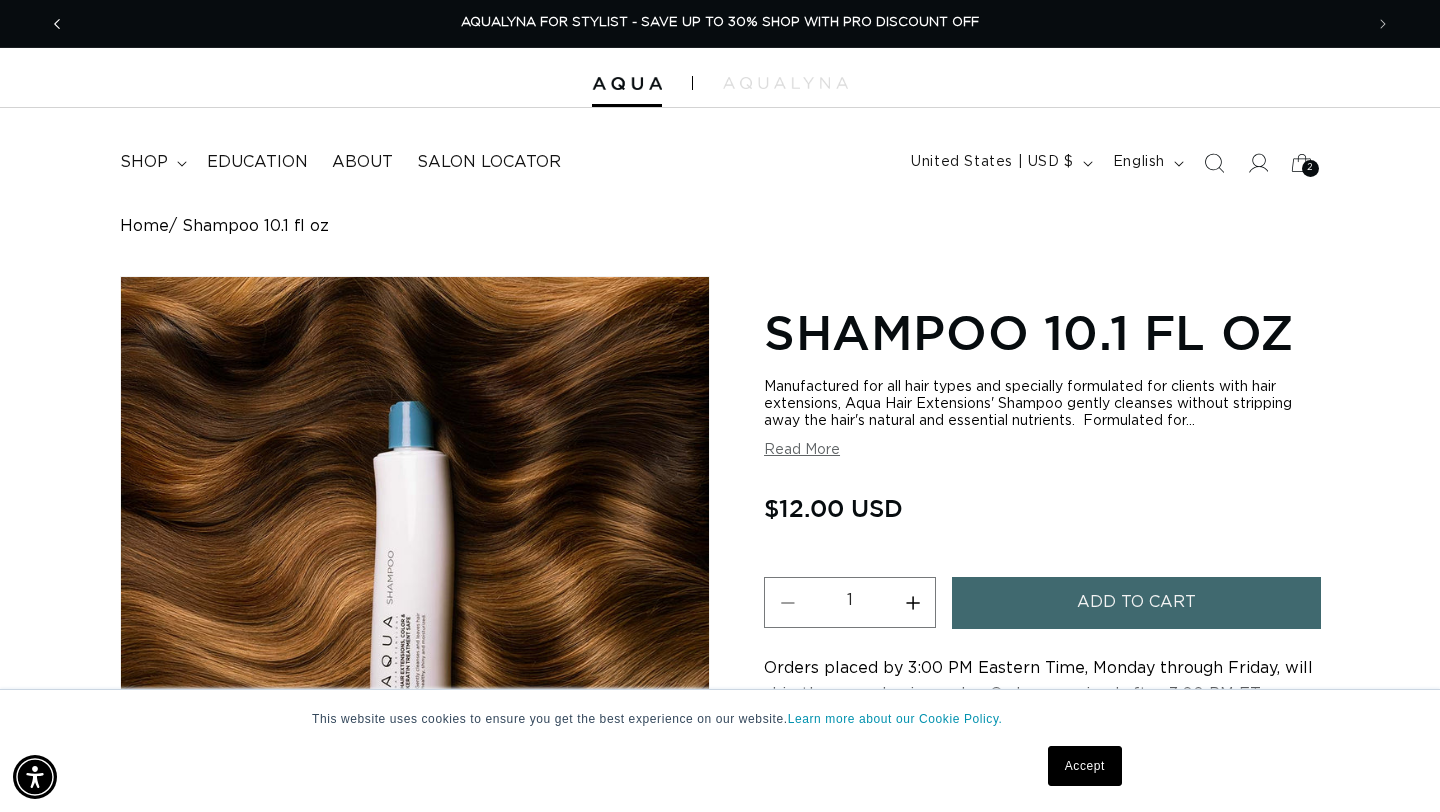 click 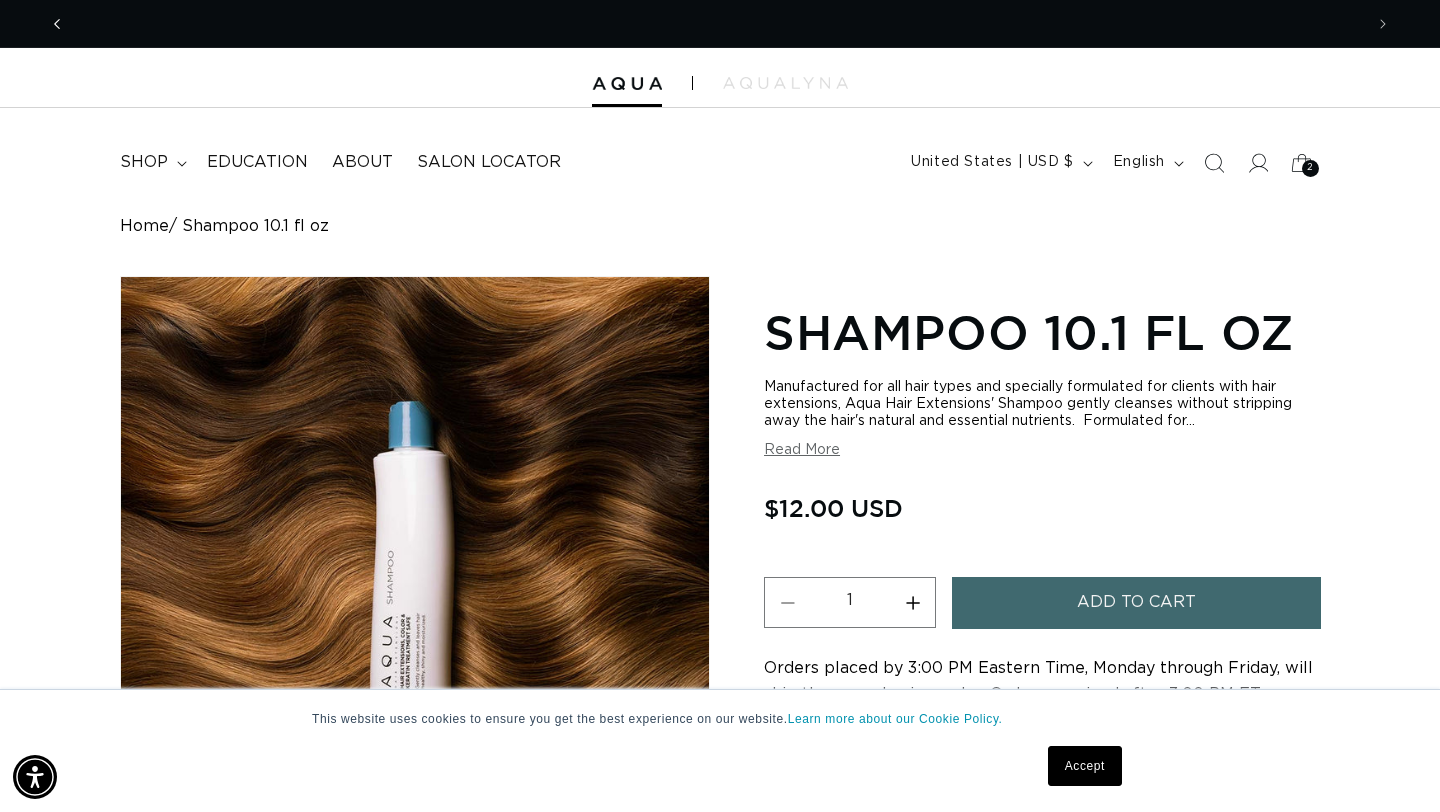 scroll, scrollTop: 0, scrollLeft: 1298, axis: horizontal 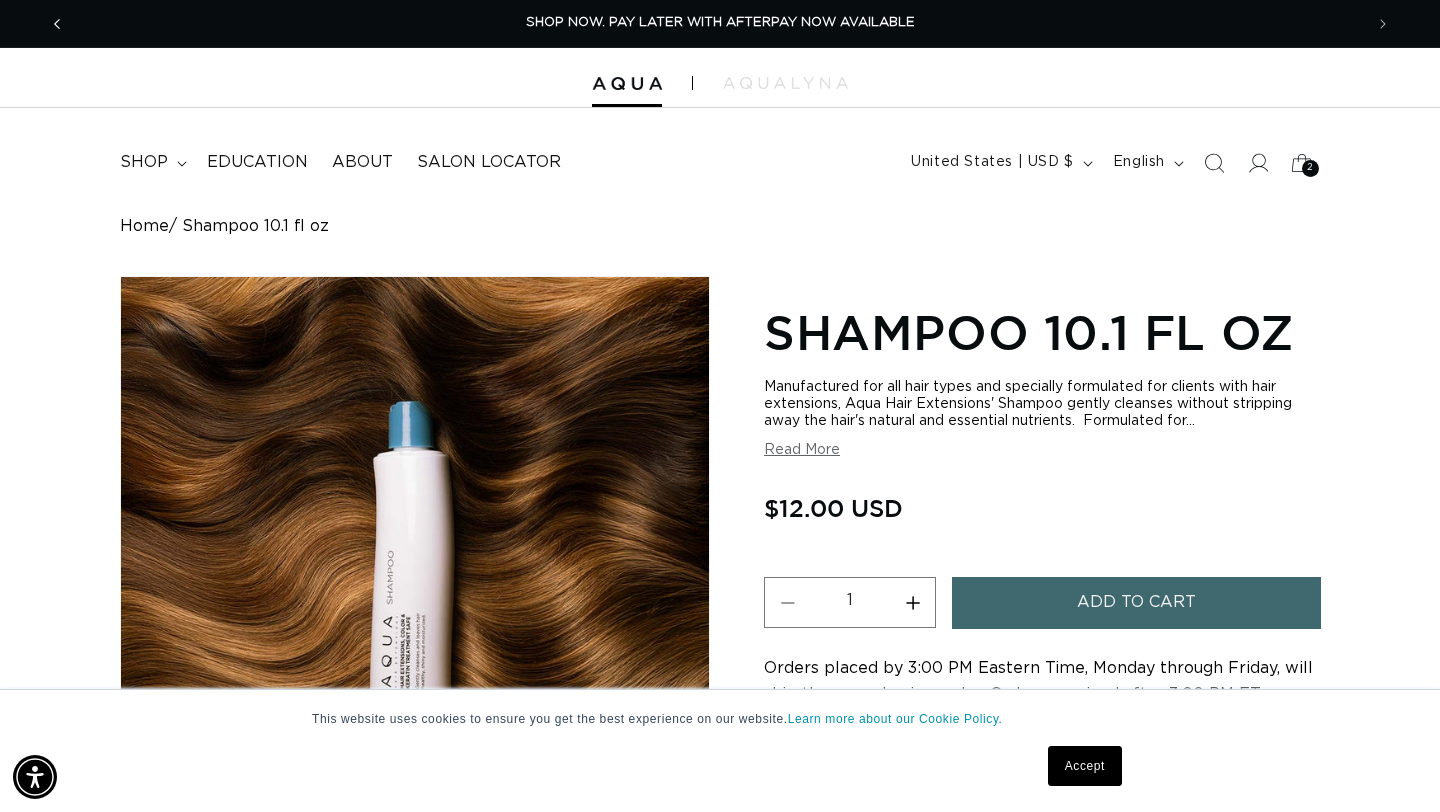 click 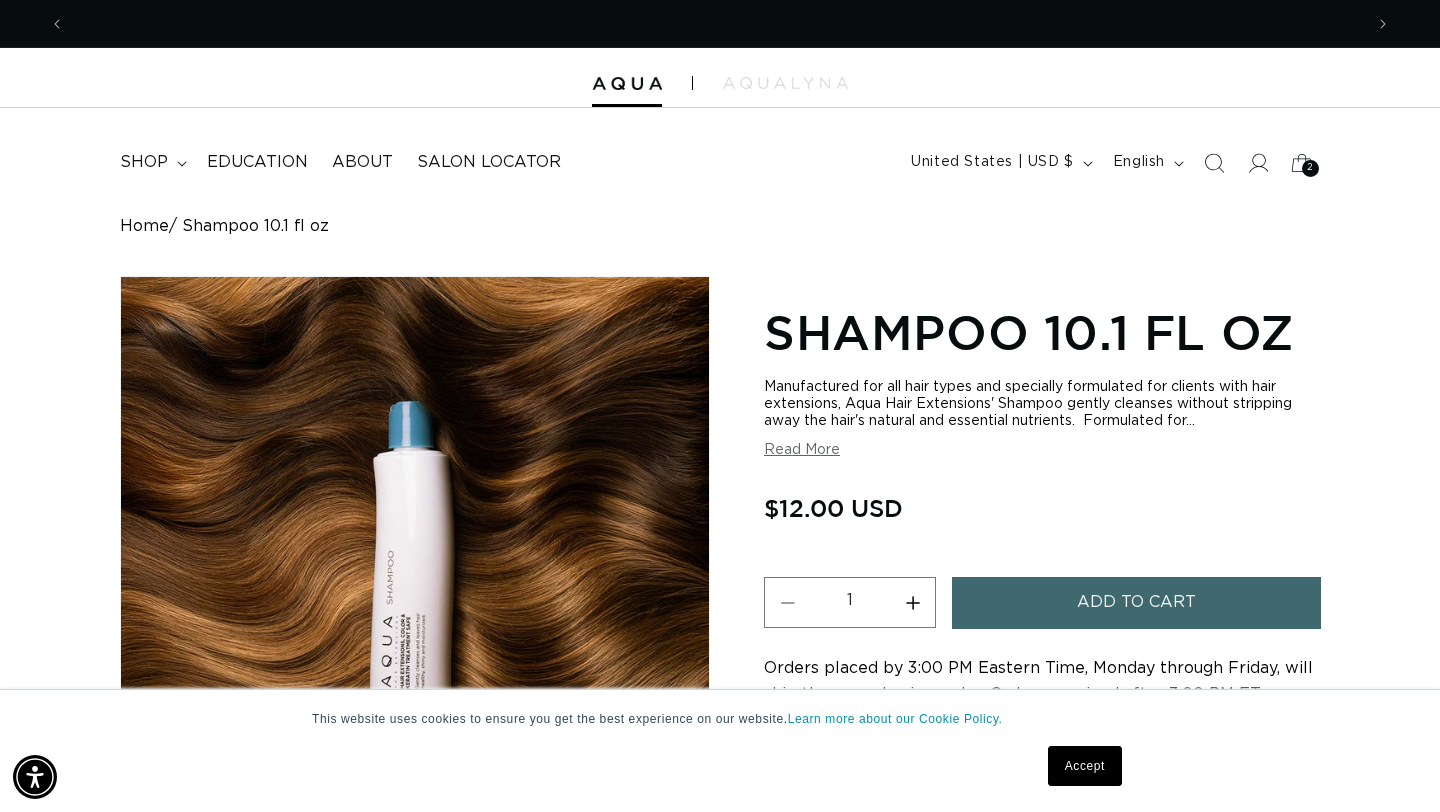 scroll, scrollTop: 0, scrollLeft: 0, axis: both 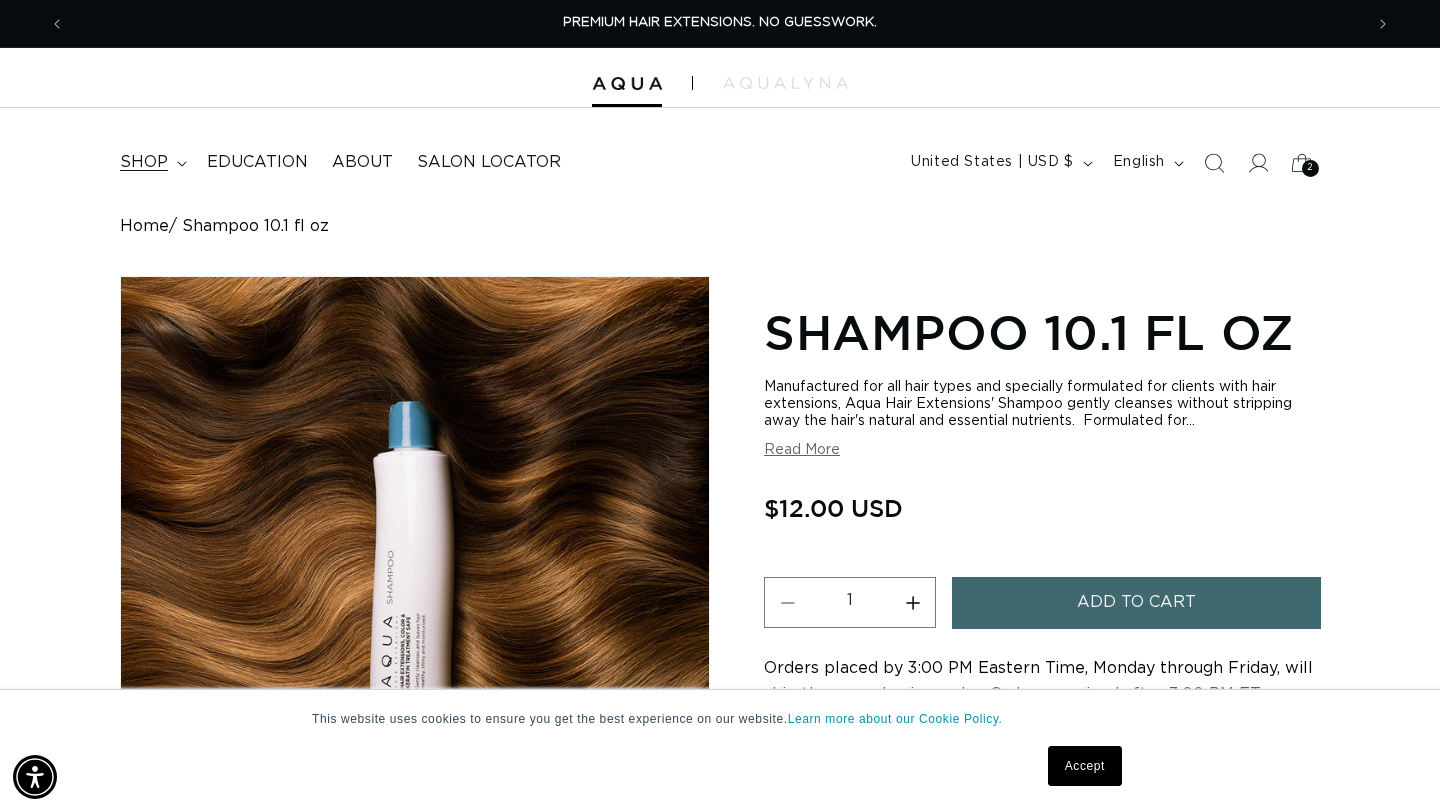 click on "shop" at bounding box center (151, 162) 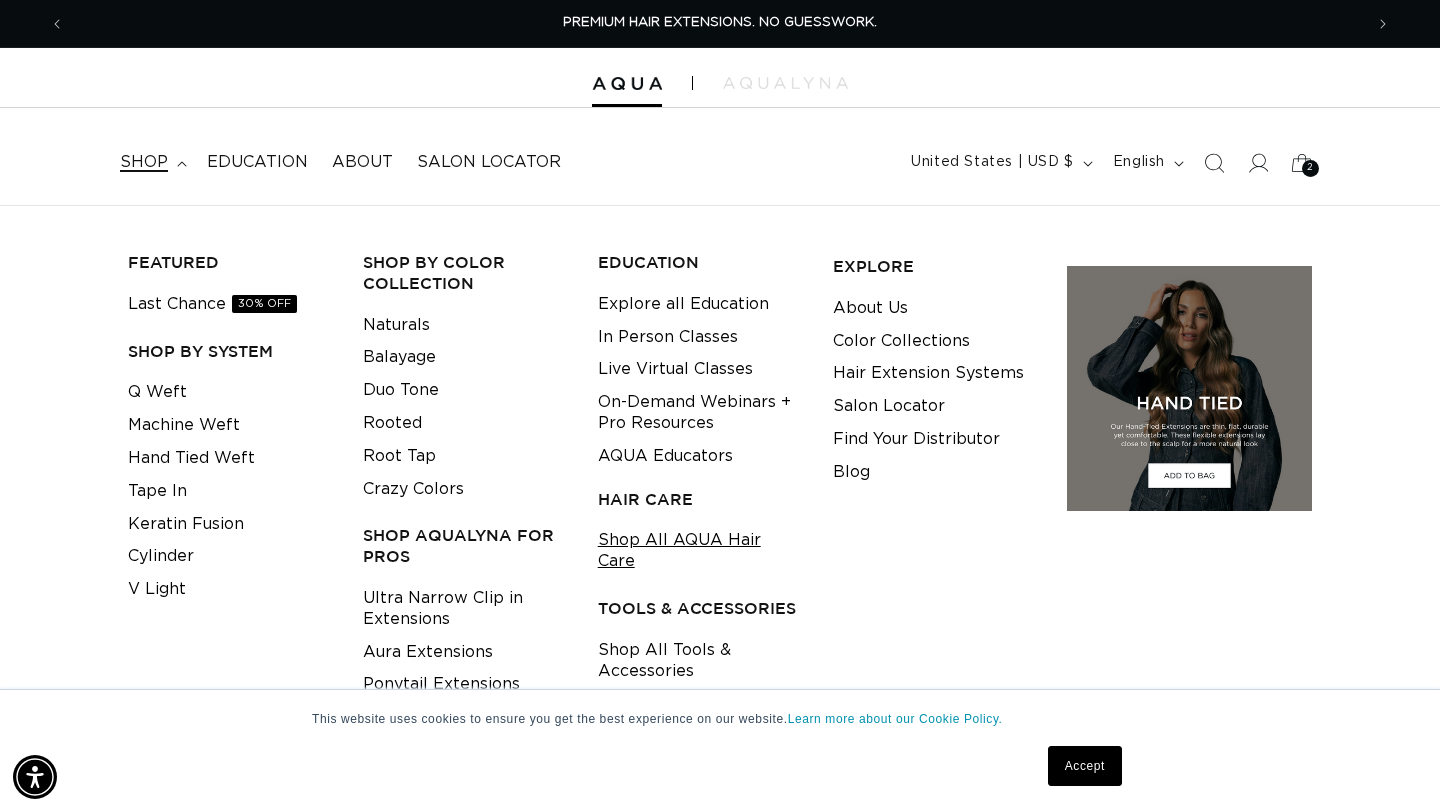 click on "Shop All AQUA Hair Care" at bounding box center (700, 551) 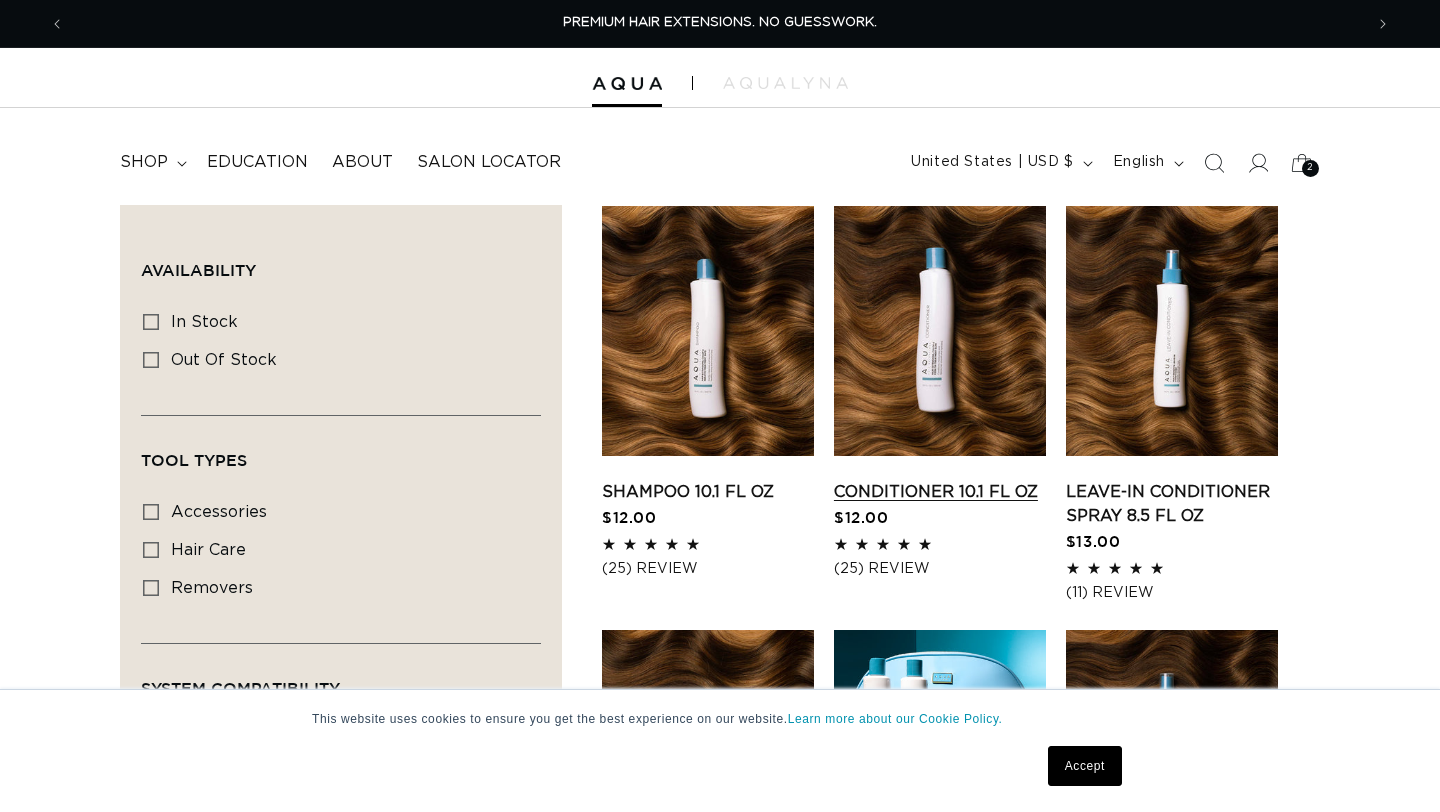 scroll, scrollTop: 0, scrollLeft: 0, axis: both 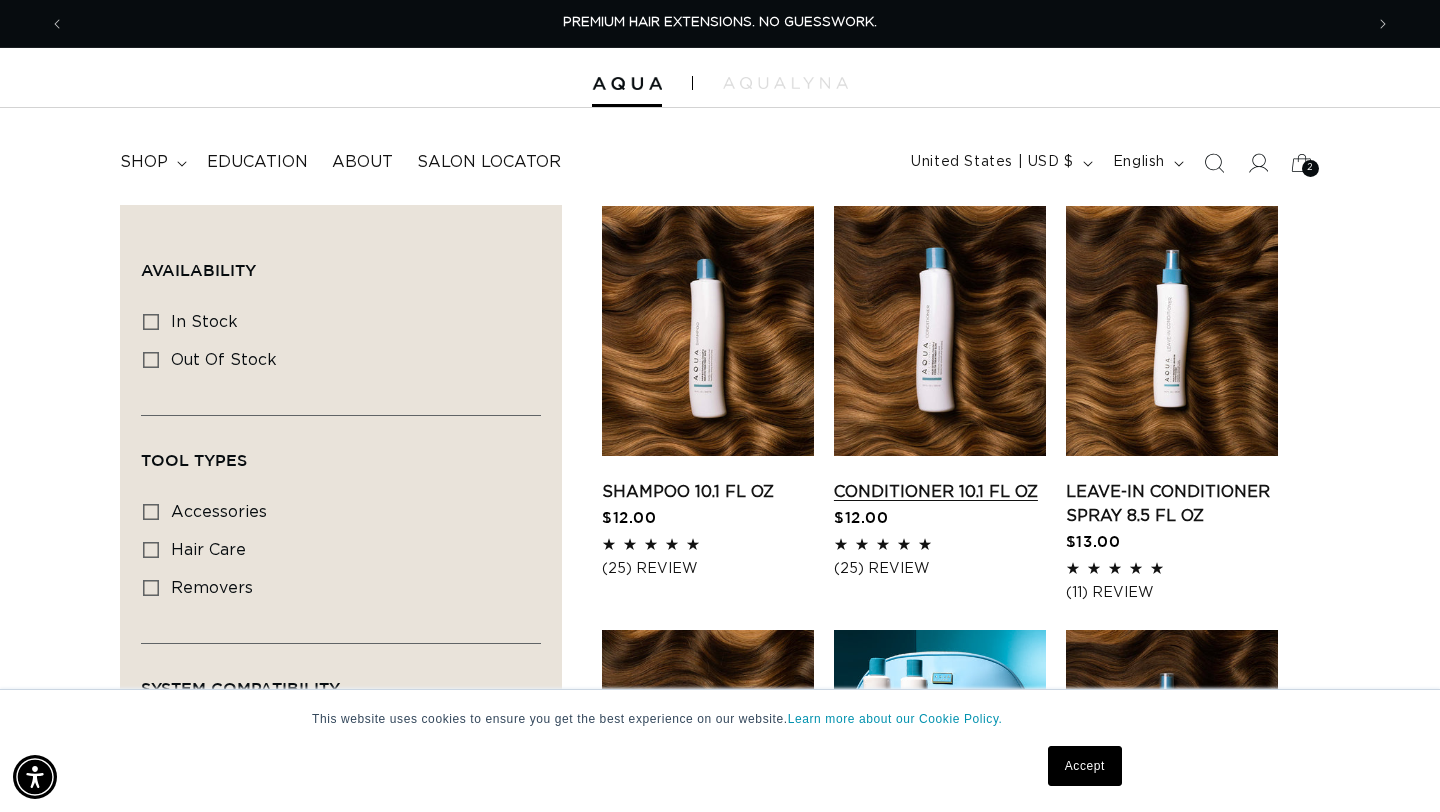 click on "Conditioner 10.1 fl oz" at bounding box center (940, 492) 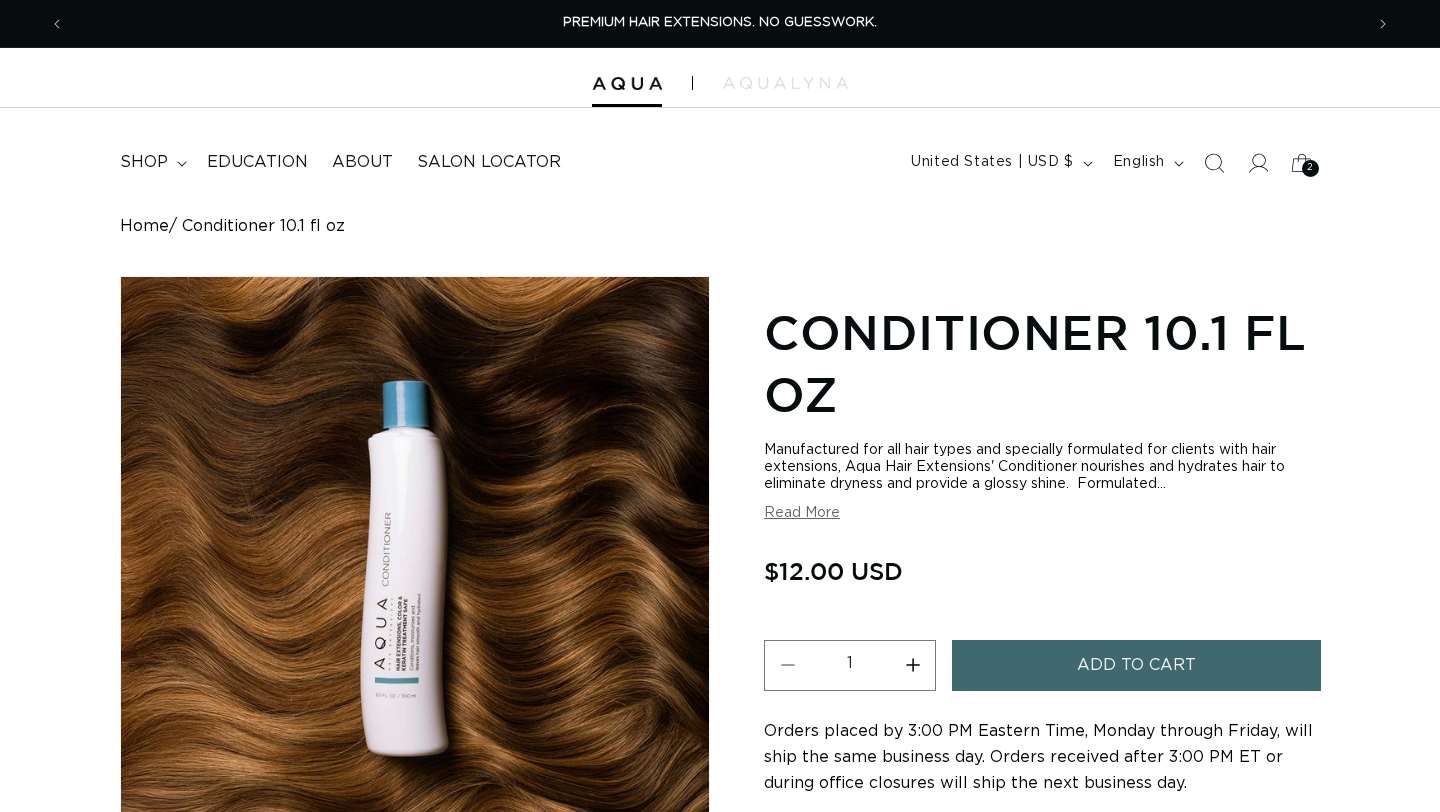scroll, scrollTop: 0, scrollLeft: 0, axis: both 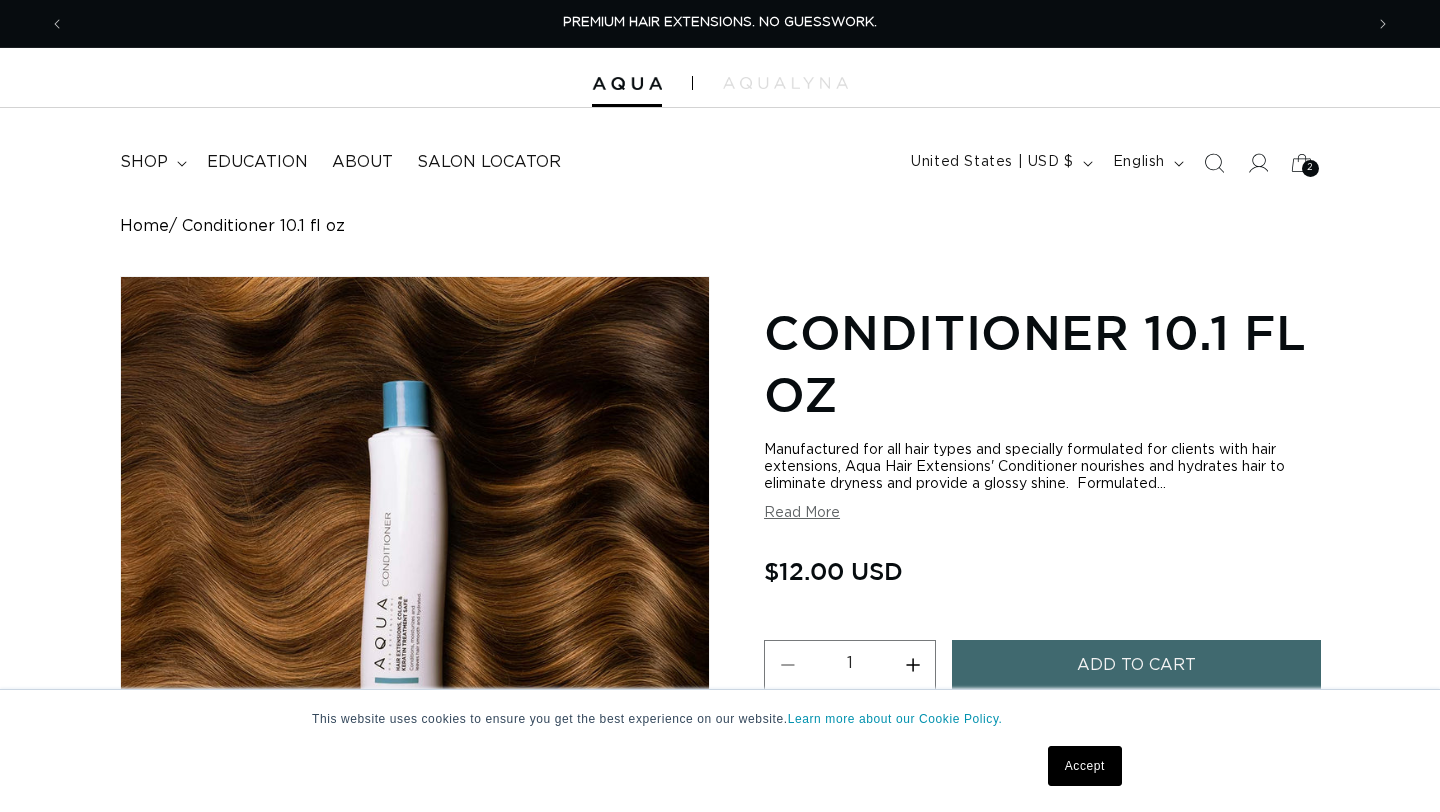 click on "Add to cart" at bounding box center [1136, 665] 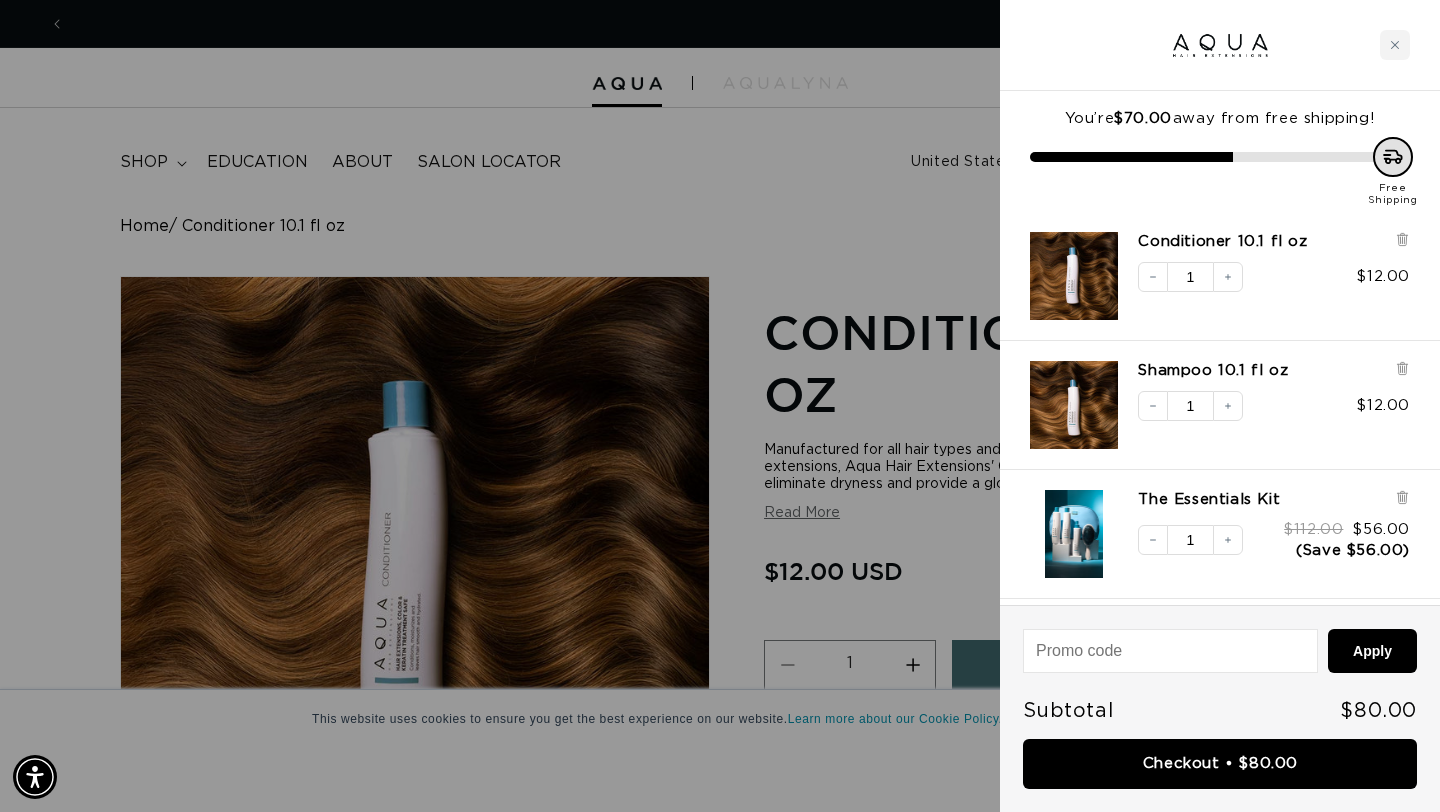scroll, scrollTop: 0, scrollLeft: 1298, axis: horizontal 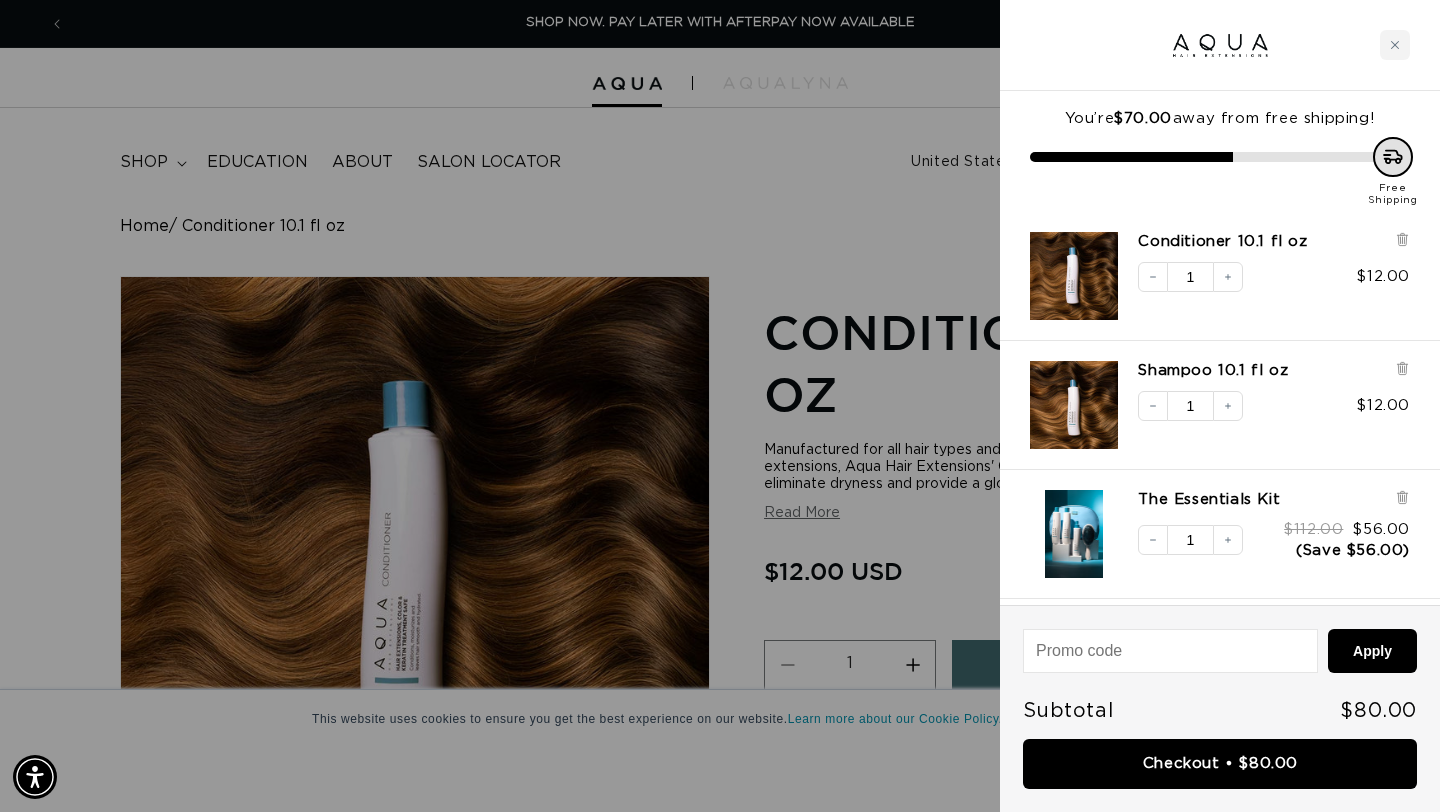 click at bounding box center (720, 406) 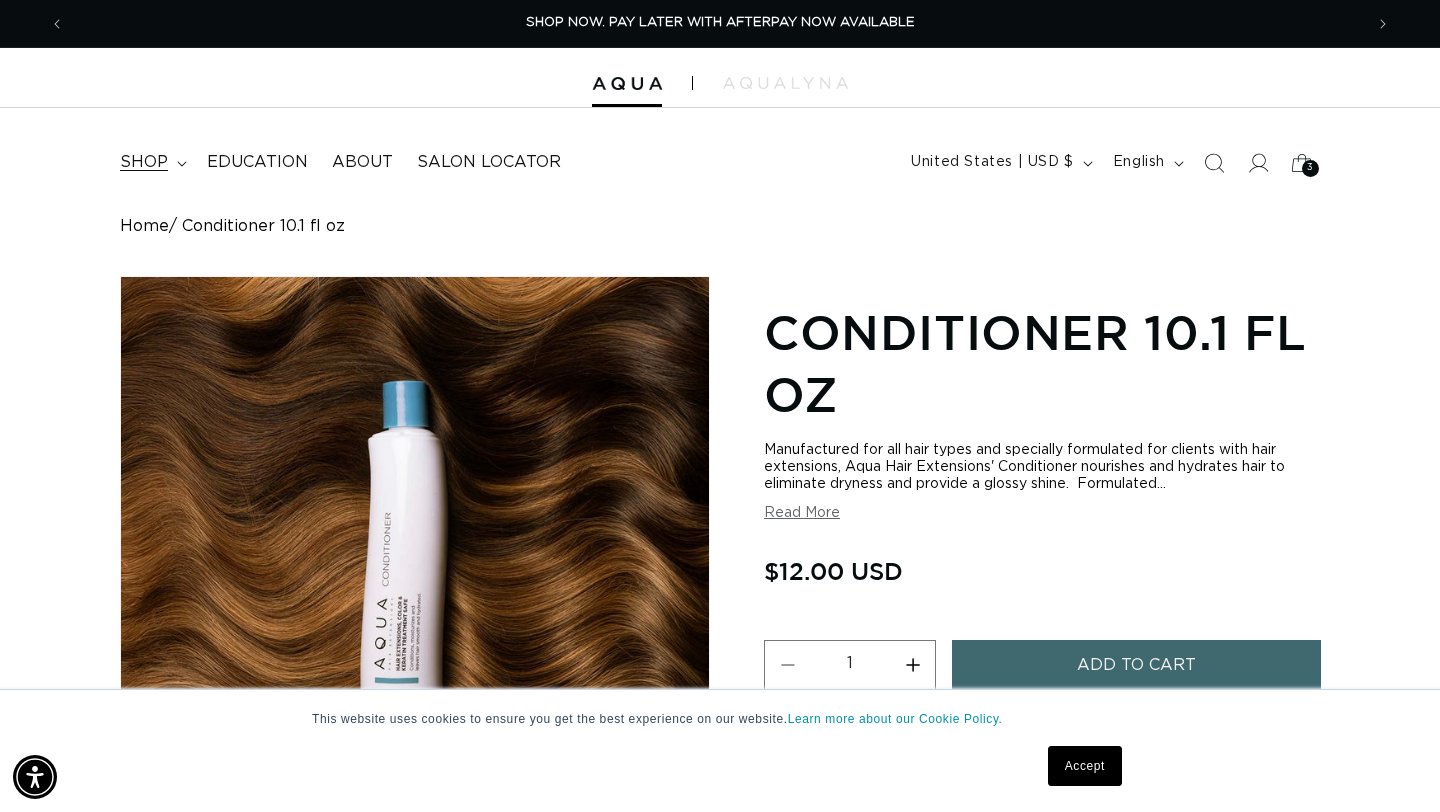 click on "shop" at bounding box center (144, 162) 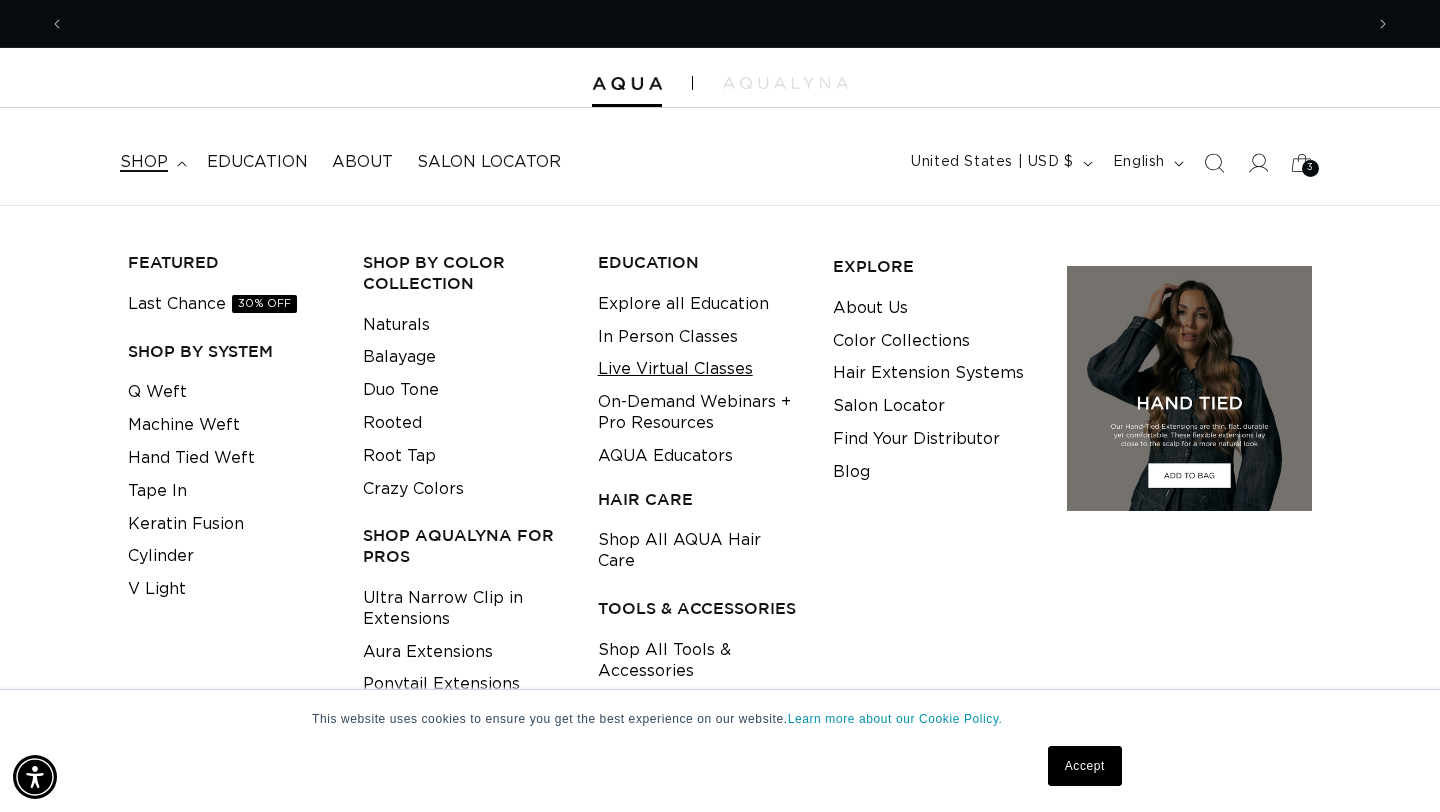 scroll, scrollTop: 0, scrollLeft: 2596, axis: horizontal 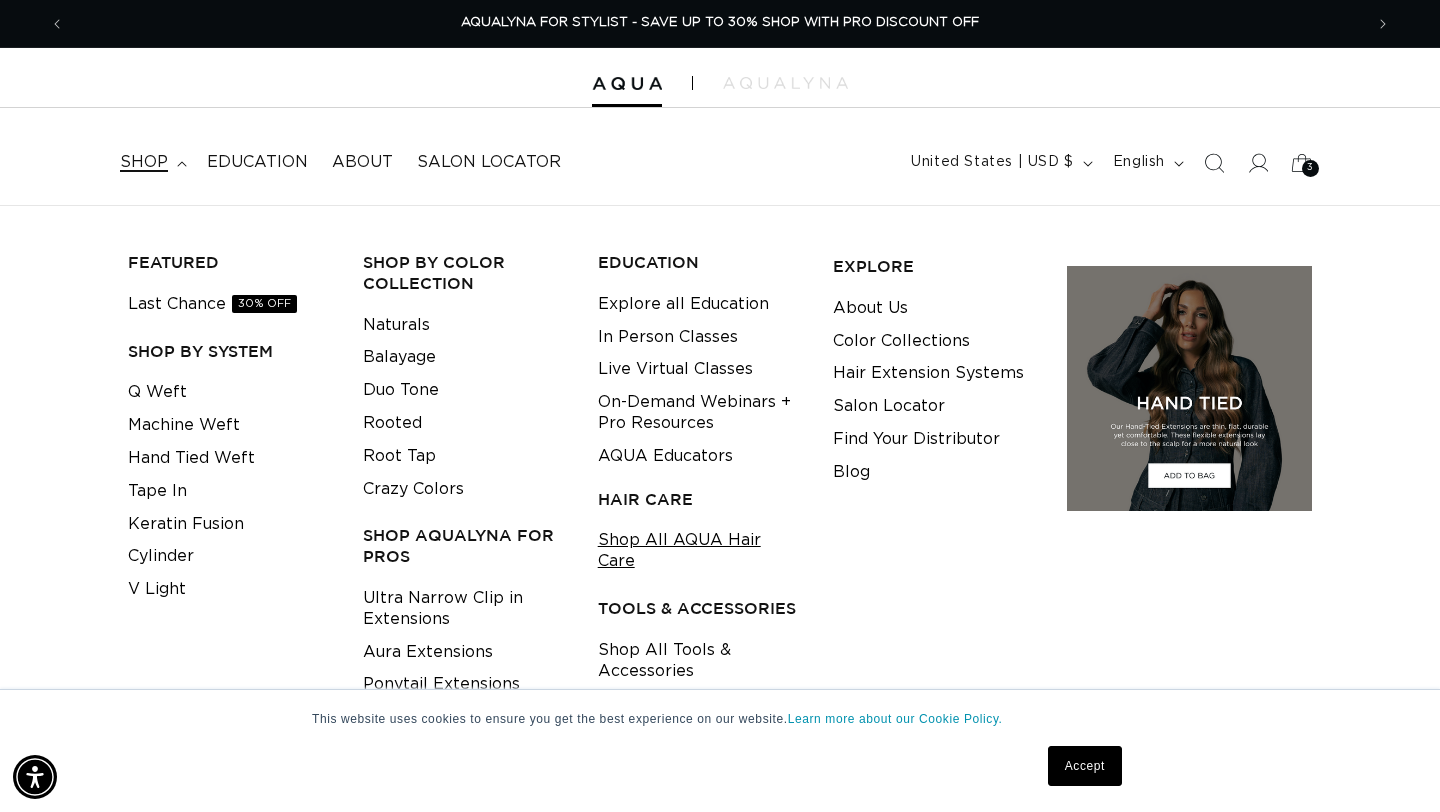 click on "Shop All AQUA Hair Care" at bounding box center (700, 551) 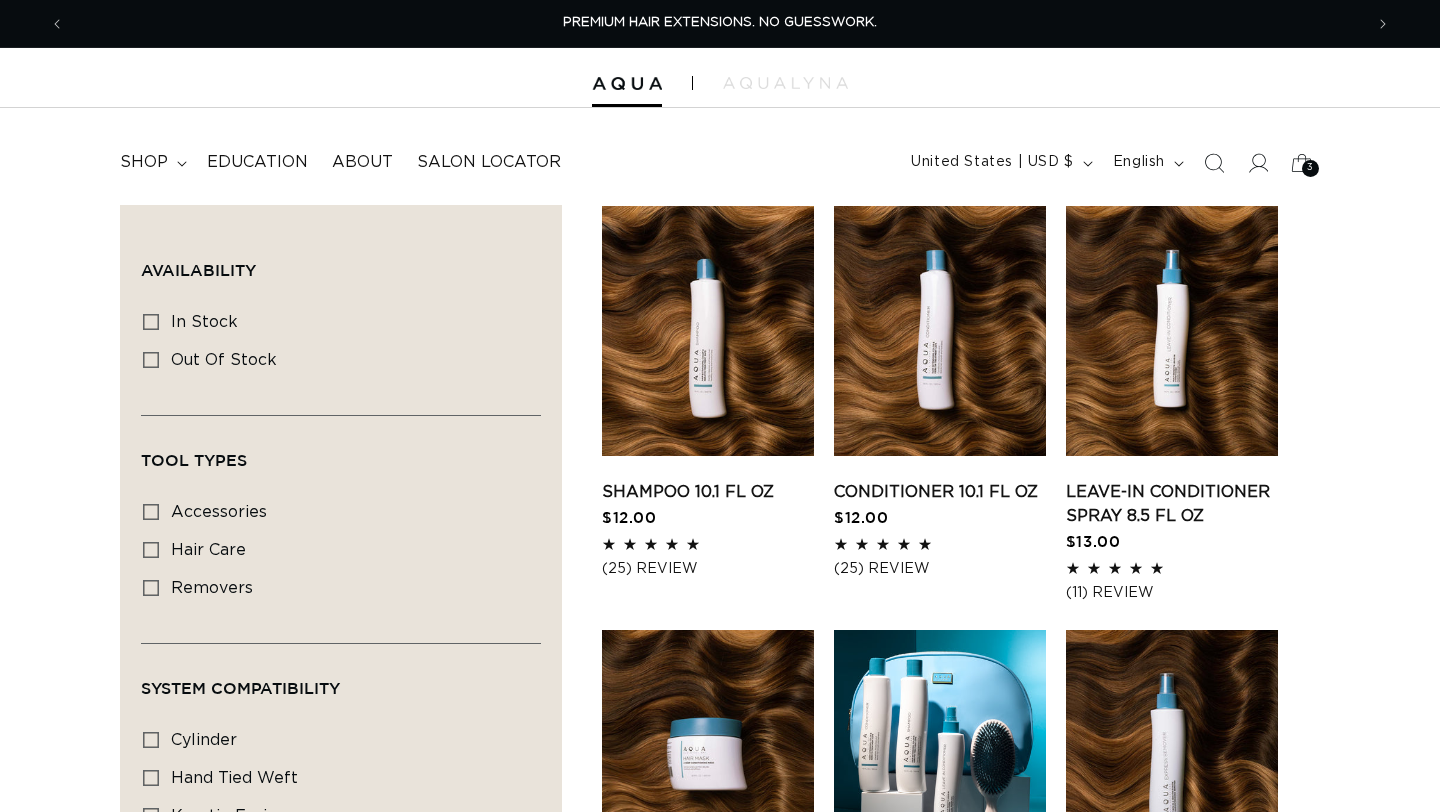 scroll, scrollTop: 0, scrollLeft: 0, axis: both 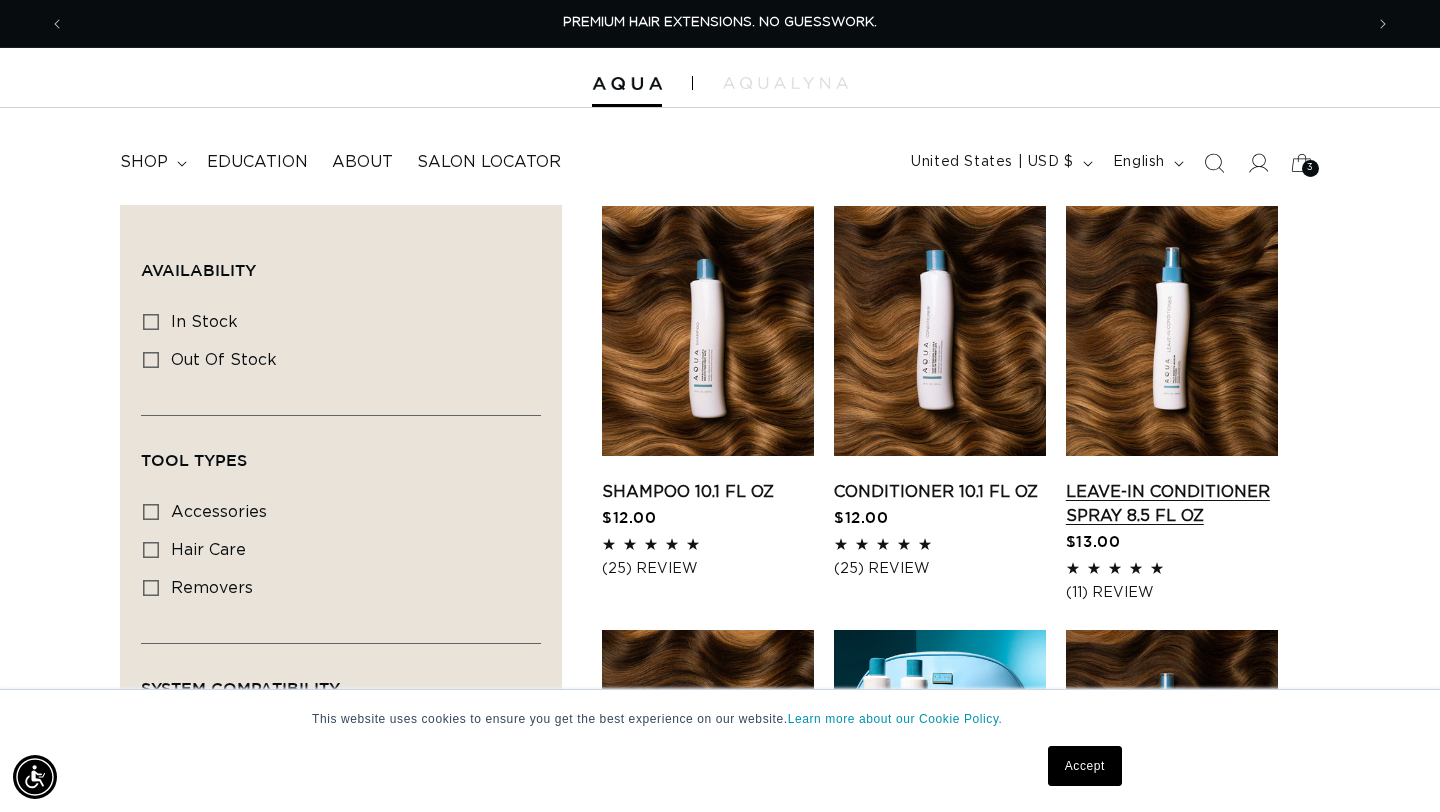 click on "Leave-In Conditioner Spray 8.5 fl oz" at bounding box center [1172, 504] 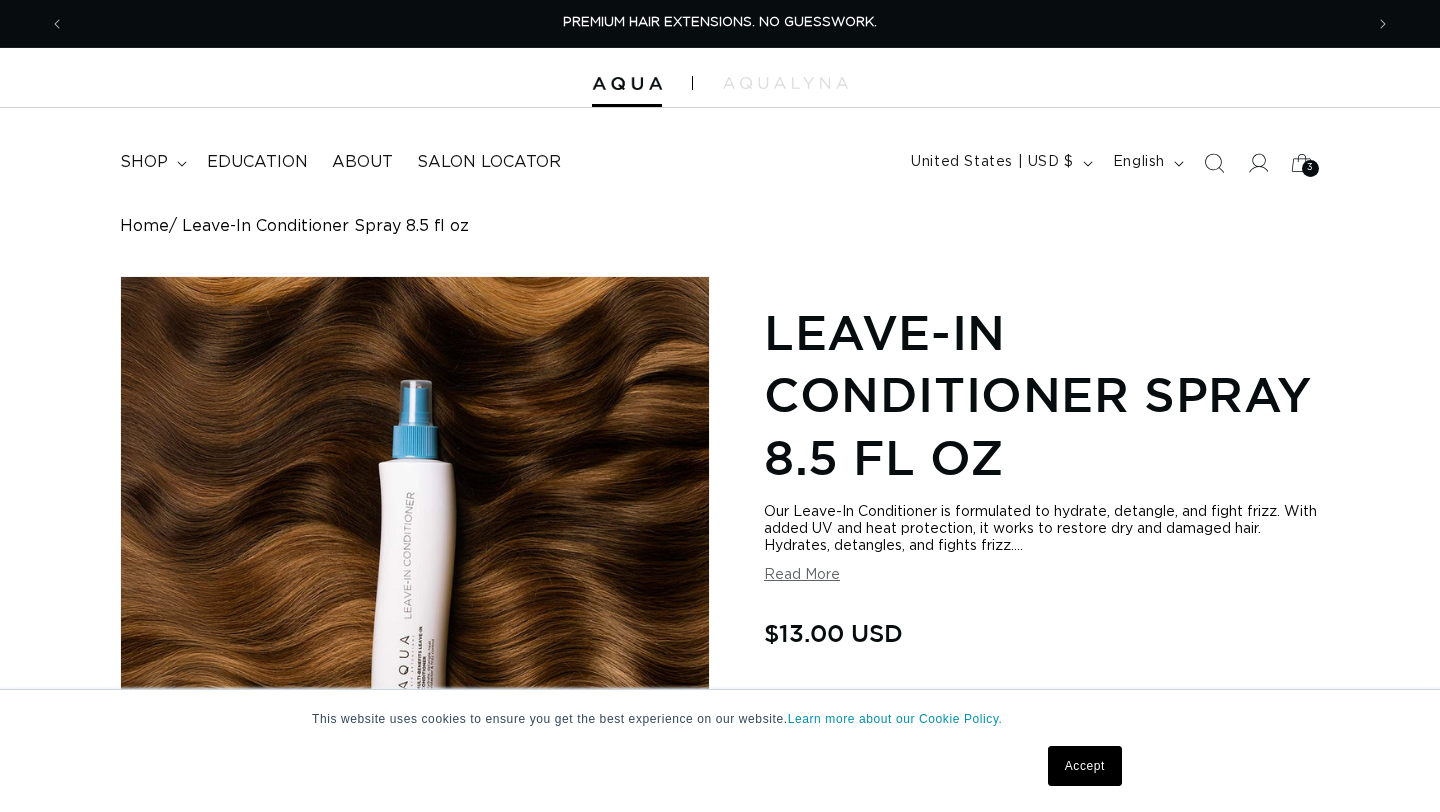 scroll, scrollTop: 0, scrollLeft: 0, axis: both 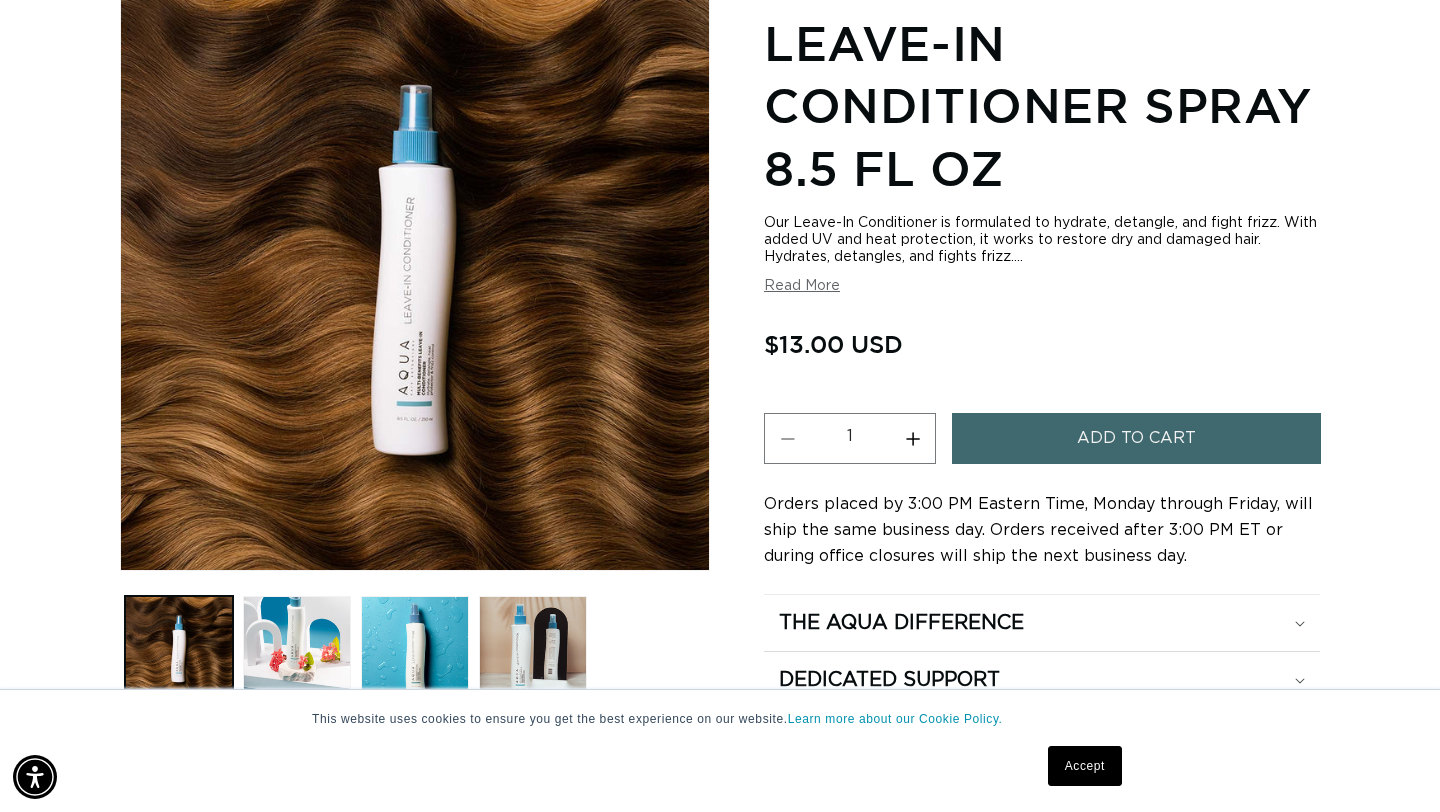 click on "Add to cart" at bounding box center (1136, 438) 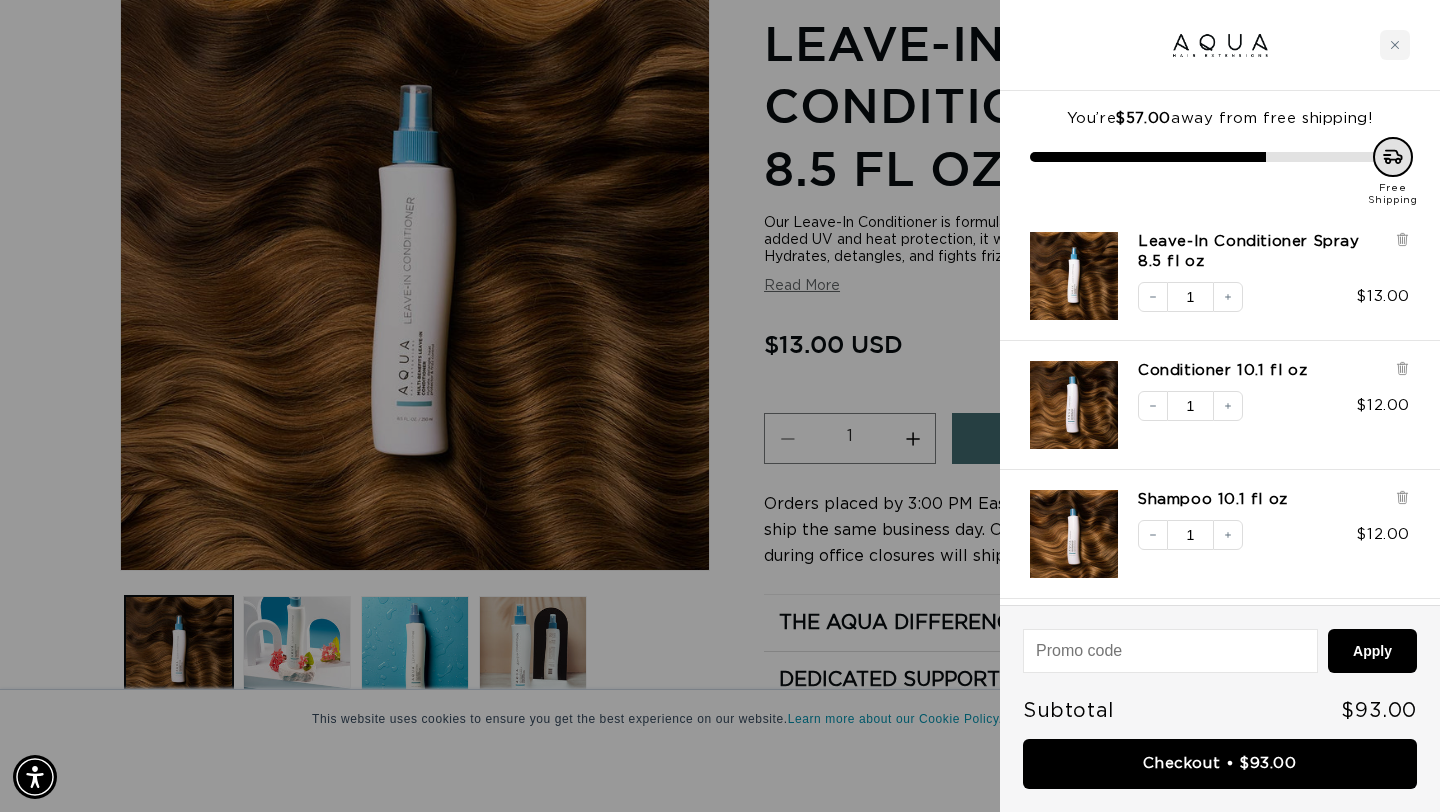 scroll, scrollTop: 0, scrollLeft: 0, axis: both 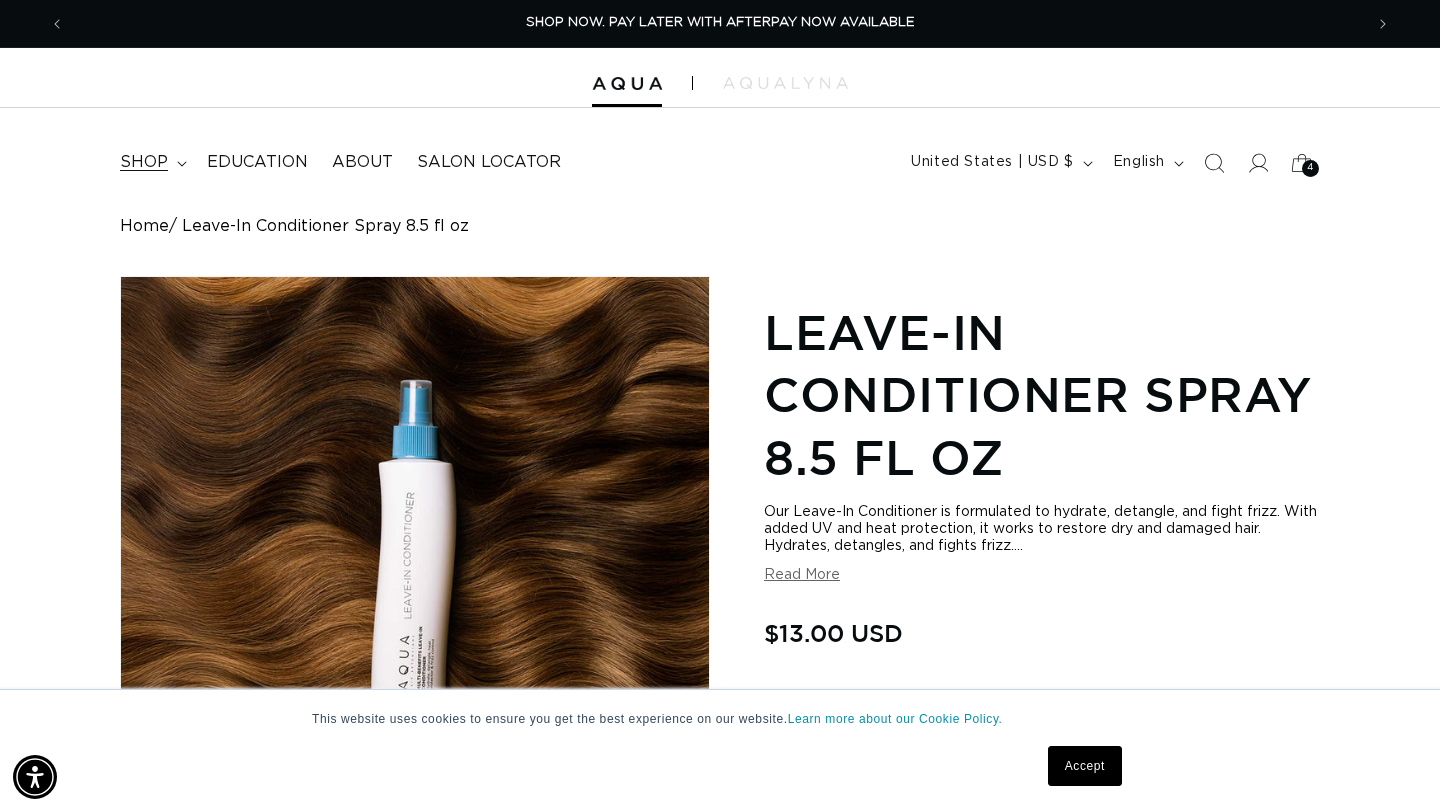 click on "shop" at bounding box center (151, 162) 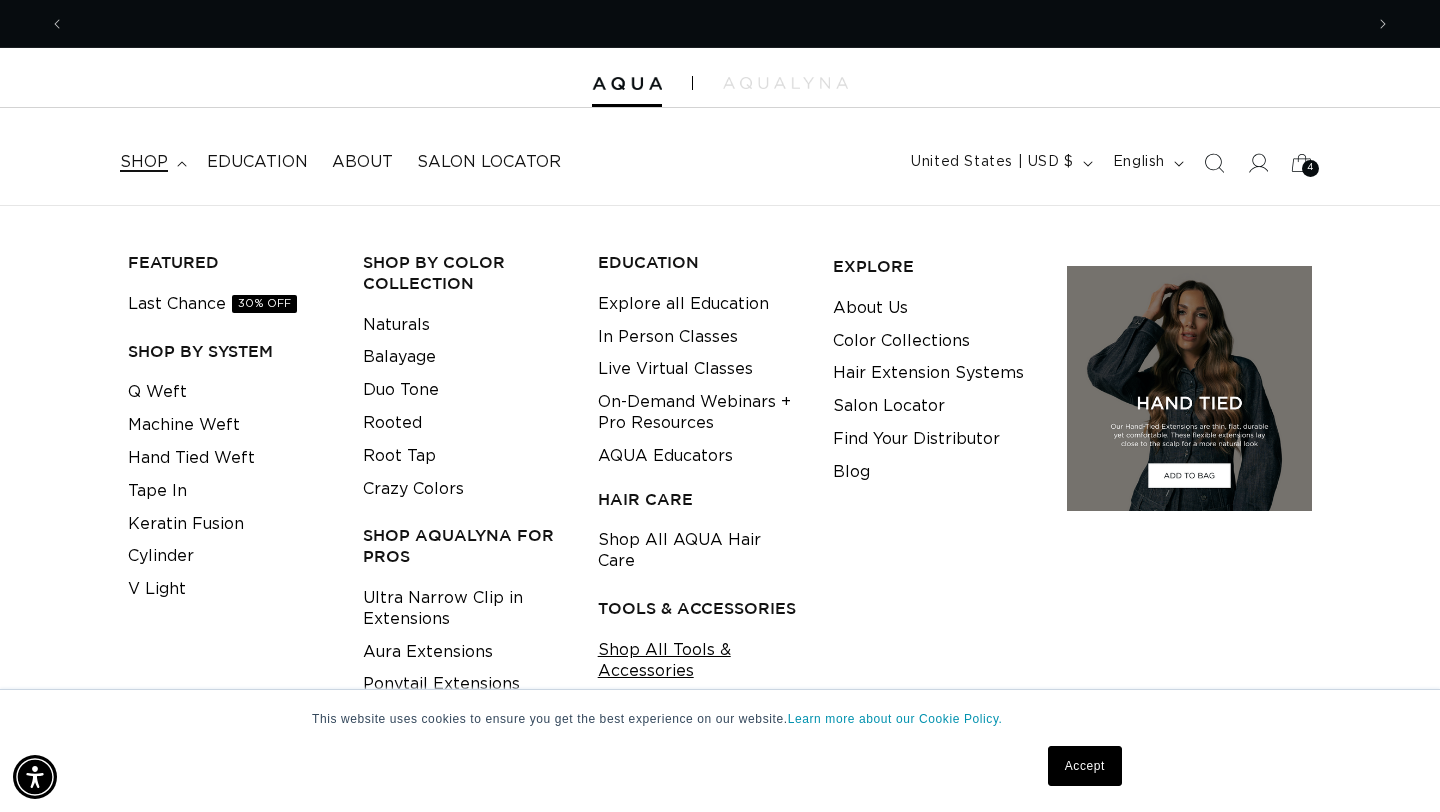 scroll, scrollTop: 0, scrollLeft: 0, axis: both 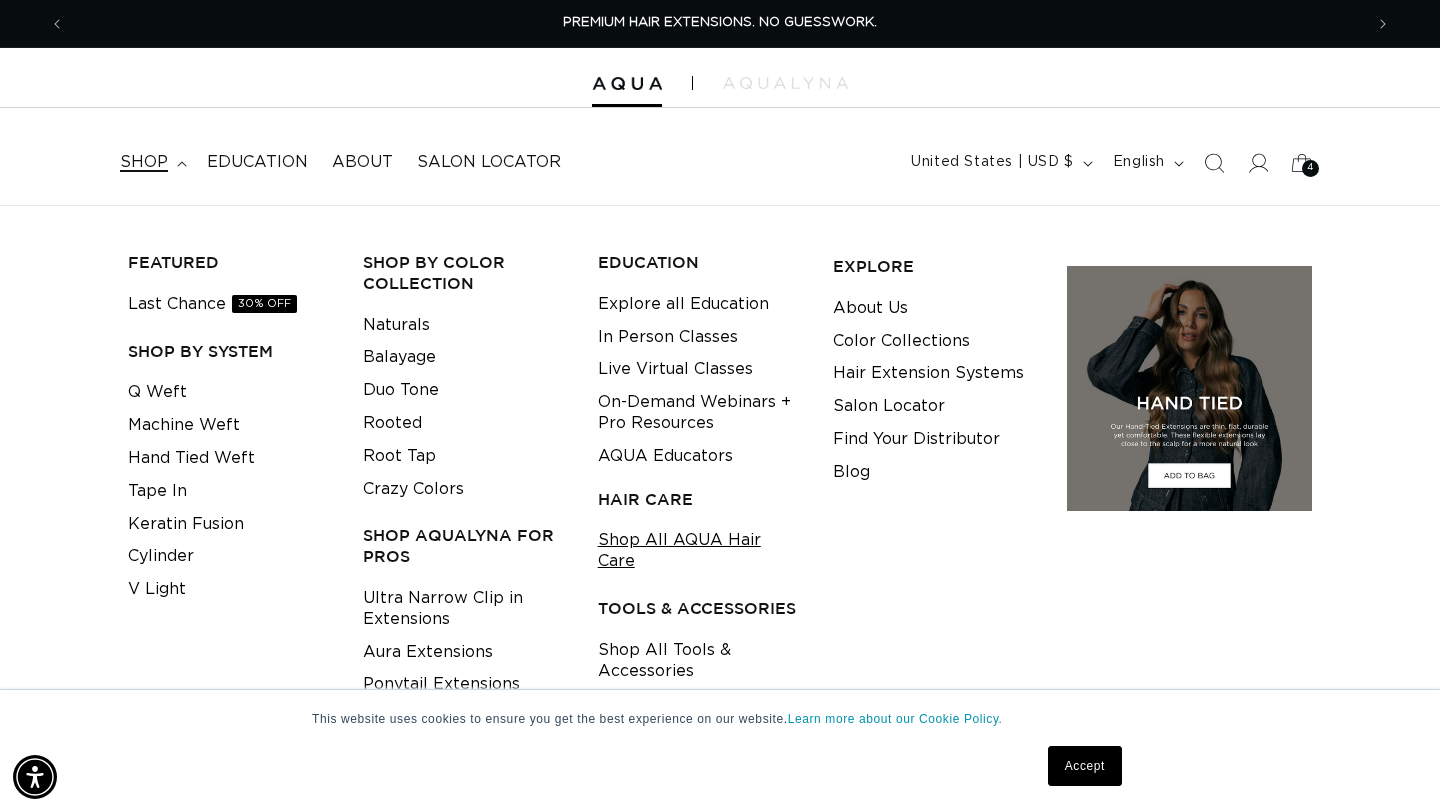 click on "Shop All AQUA Hair Care" at bounding box center (700, 551) 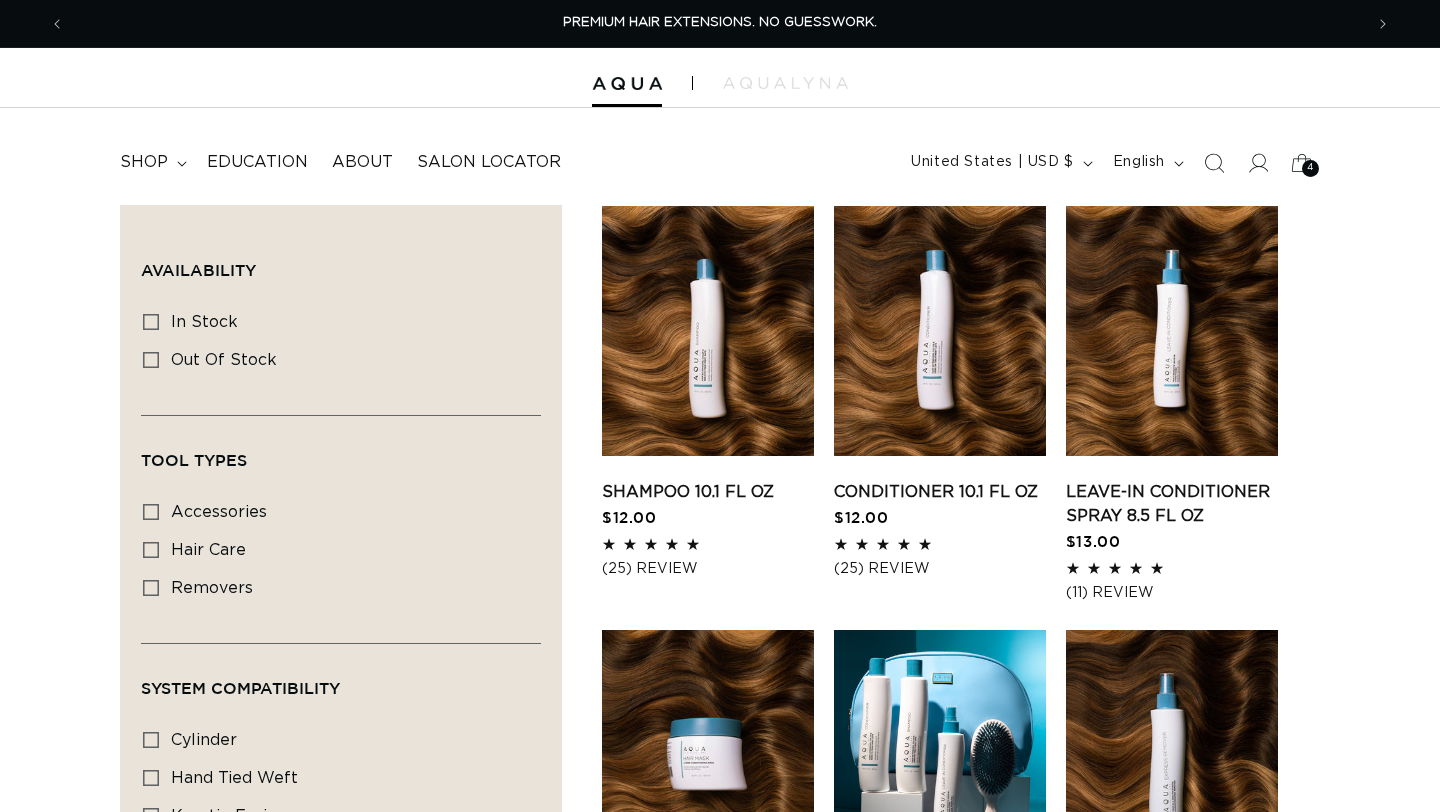 scroll, scrollTop: 0, scrollLeft: 0, axis: both 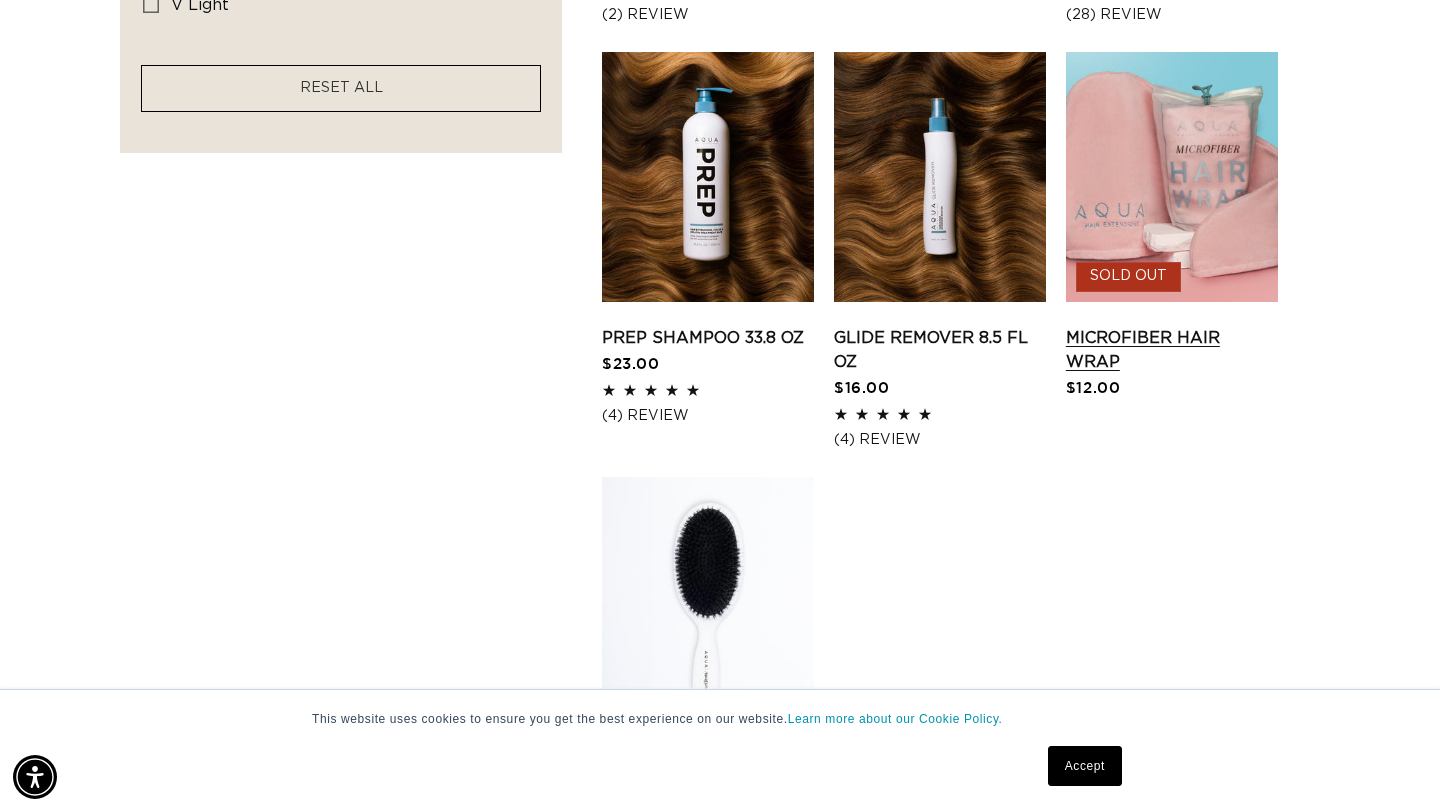 click on "Microfiber Hair Wrap" at bounding box center [1172, 350] 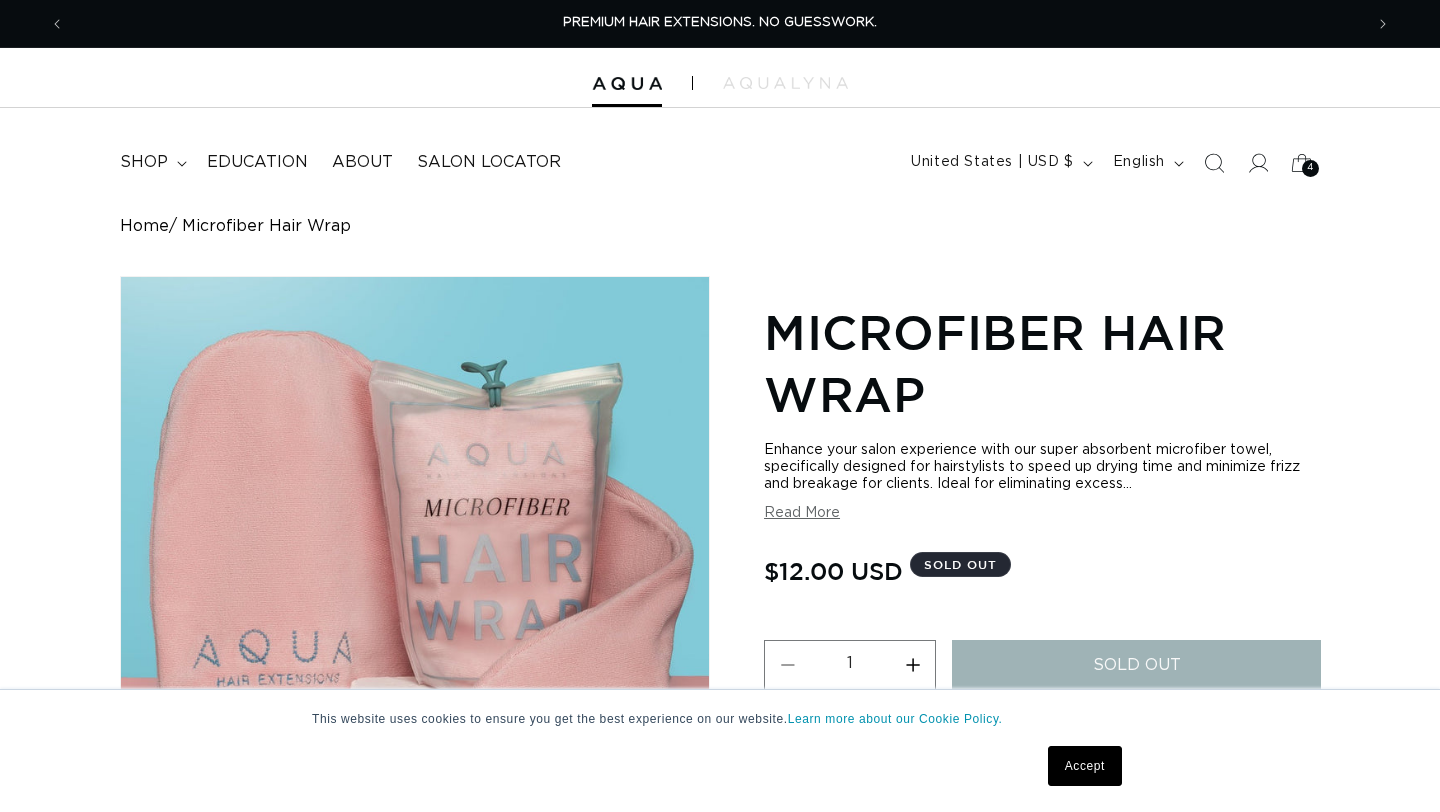 scroll, scrollTop: 0, scrollLeft: 0, axis: both 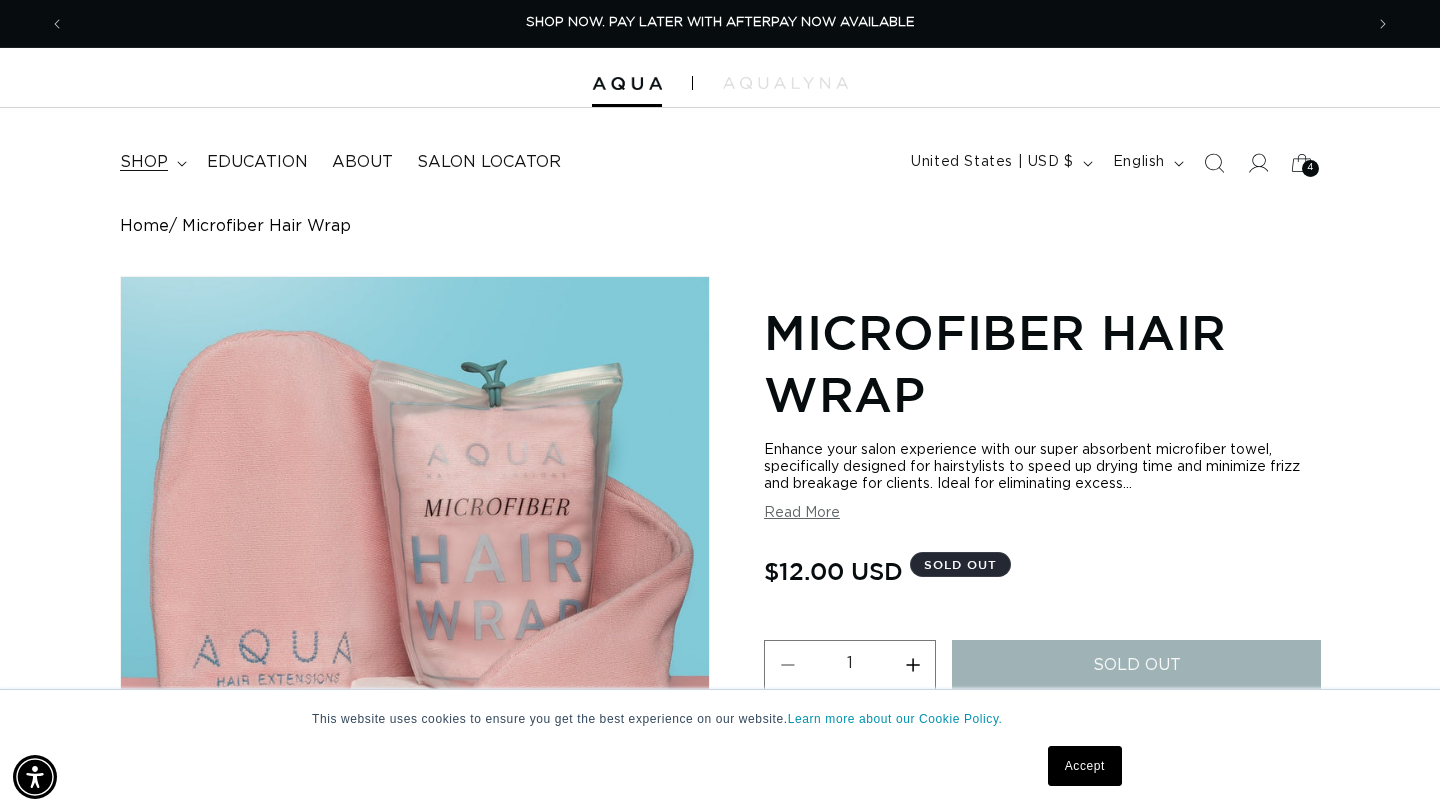 click on "shop" at bounding box center (144, 162) 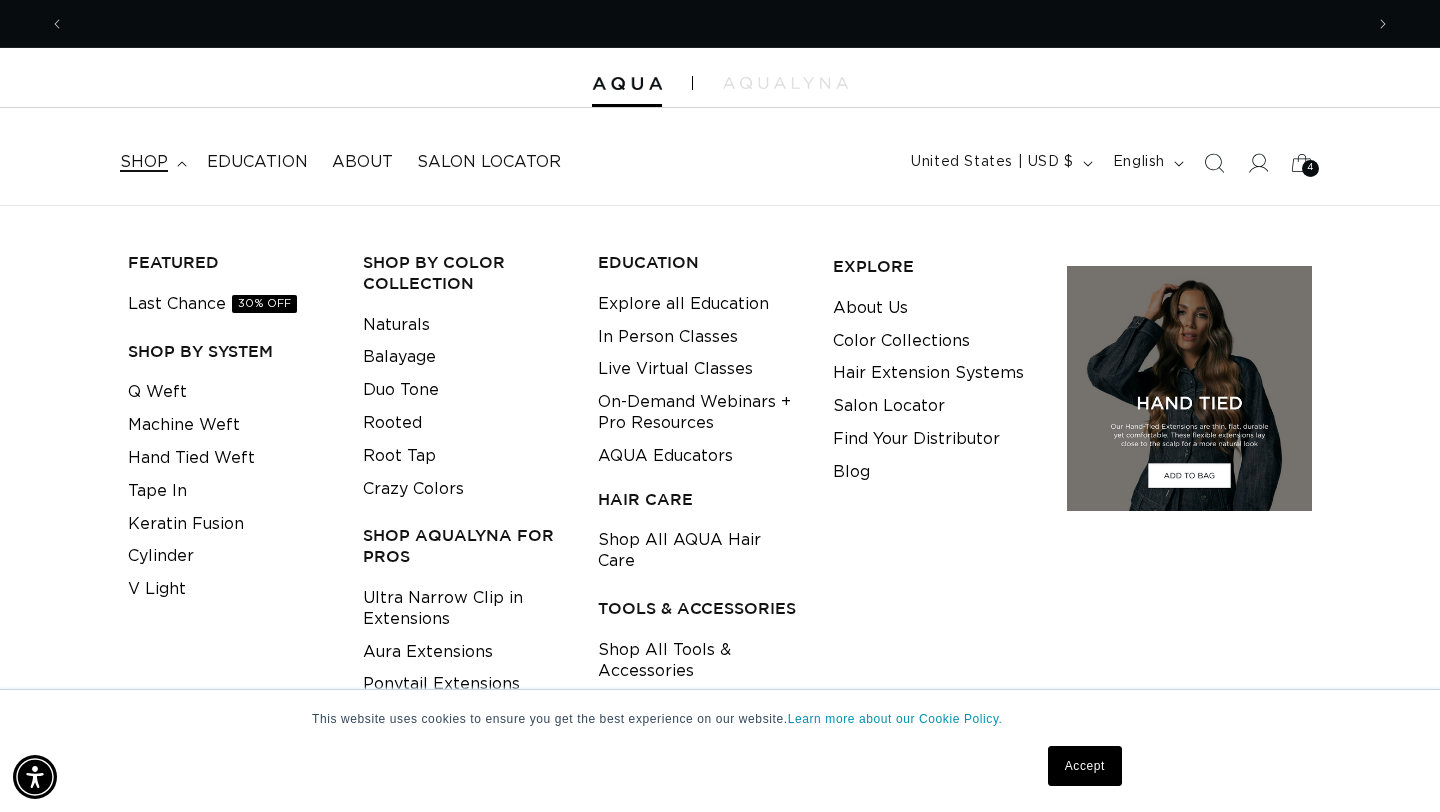 scroll, scrollTop: 0, scrollLeft: 2596, axis: horizontal 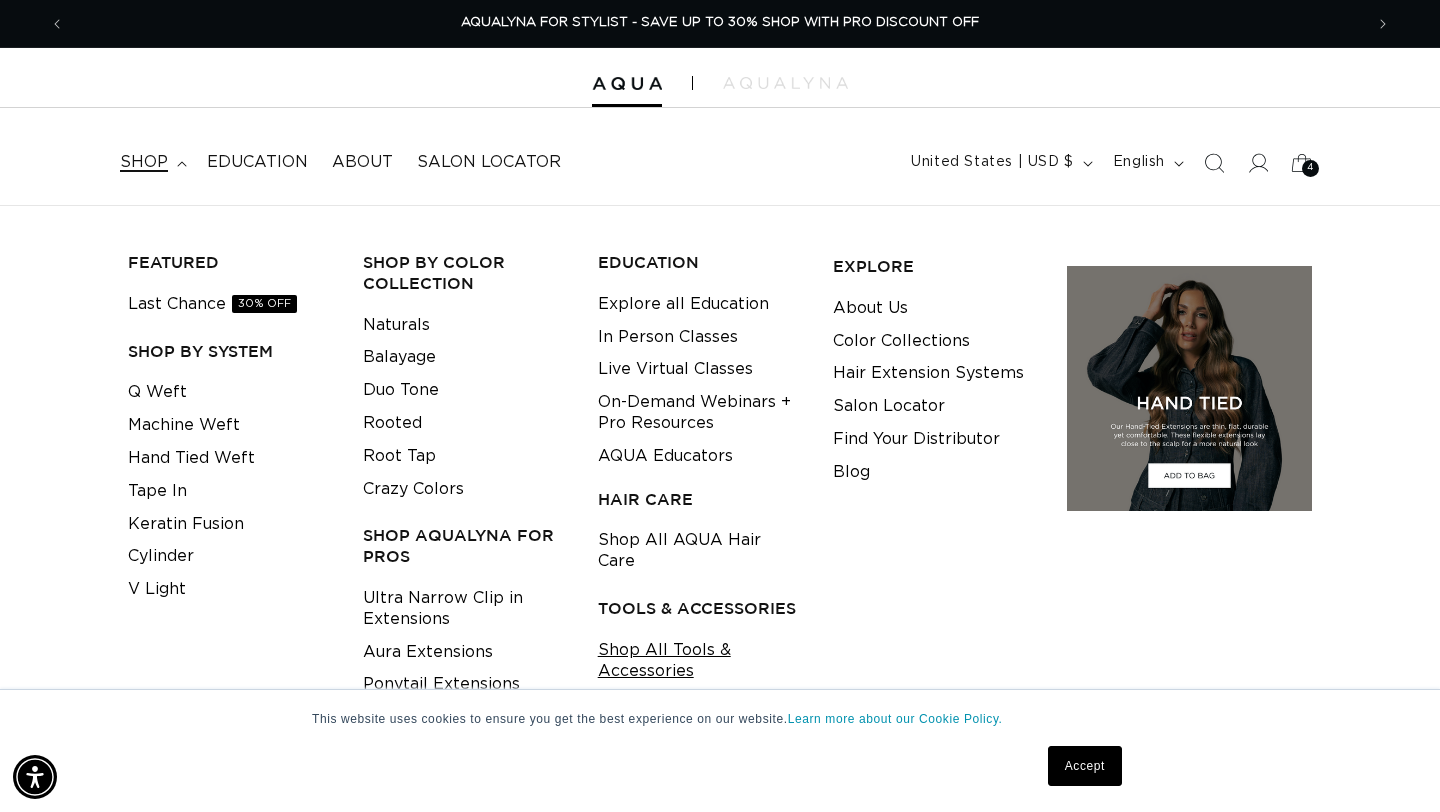 click on "Shop All Tools & Accessories" at bounding box center [700, 661] 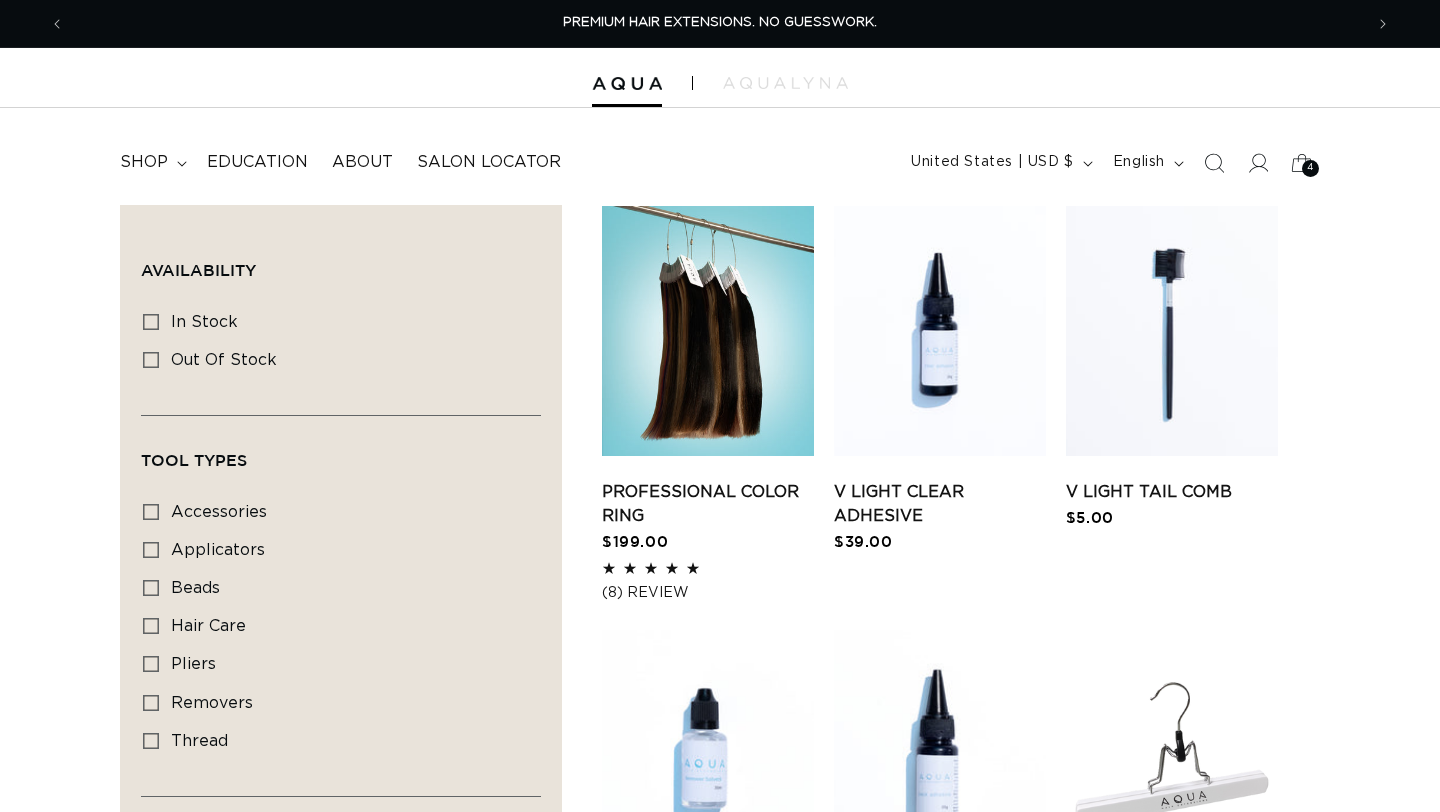 scroll, scrollTop: 0, scrollLeft: 0, axis: both 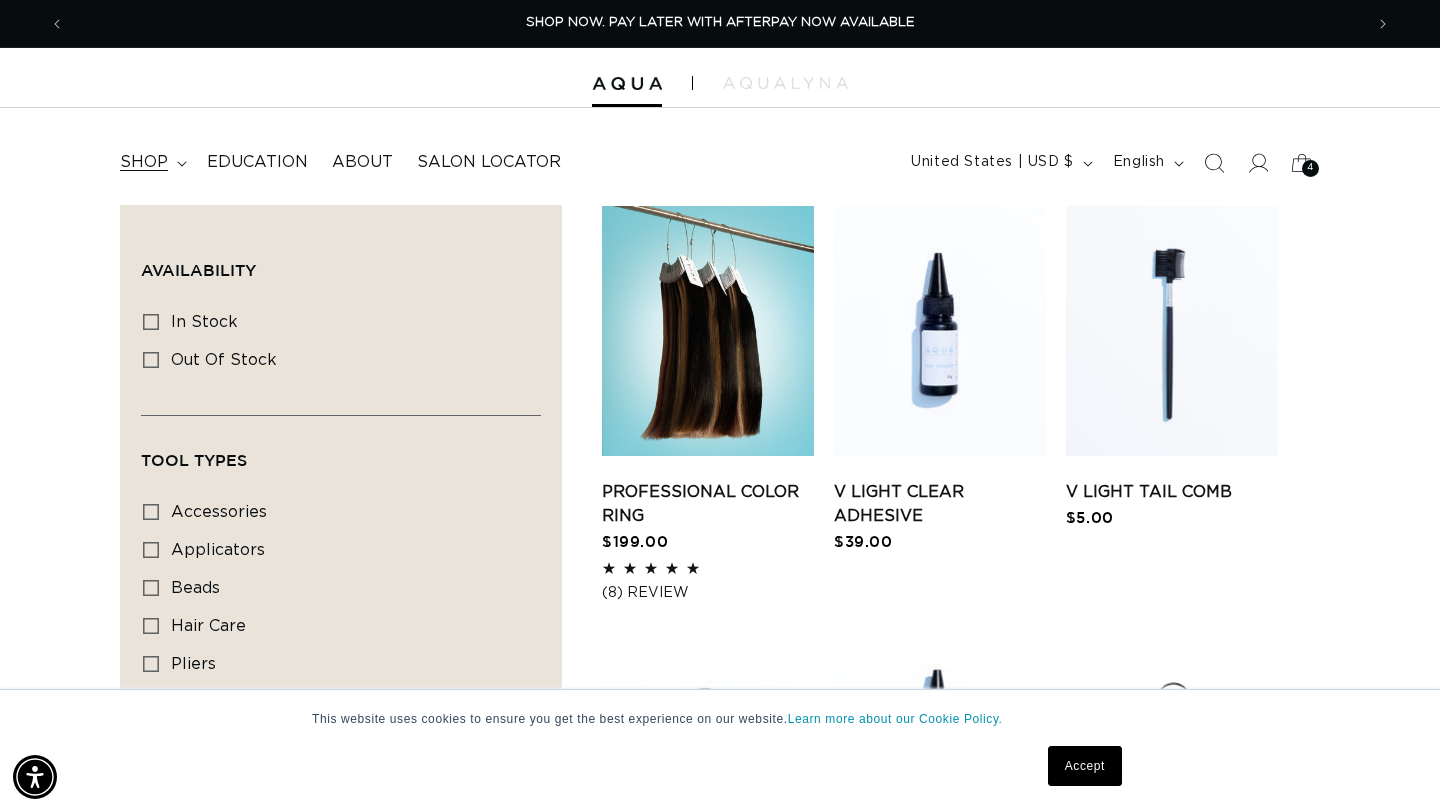 click on "shop" at bounding box center [144, 162] 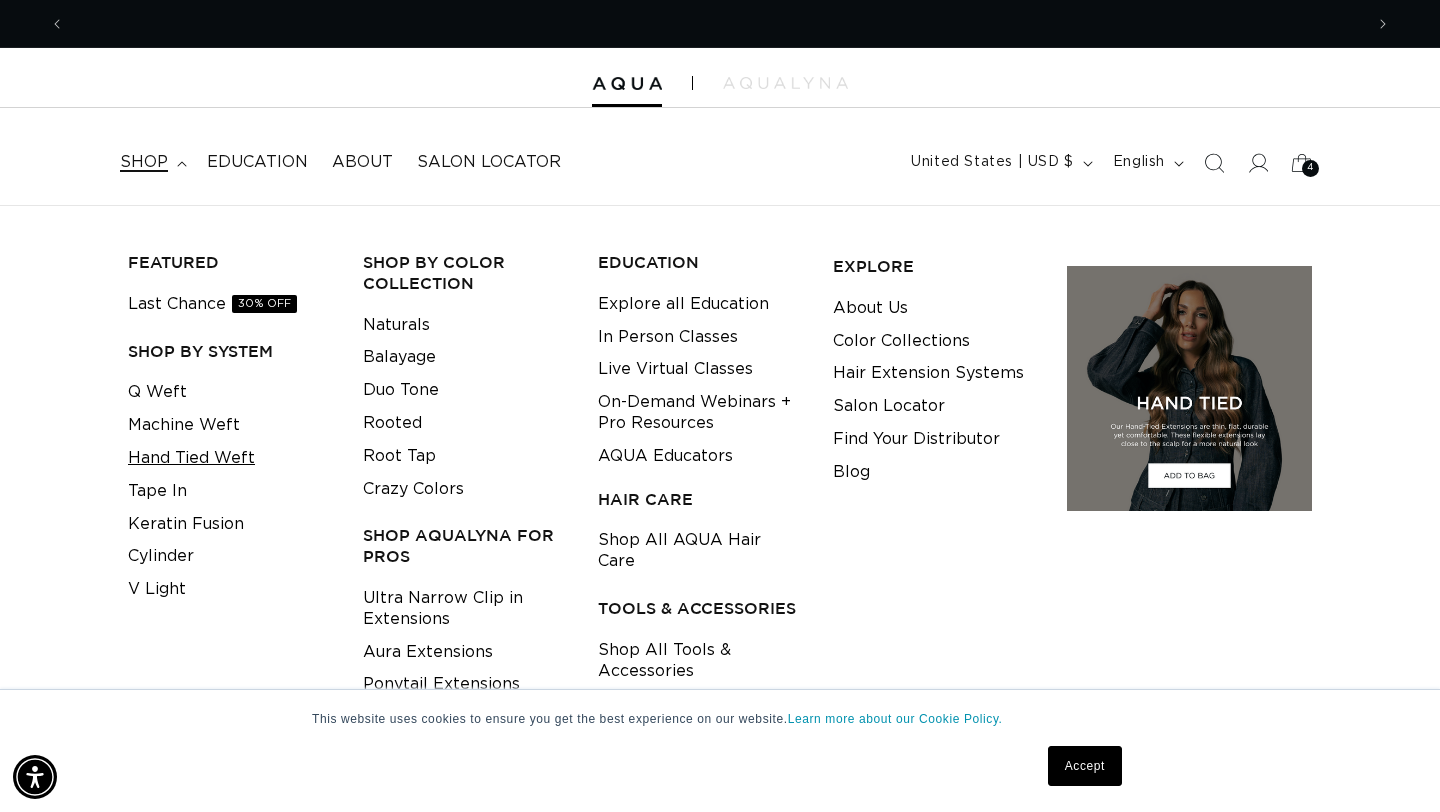 scroll, scrollTop: 0, scrollLeft: 2596, axis: horizontal 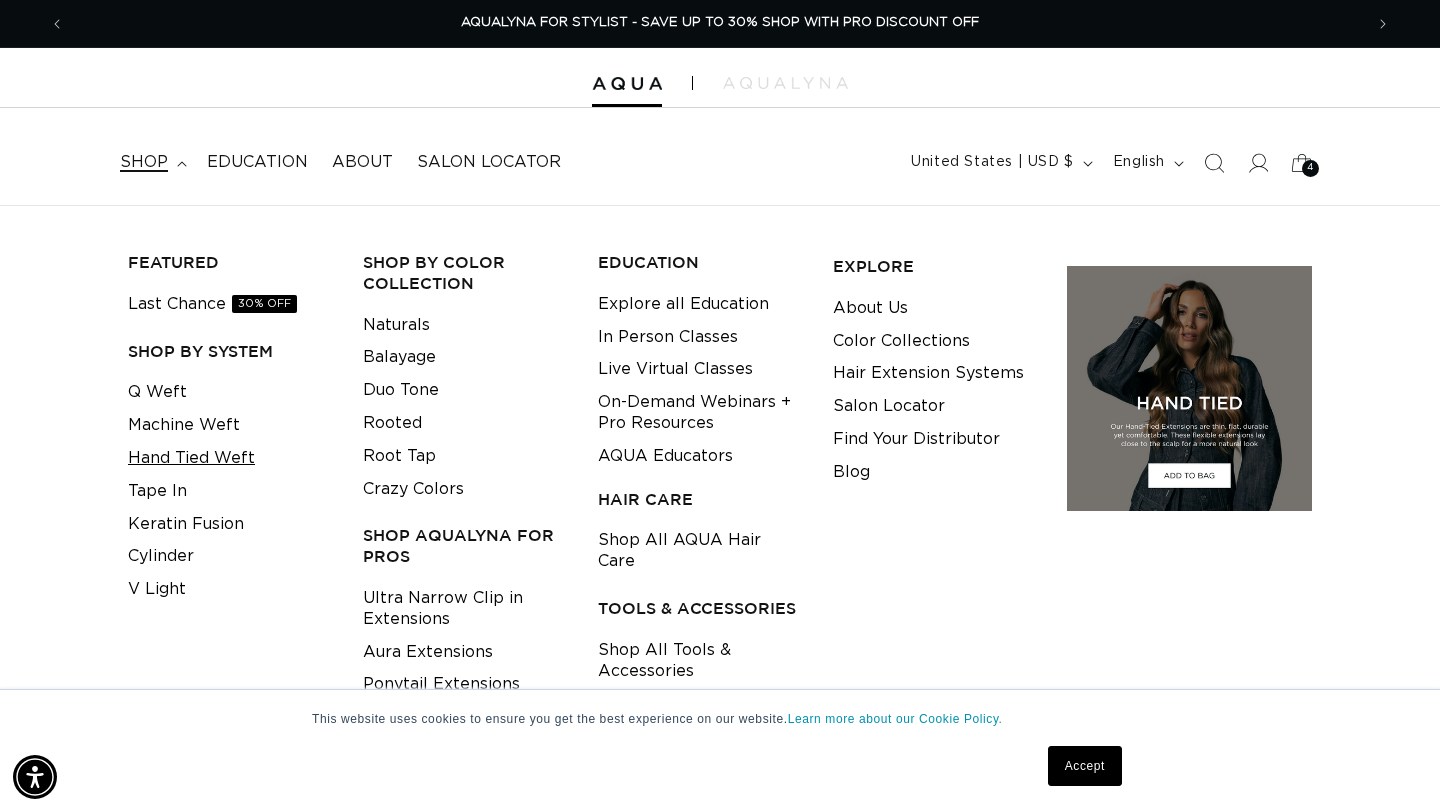 click on "Hand Tied Weft" at bounding box center (191, 458) 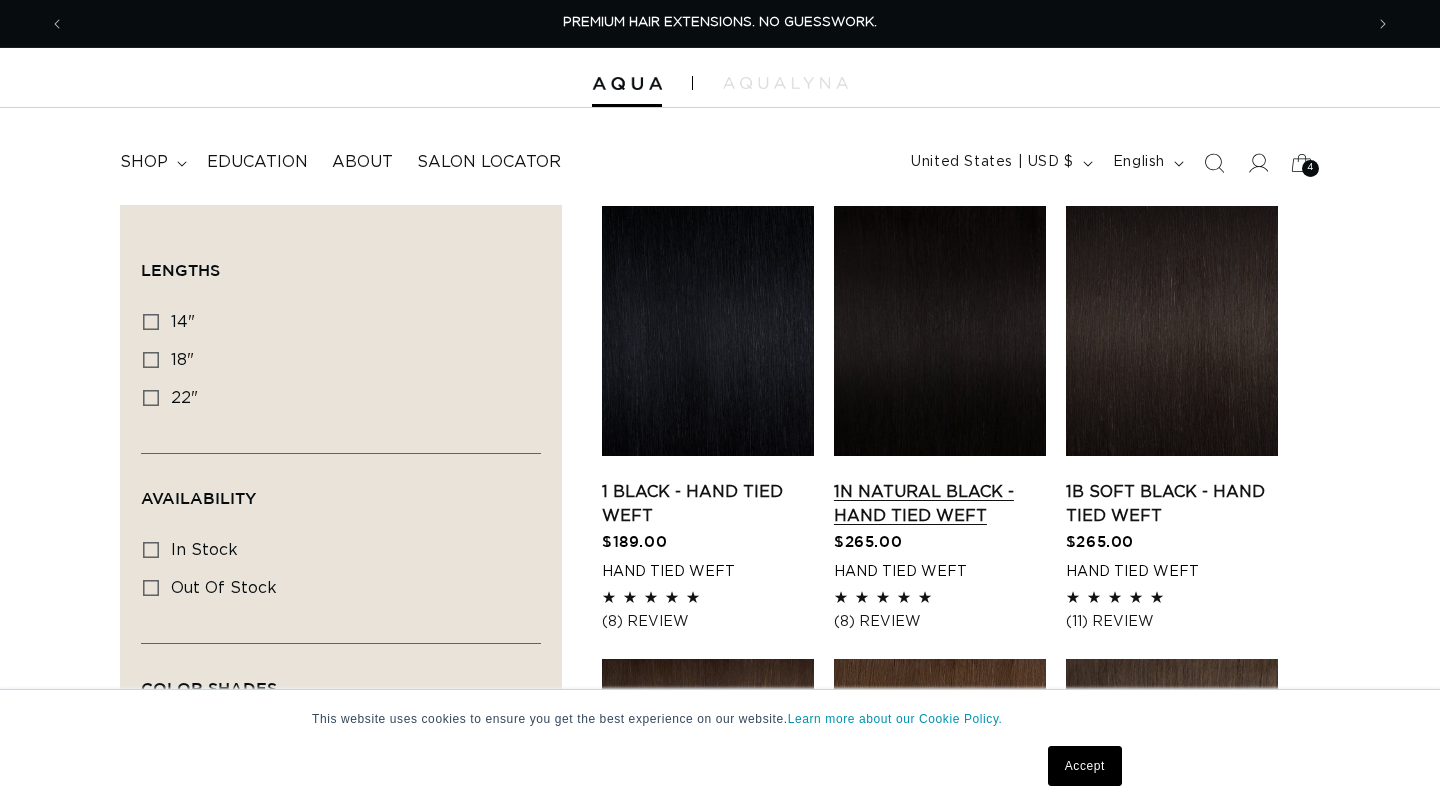 scroll, scrollTop: 0, scrollLeft: 0, axis: both 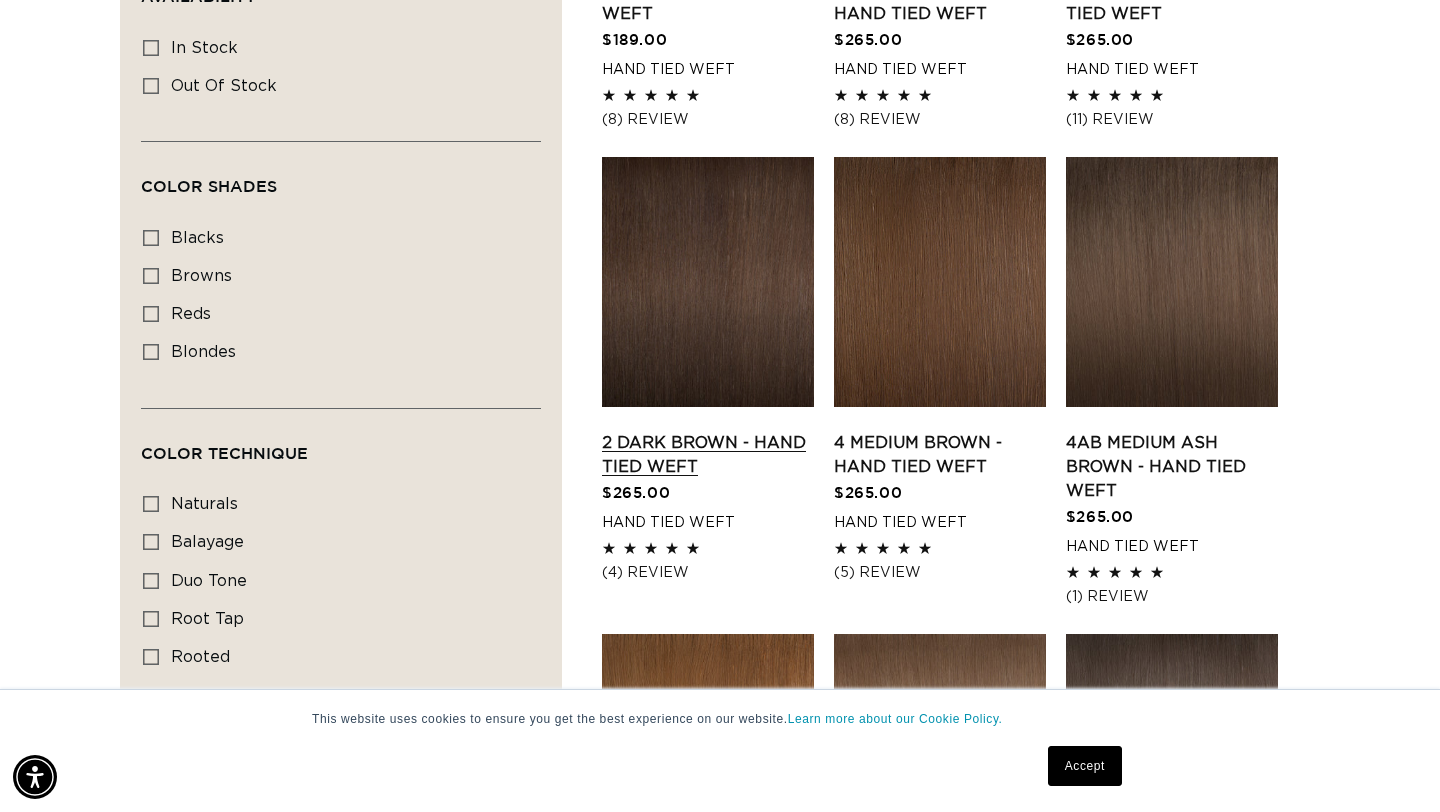 click on "2 Dark Brown - Hand Tied Weft" at bounding box center [708, 455] 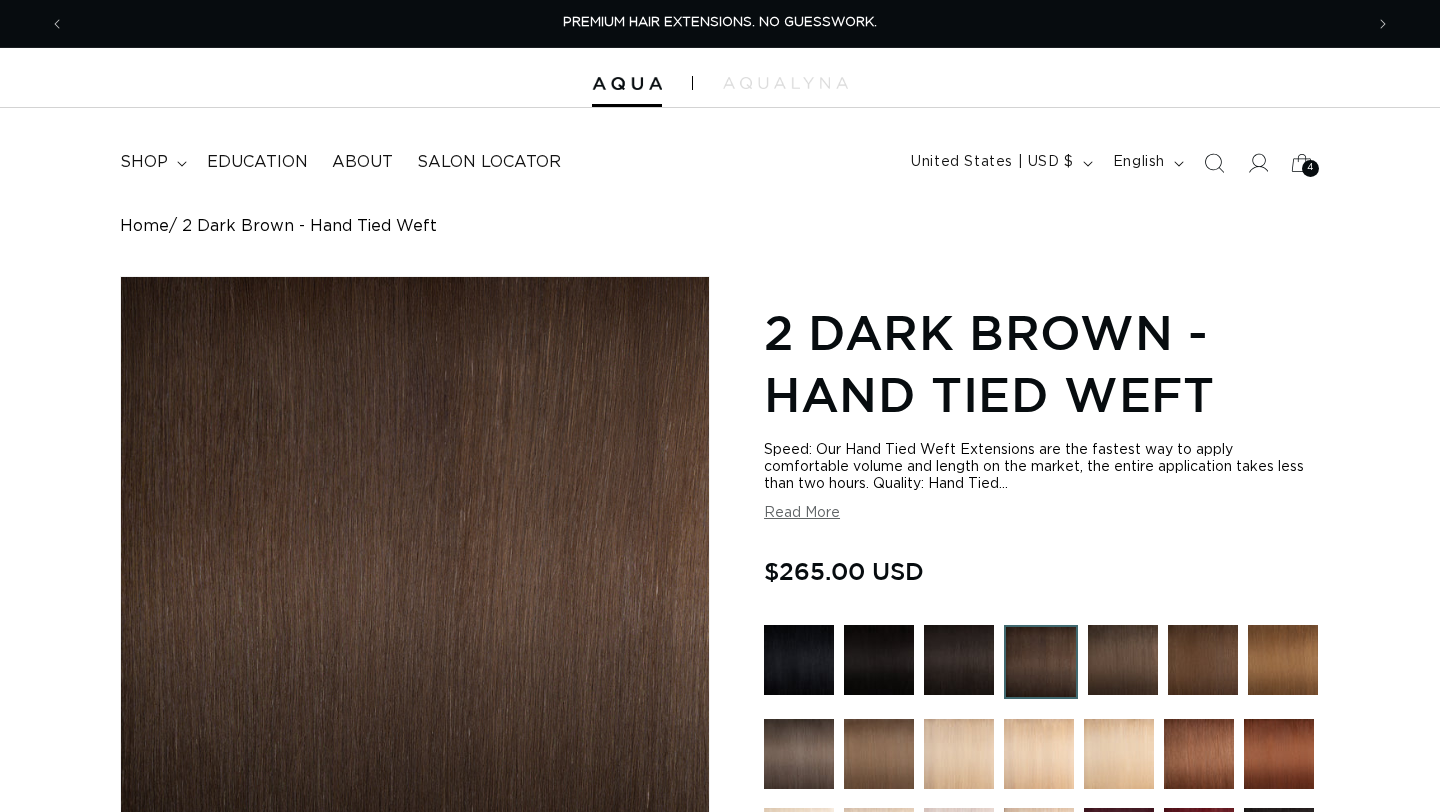 scroll, scrollTop: 0, scrollLeft: 0, axis: both 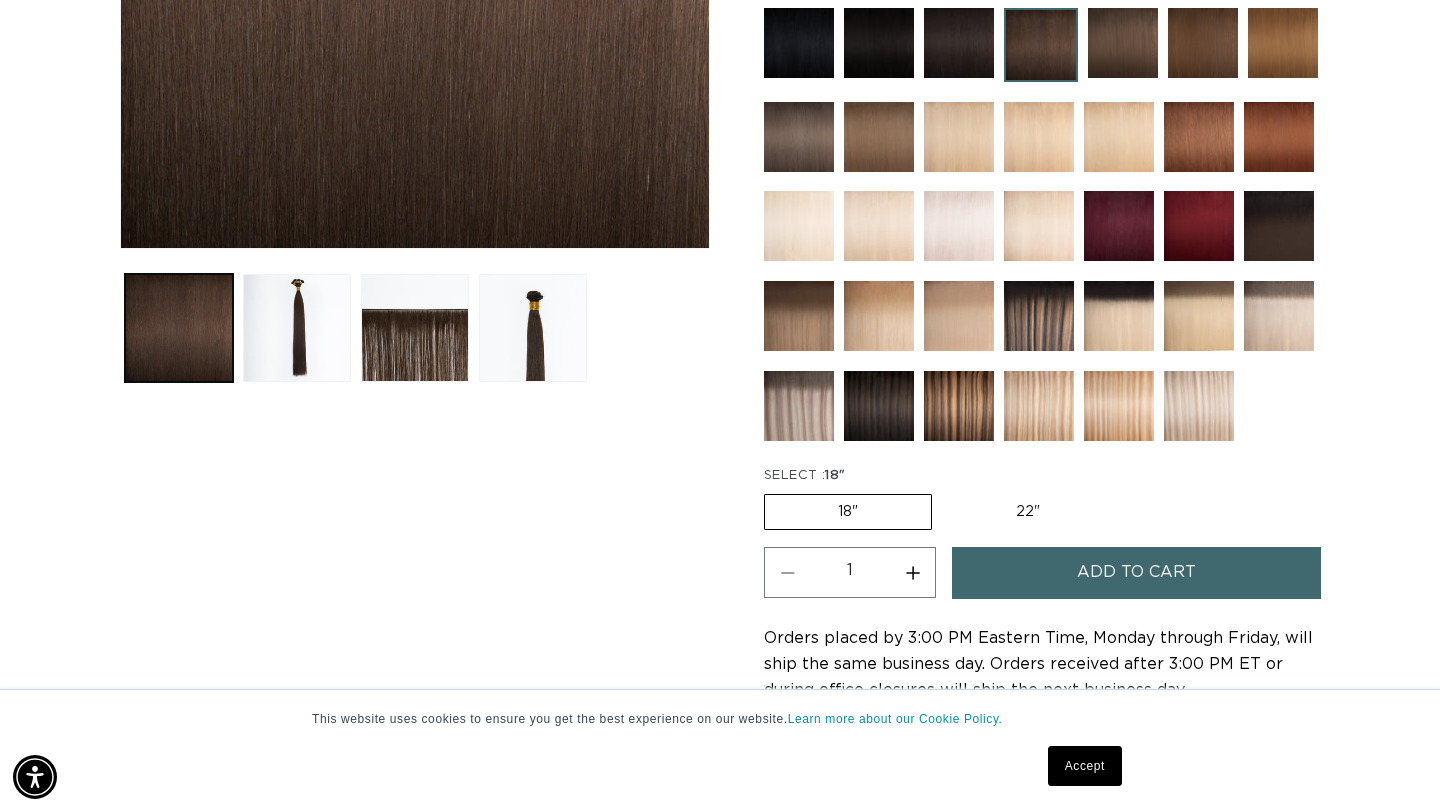 click on "22" Variant sold out or unavailable" at bounding box center [1028, 512] 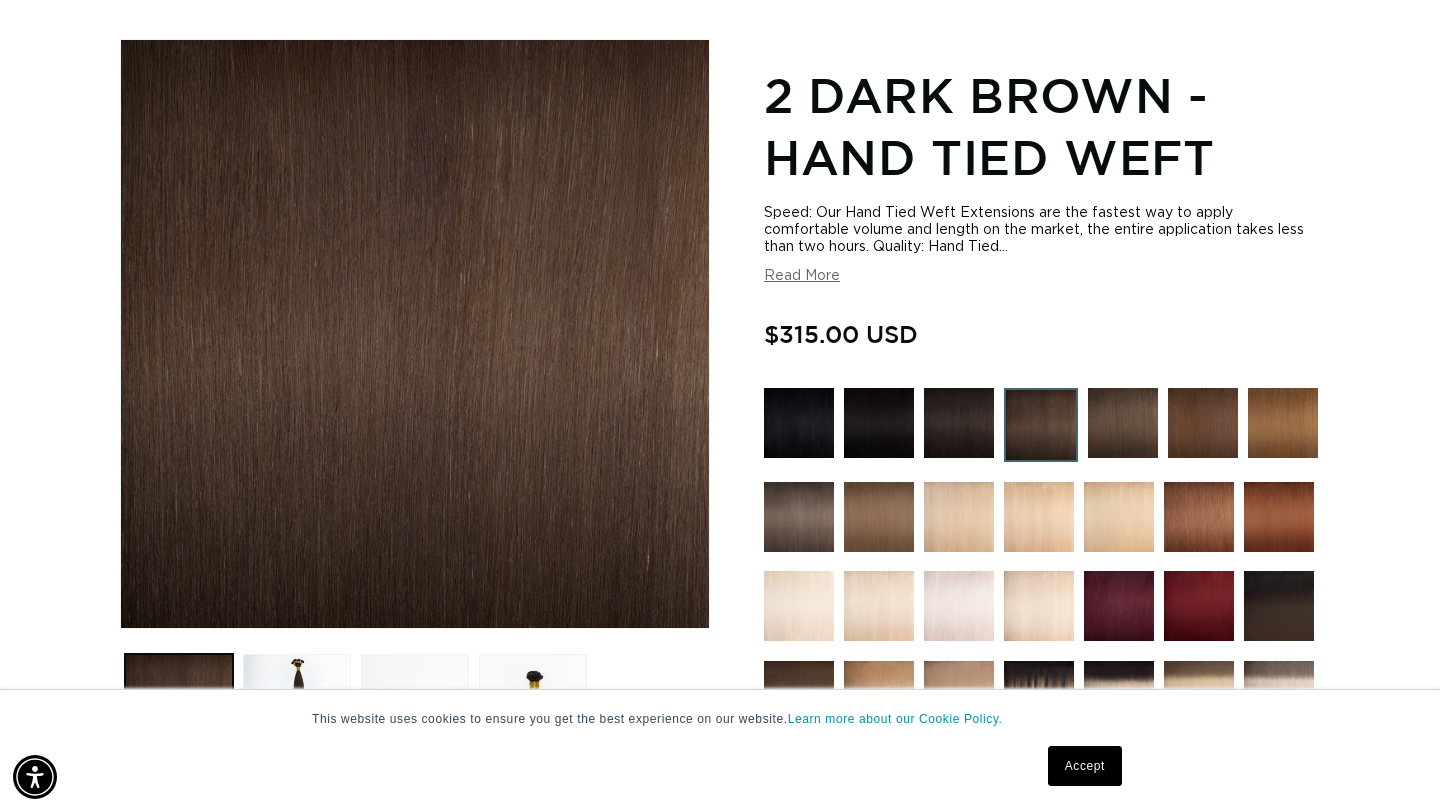 scroll, scrollTop: 337, scrollLeft: 0, axis: vertical 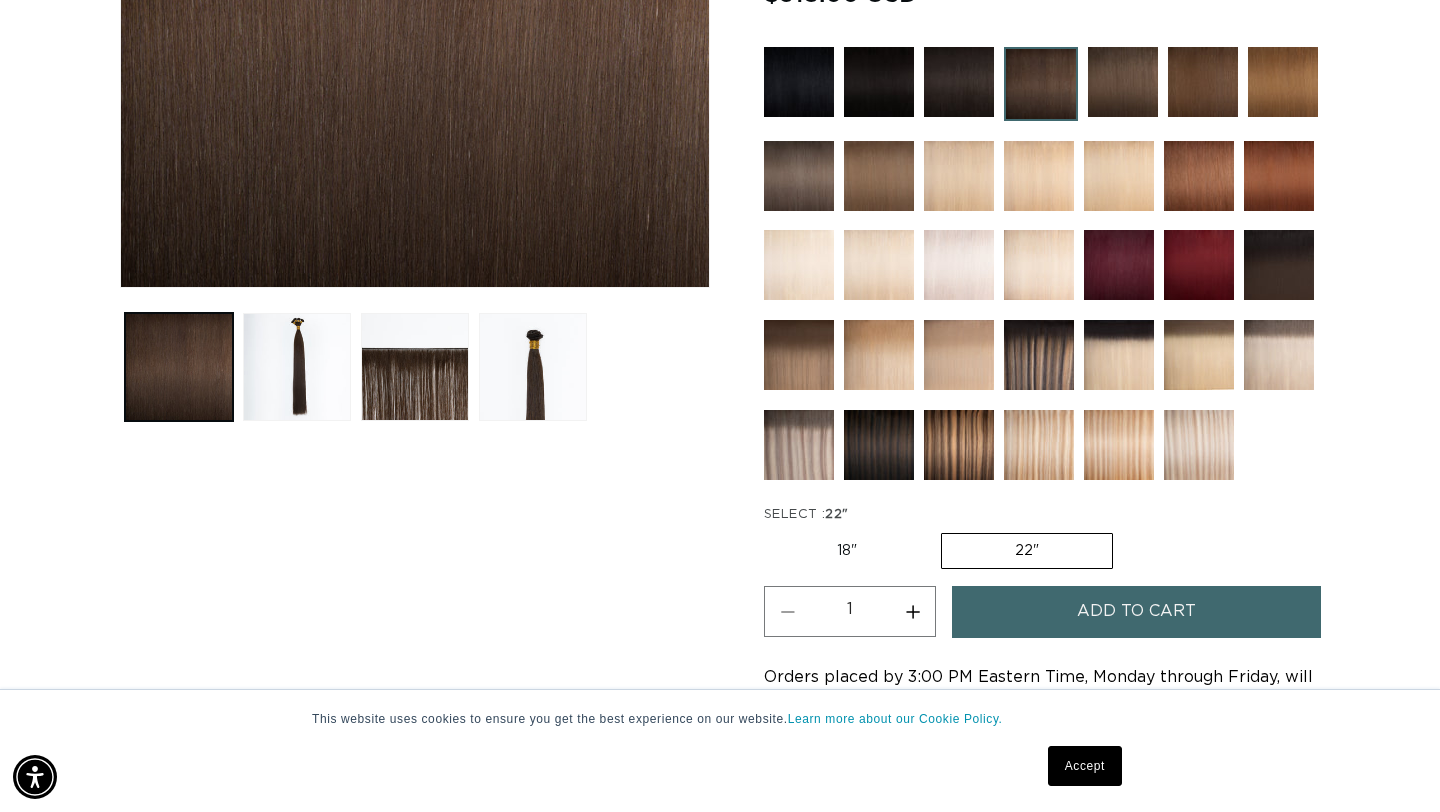 click on "18" Variant sold out or unavailable" at bounding box center [847, 551] 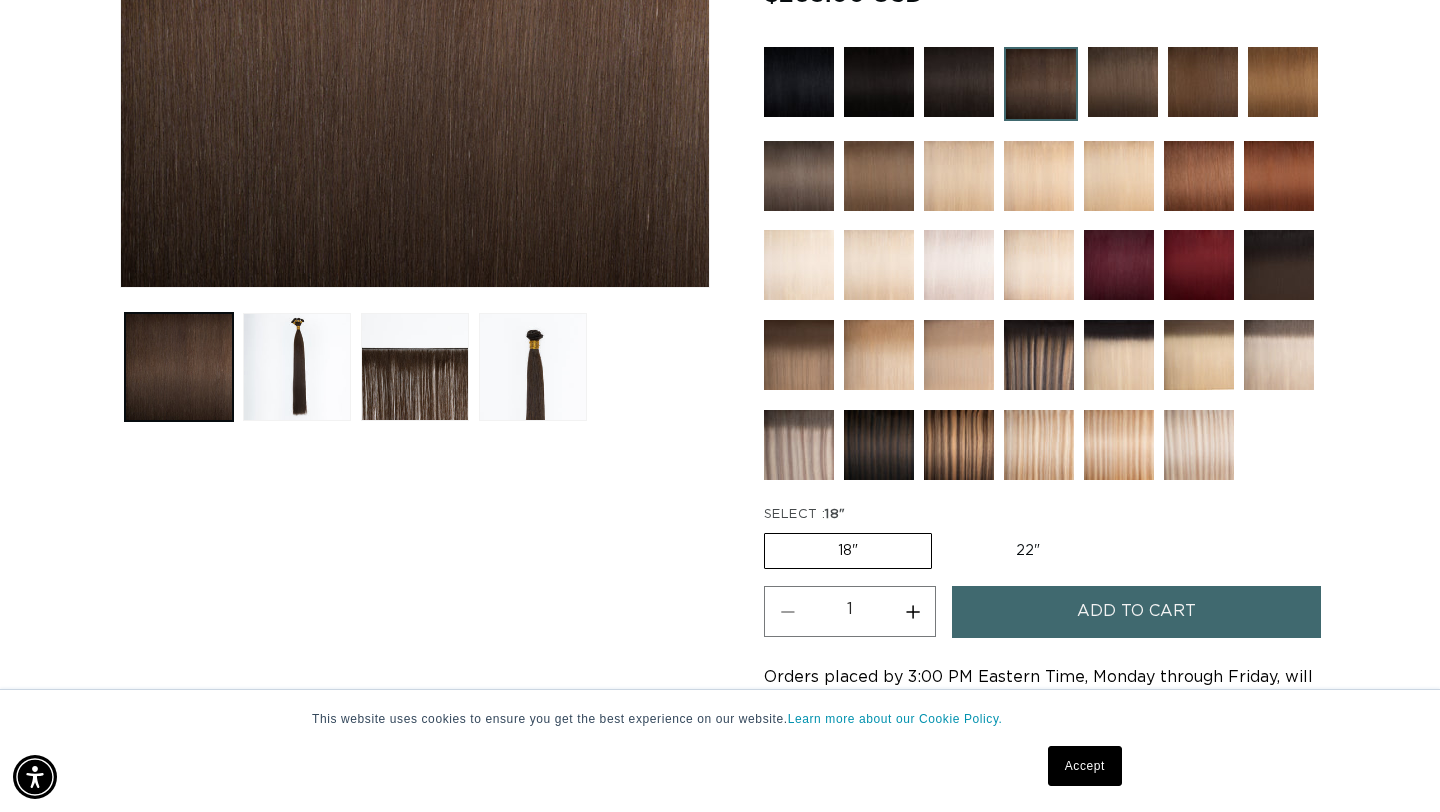 scroll, scrollTop: 0, scrollLeft: 2596, axis: horizontal 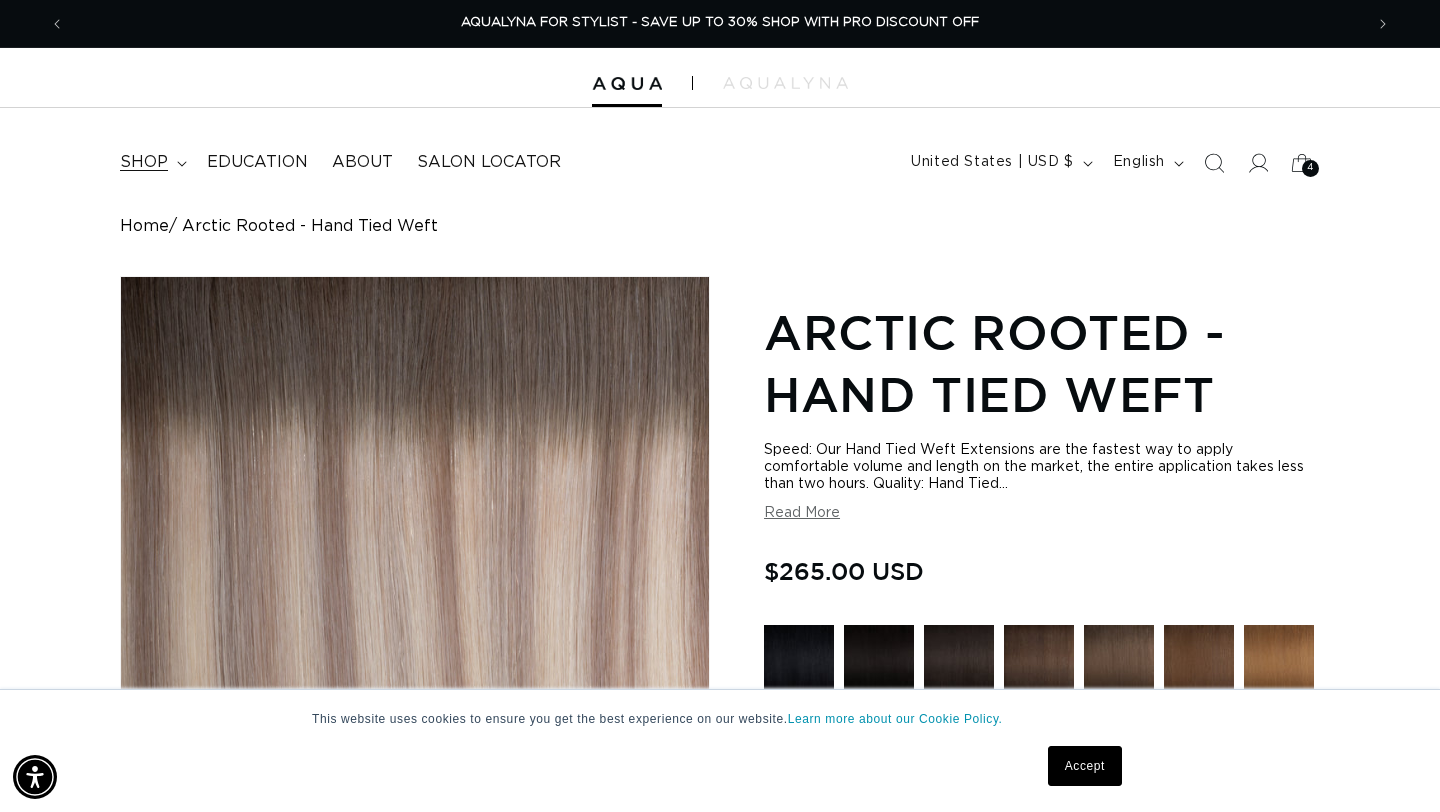 click on "shop" at bounding box center [151, 162] 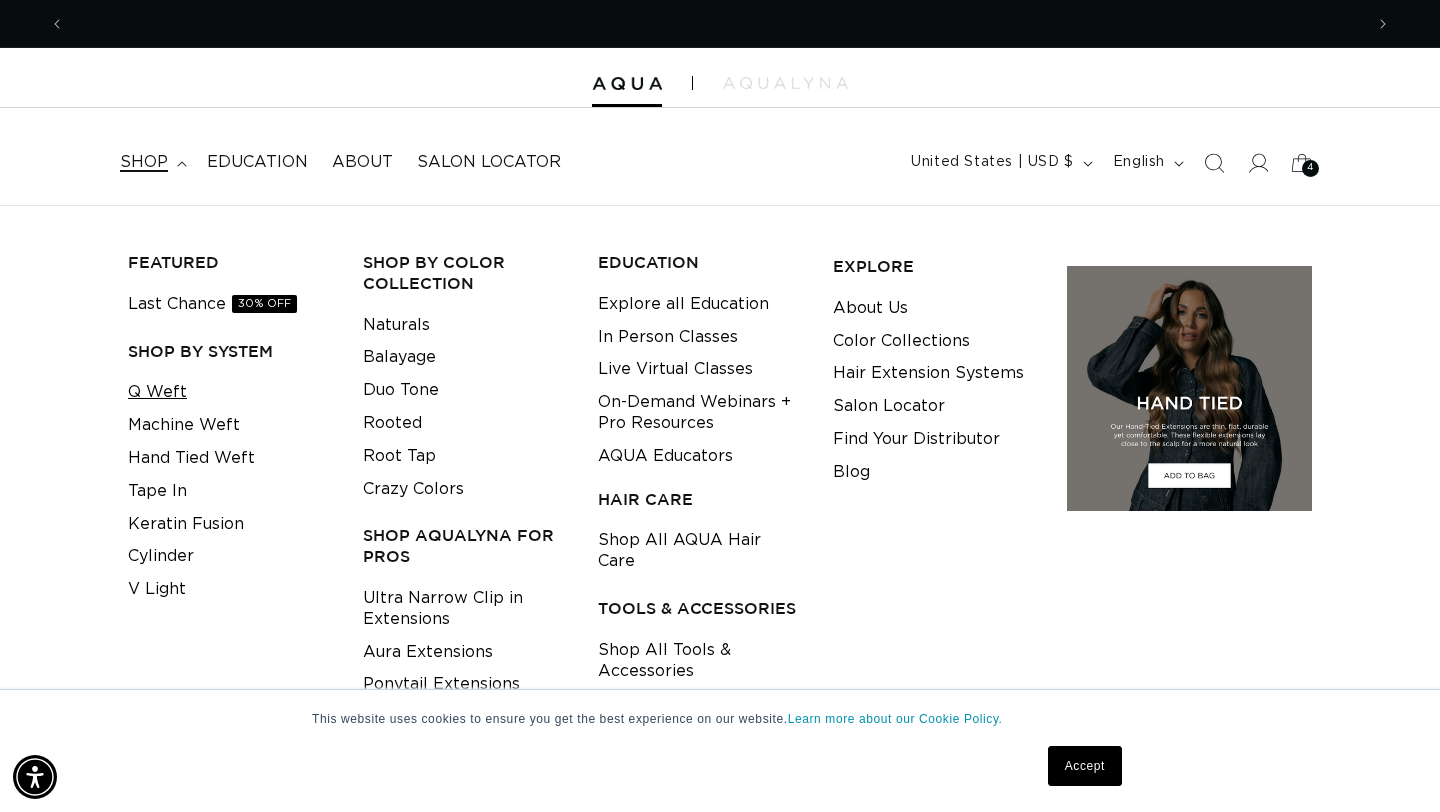 scroll, scrollTop: 0, scrollLeft: 1298, axis: horizontal 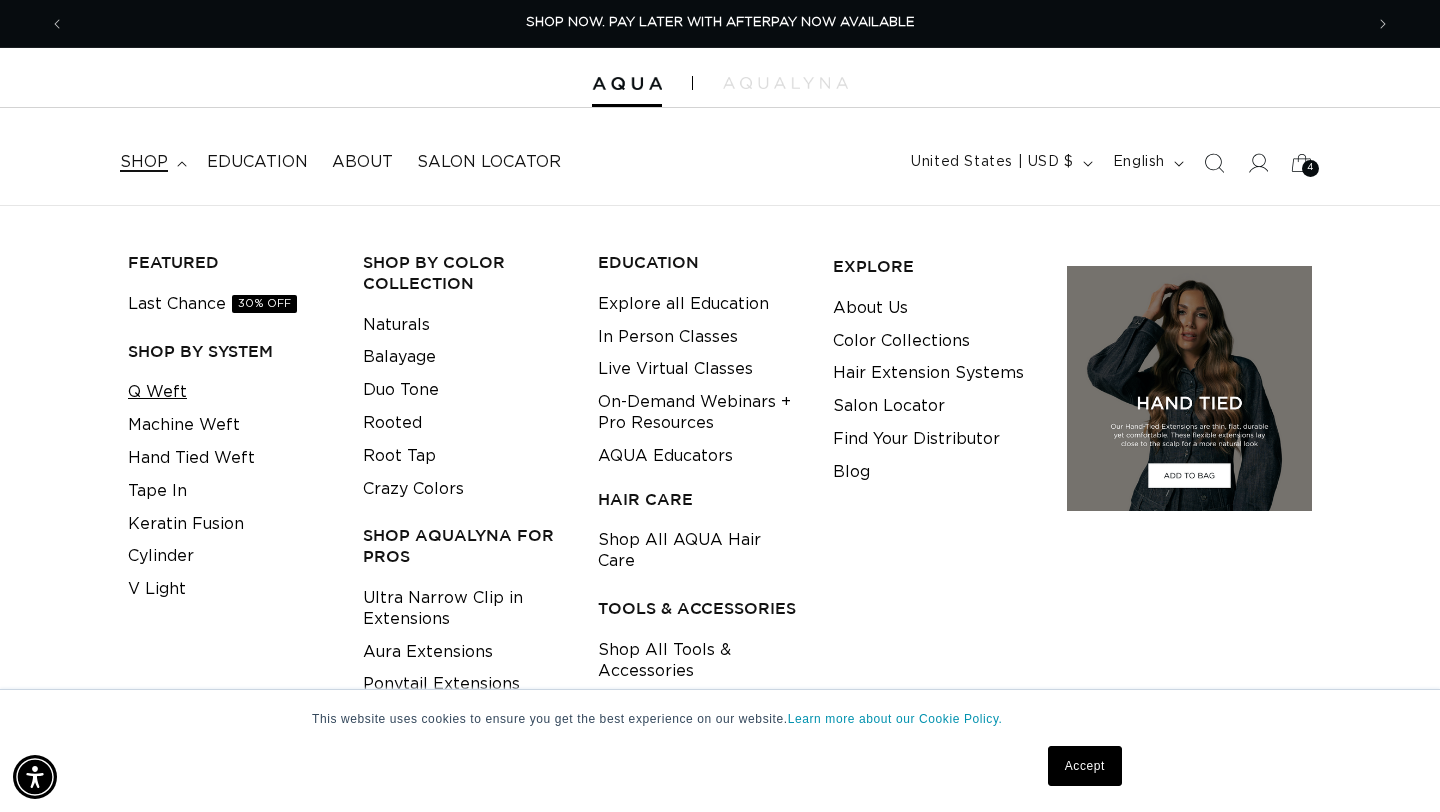 click on "Q Weft" at bounding box center [157, 392] 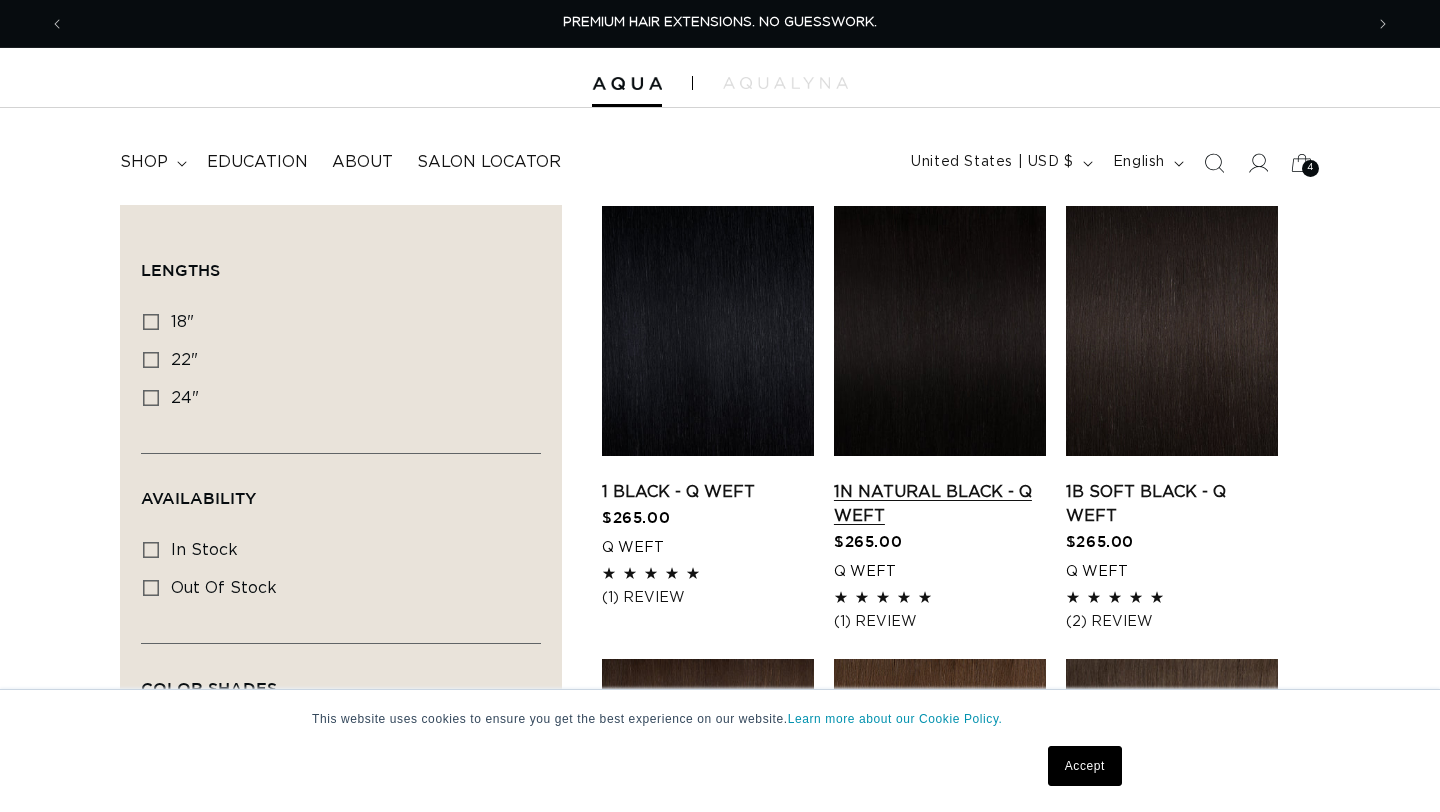 scroll, scrollTop: 0, scrollLeft: 0, axis: both 